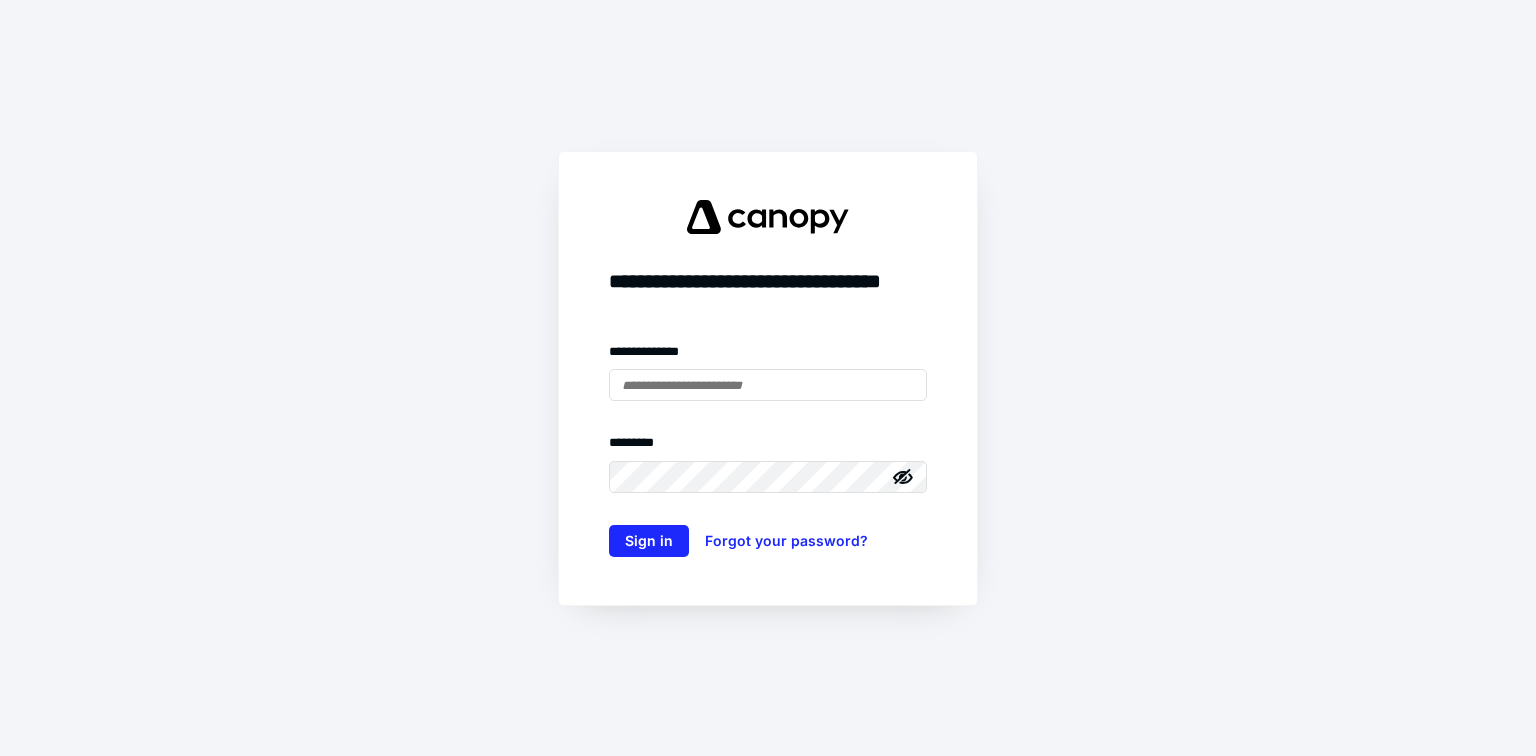 scroll, scrollTop: 0, scrollLeft: 0, axis: both 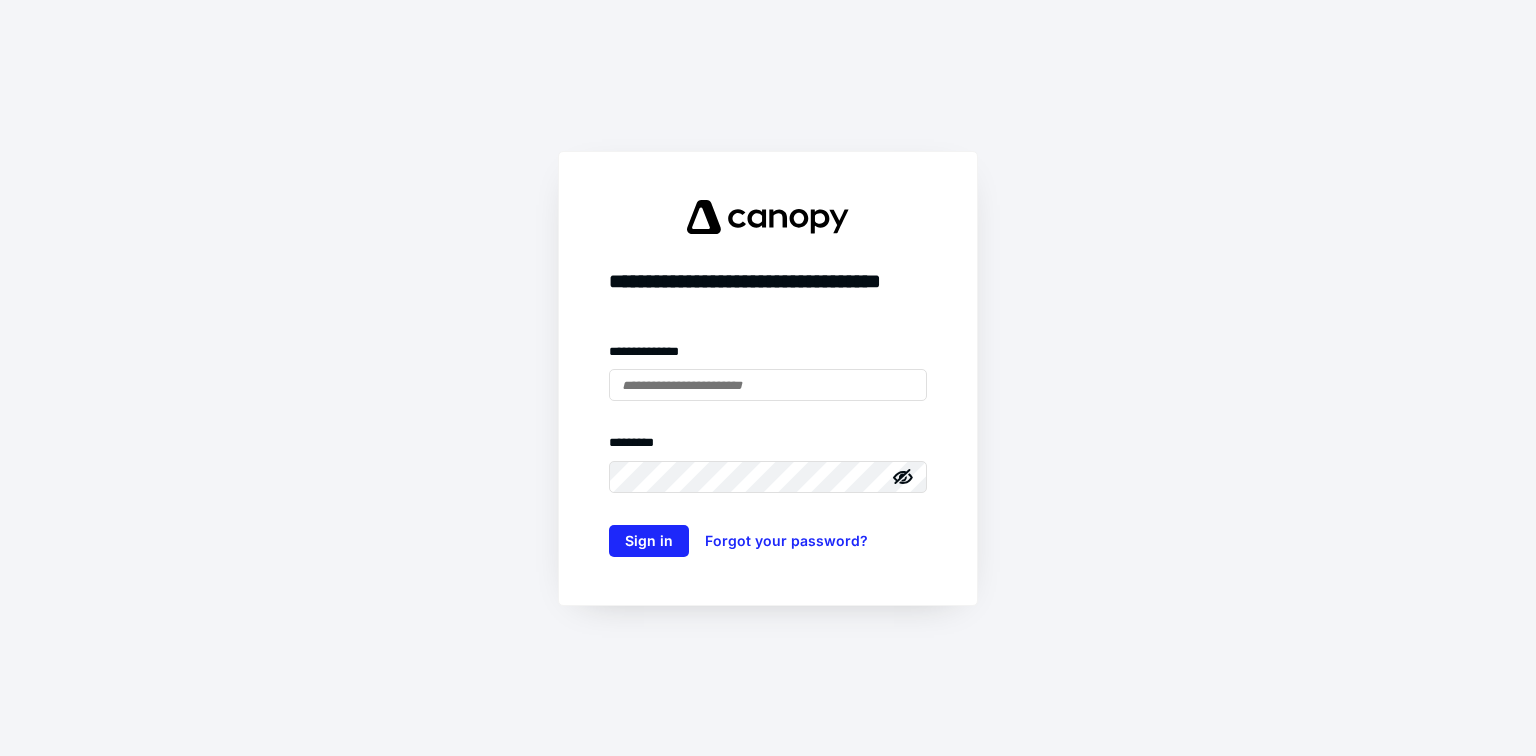 type on "**********" 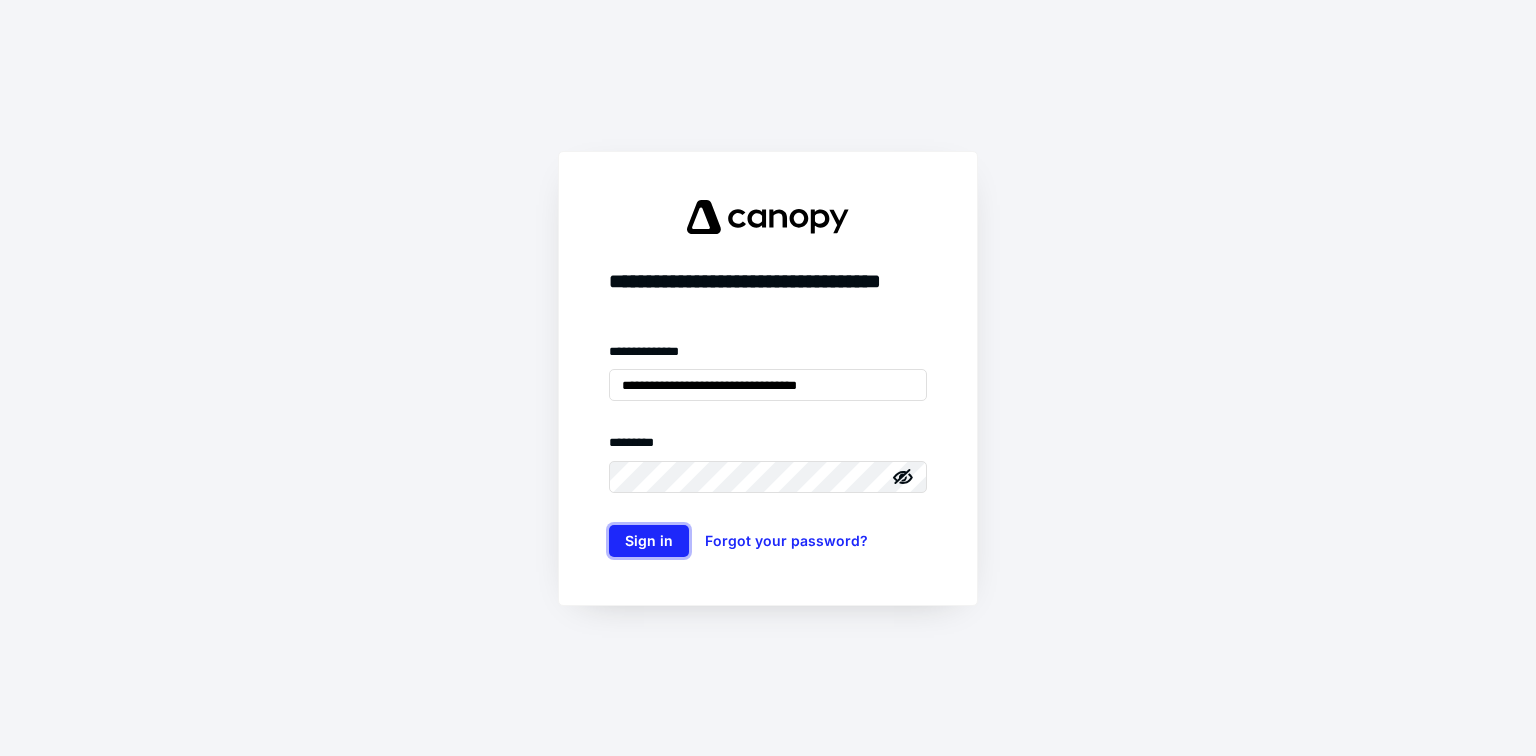 click on "**********" at bounding box center (768, 449) 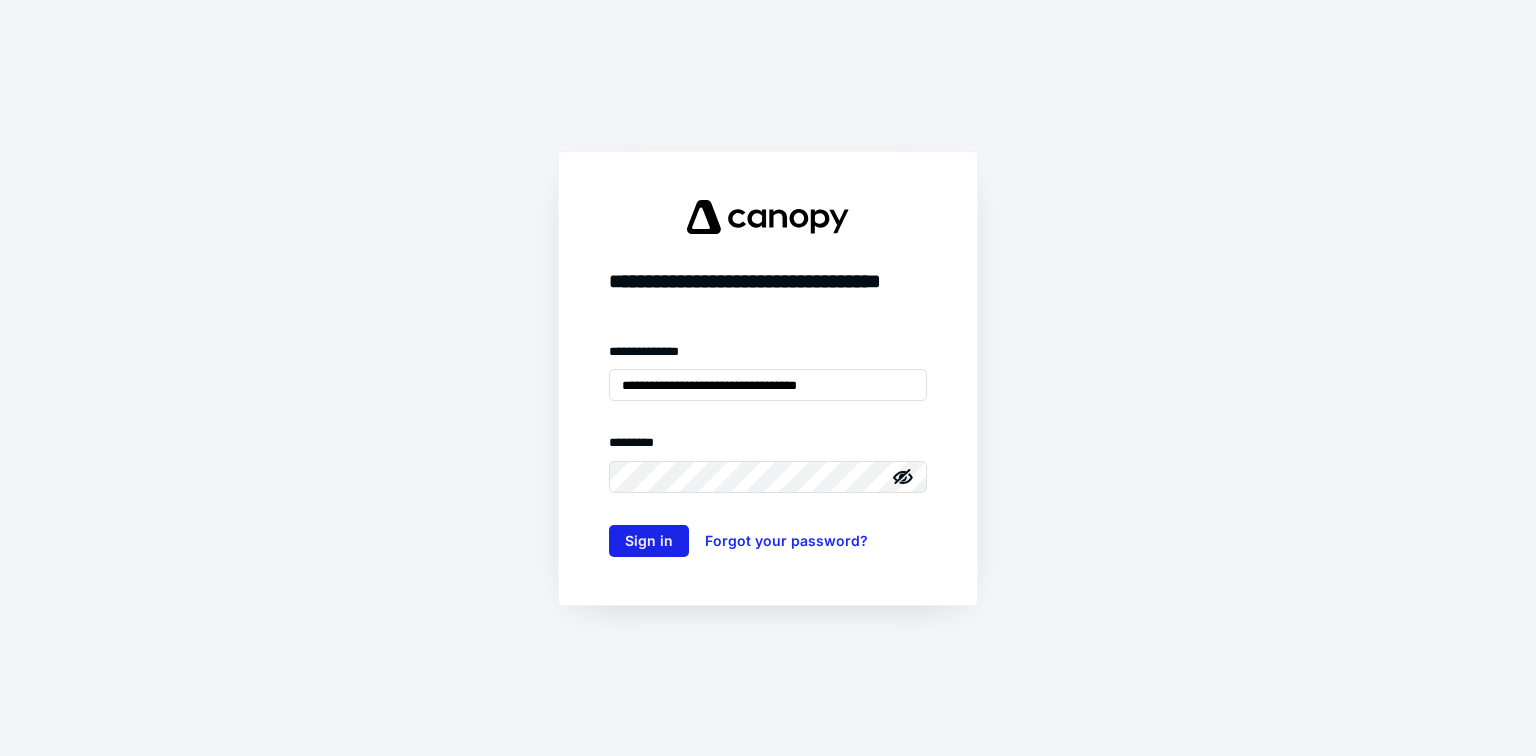 click on "Sign in" at bounding box center [649, 541] 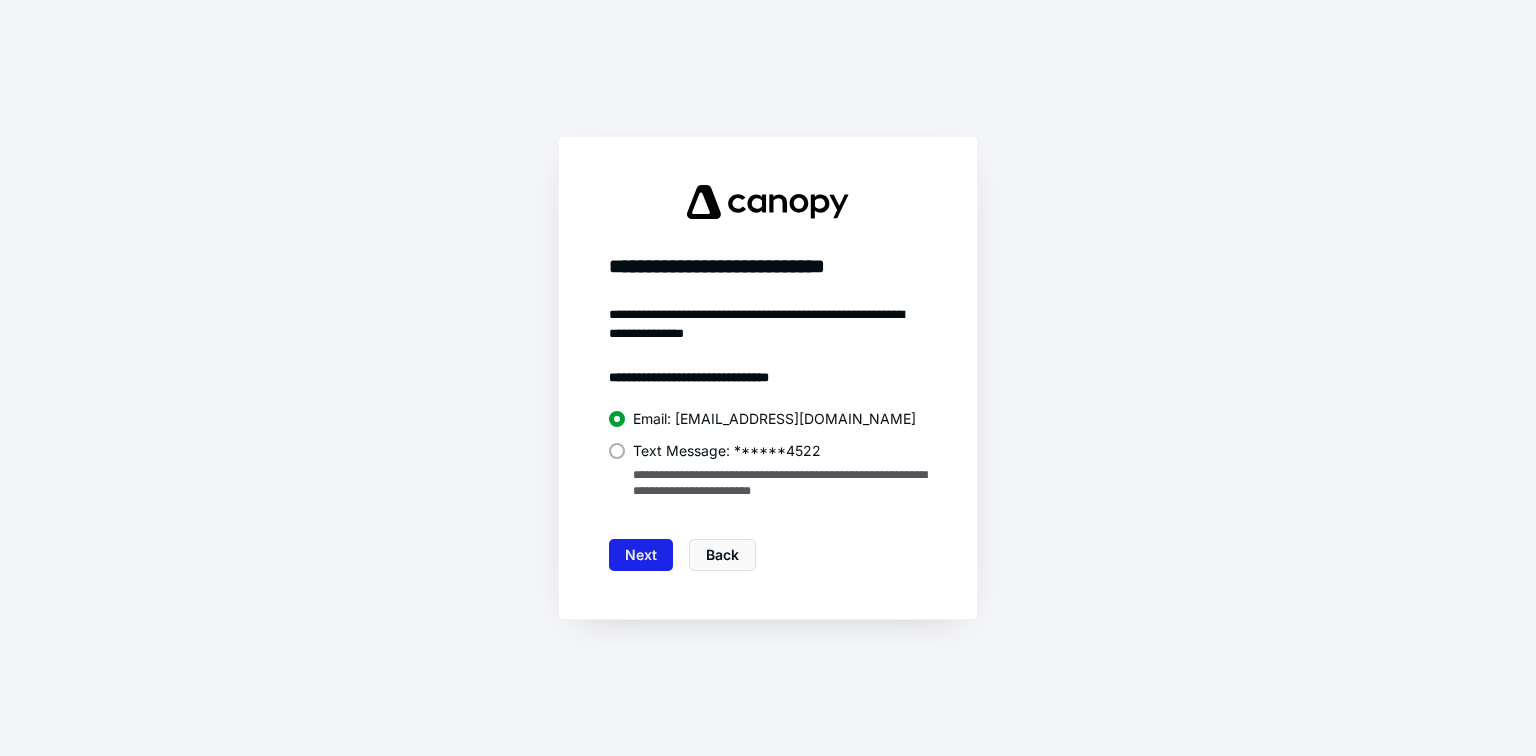 drag, startPoint x: 646, startPoint y: 550, endPoint x: 53, endPoint y: 554, distance: 593.0135 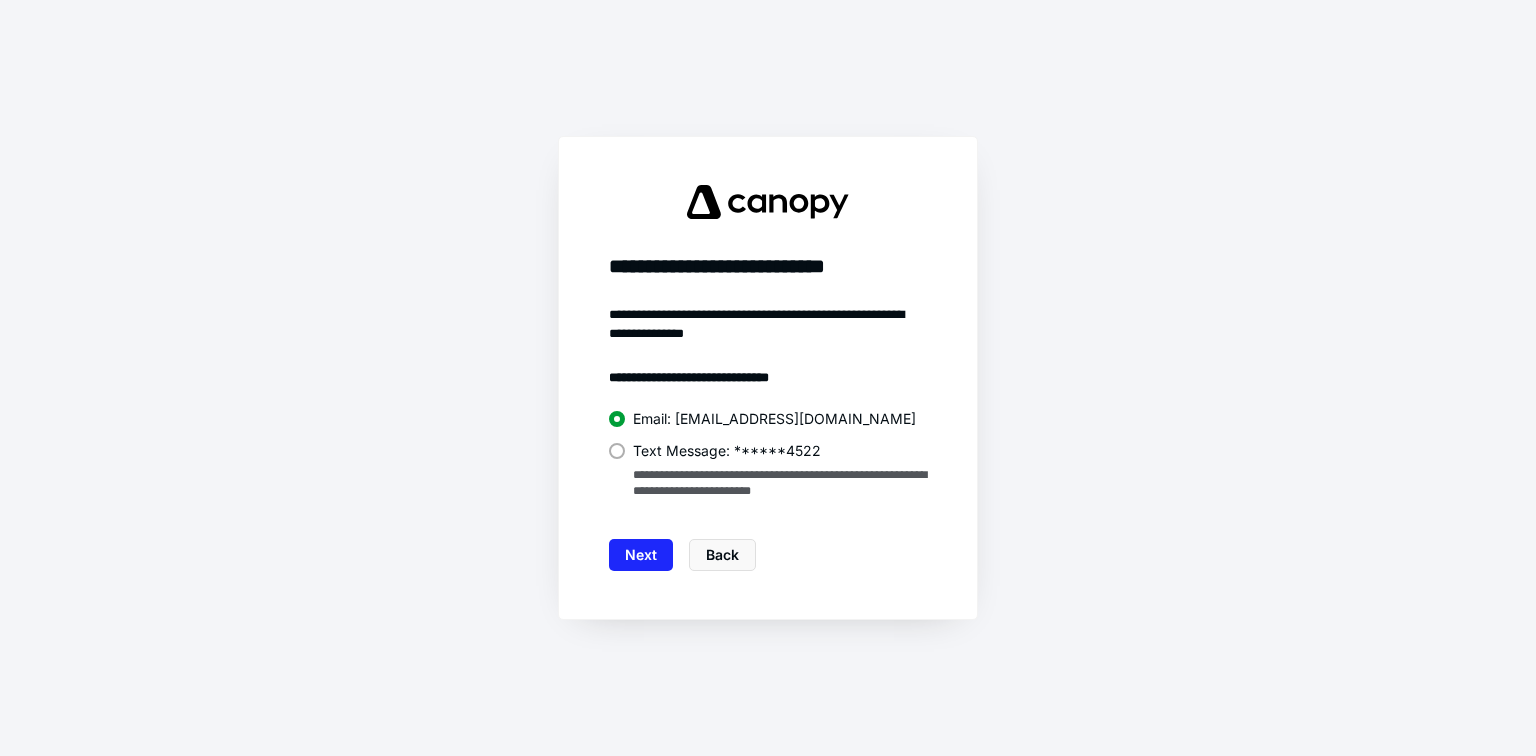 click on "Next" at bounding box center (641, 555) 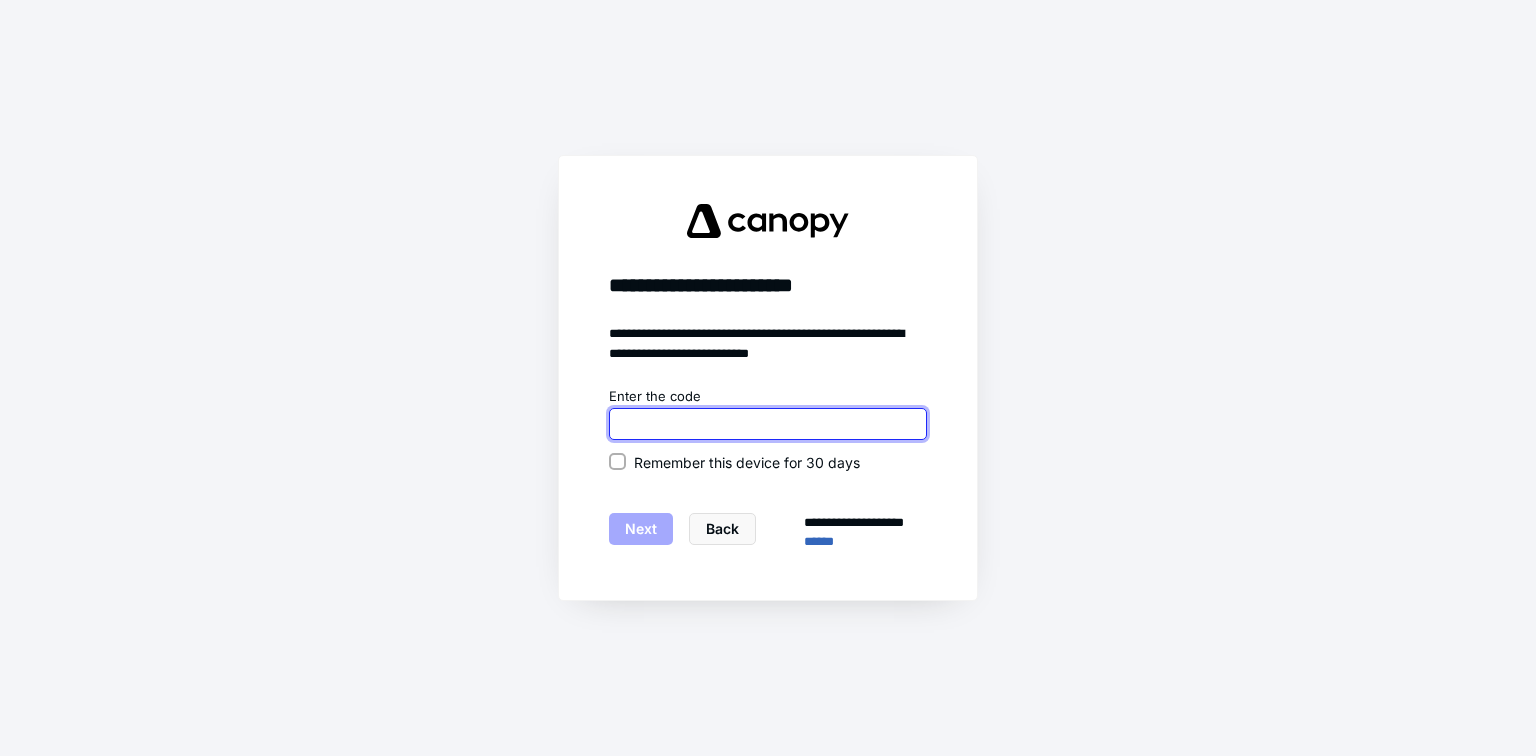 click at bounding box center (768, 424) 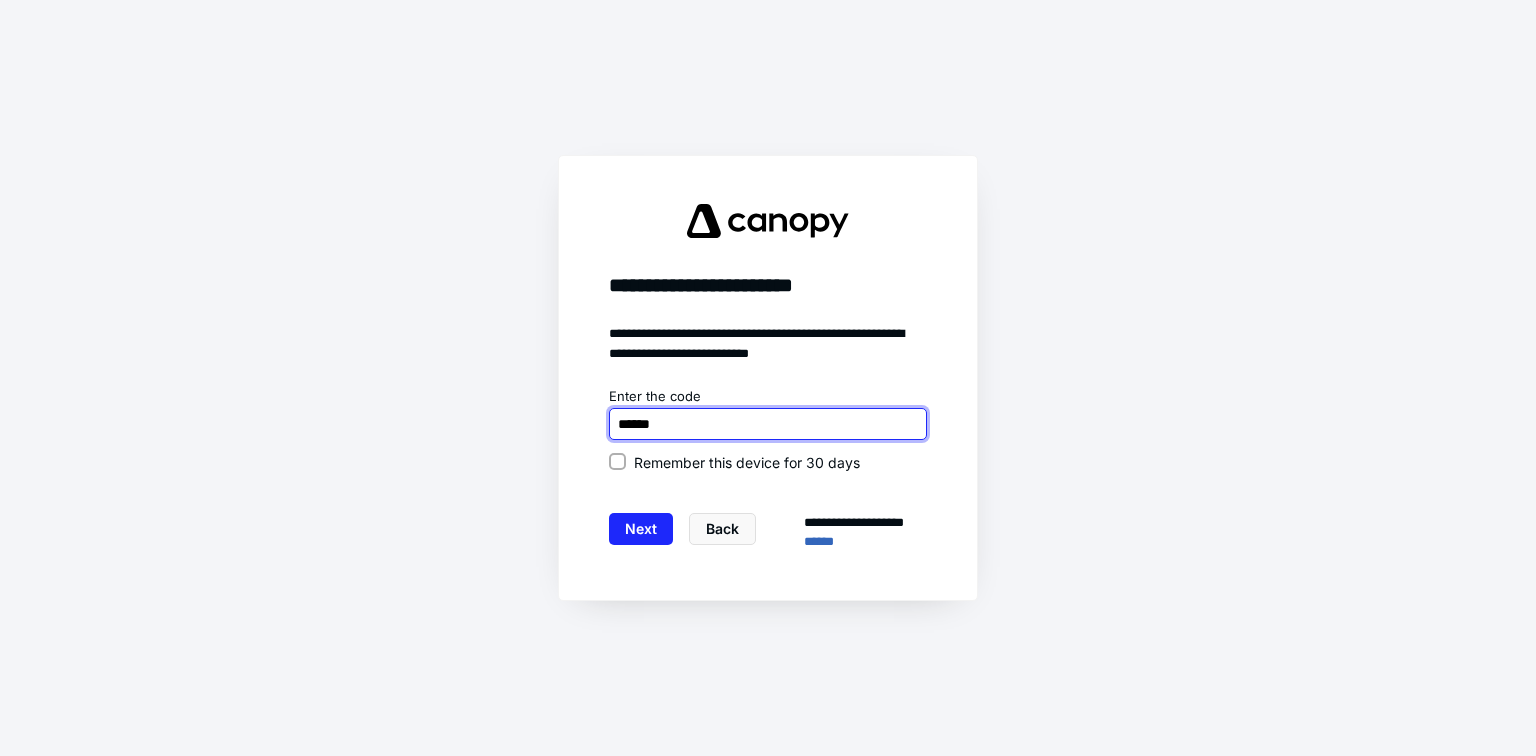 type on "******" 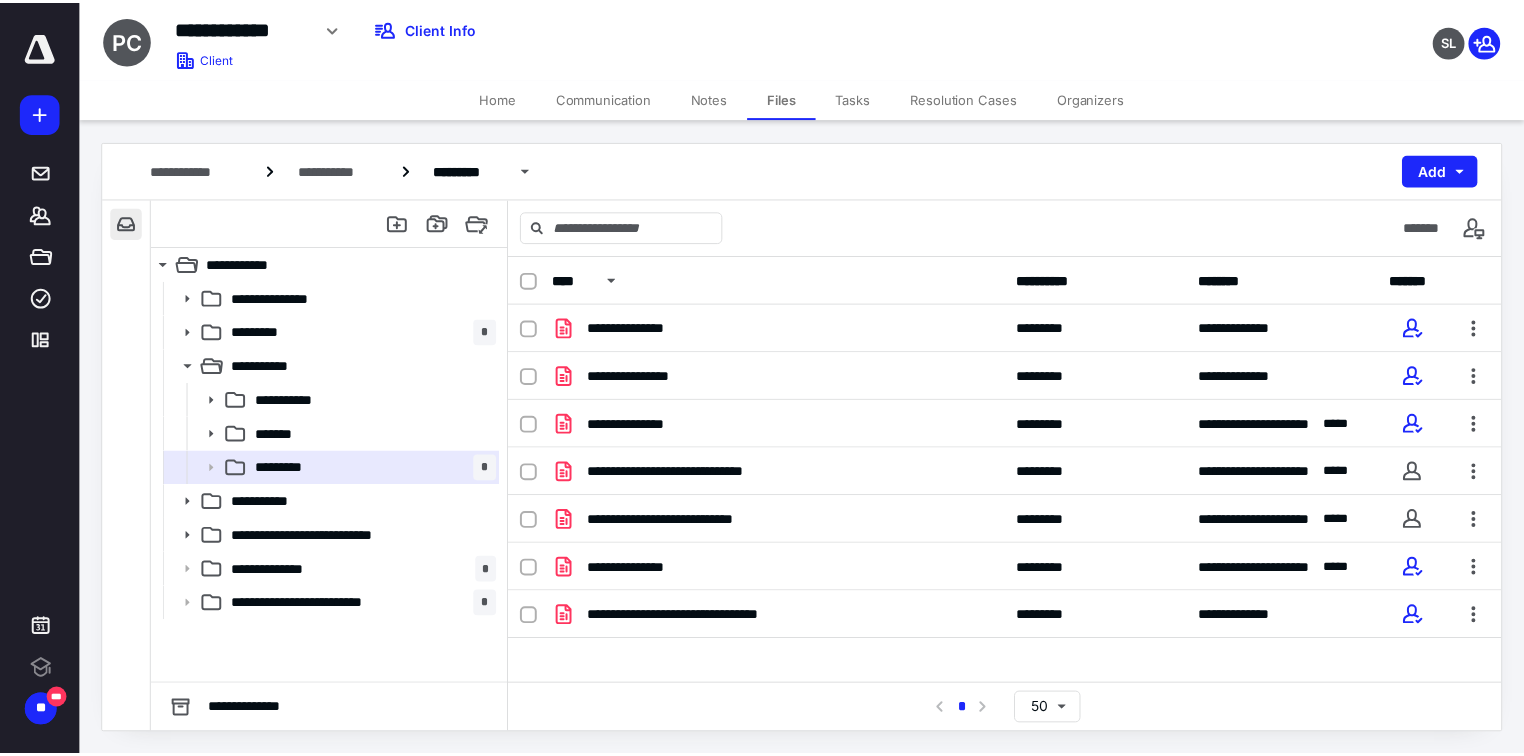 scroll, scrollTop: 0, scrollLeft: 0, axis: both 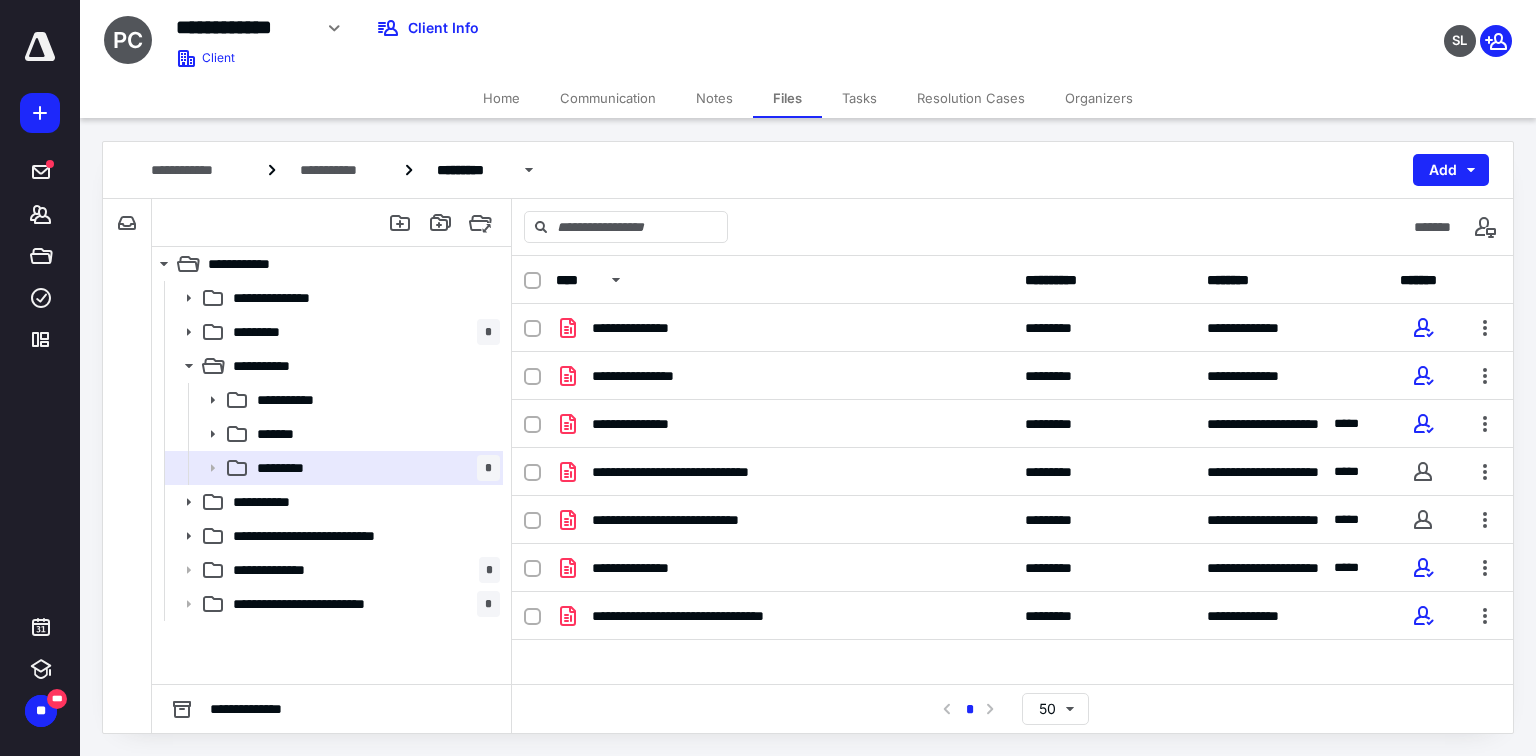 click on "Notes" at bounding box center (714, 98) 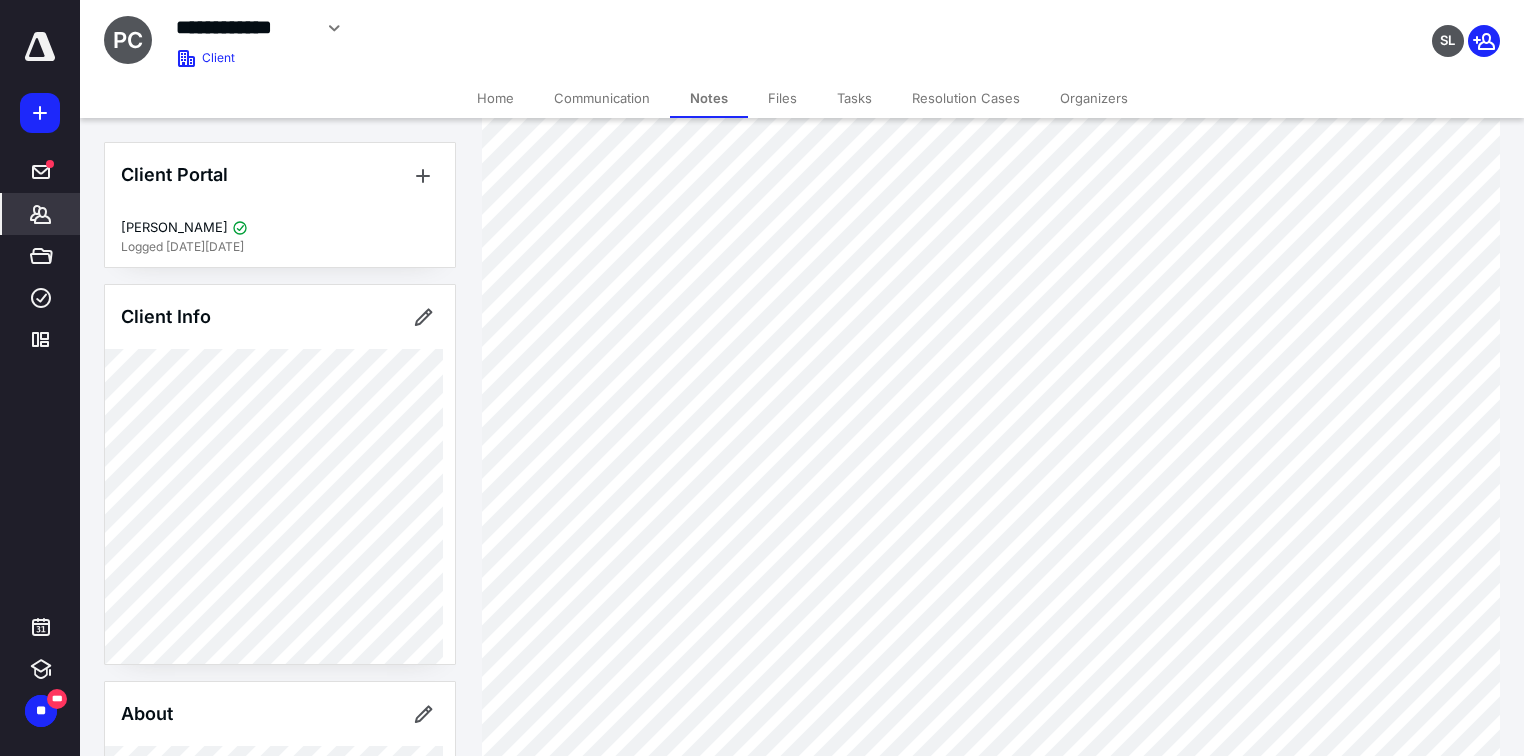 scroll, scrollTop: 720, scrollLeft: 0, axis: vertical 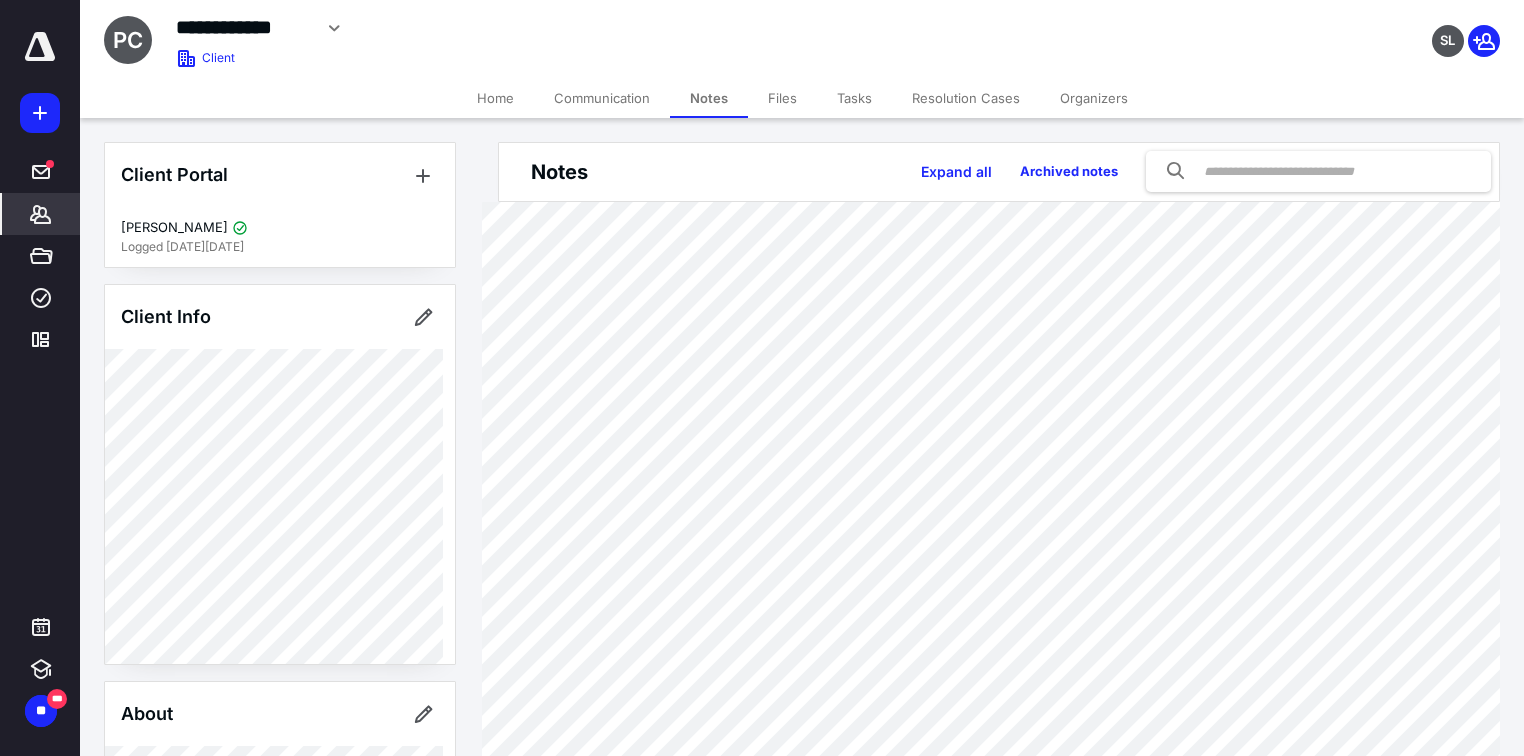 click on "Tasks" at bounding box center [854, 98] 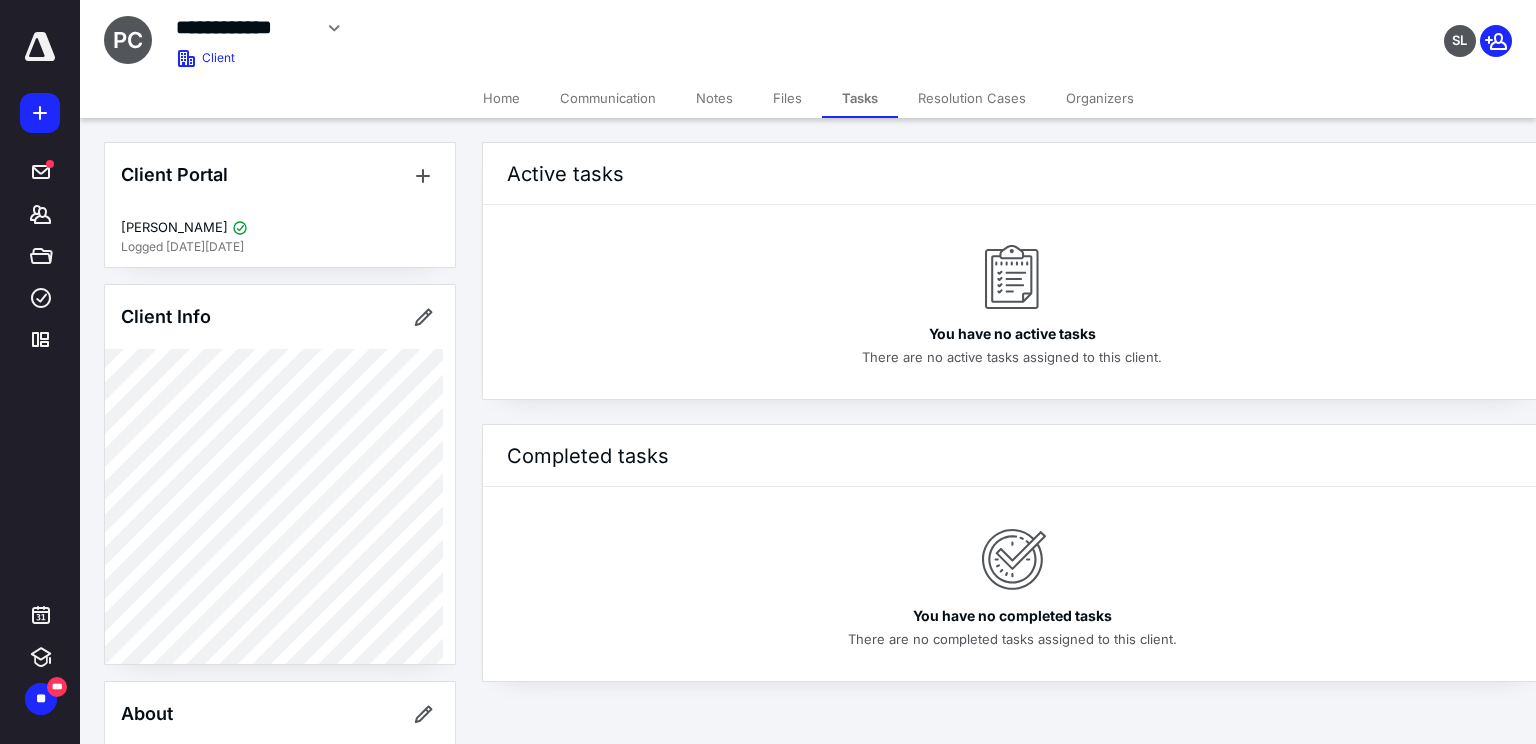 click on "Files" at bounding box center [787, 98] 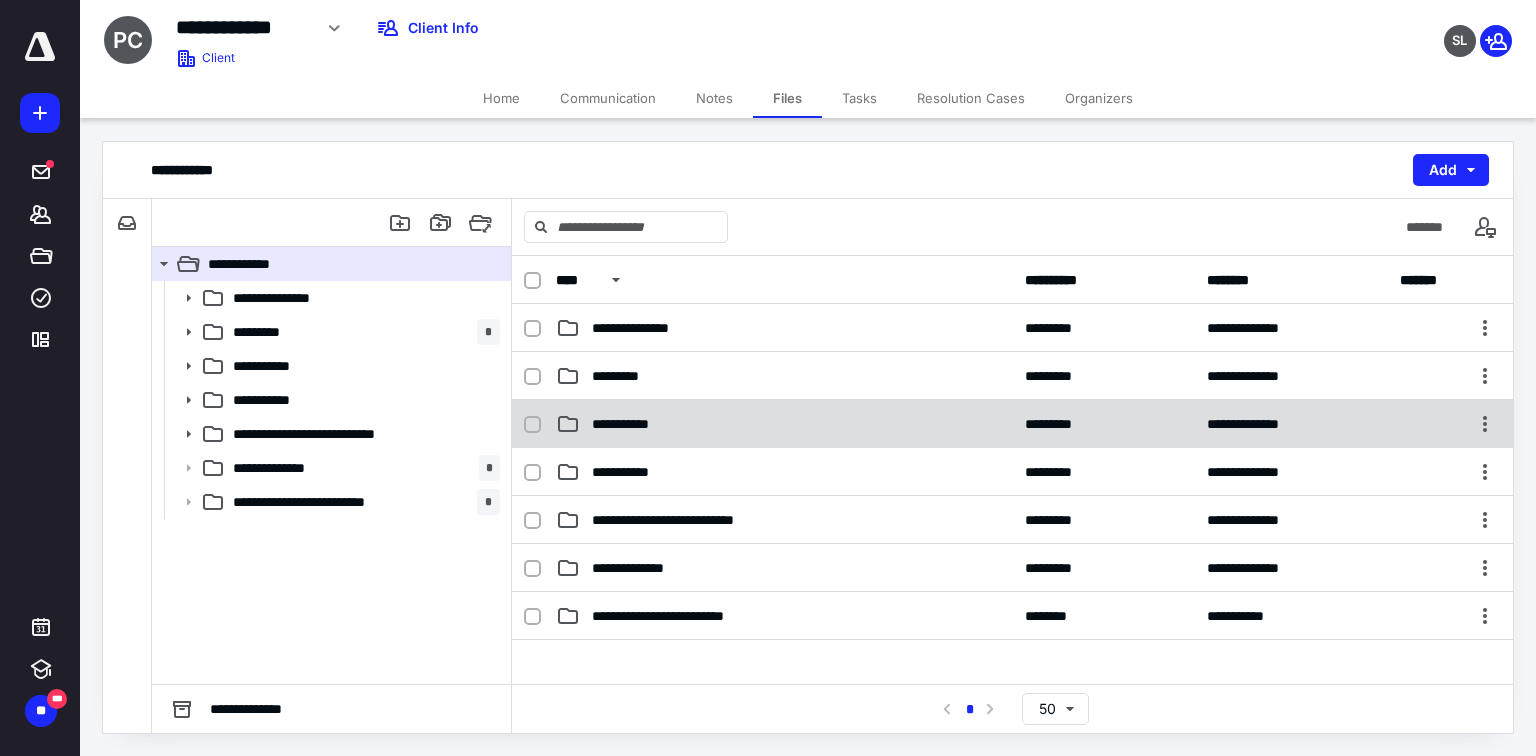 click on "**********" at bounding box center (632, 424) 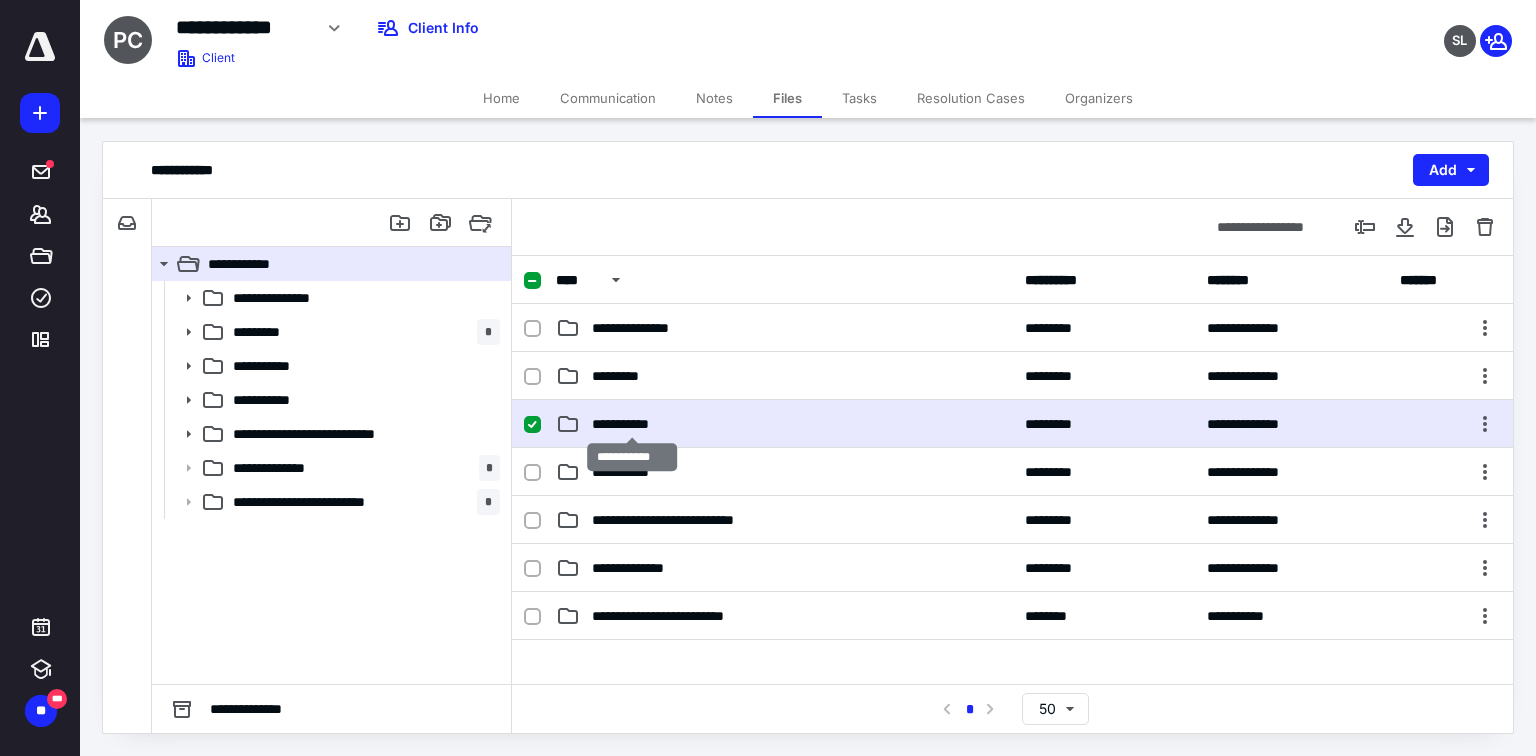click on "**********" at bounding box center [632, 424] 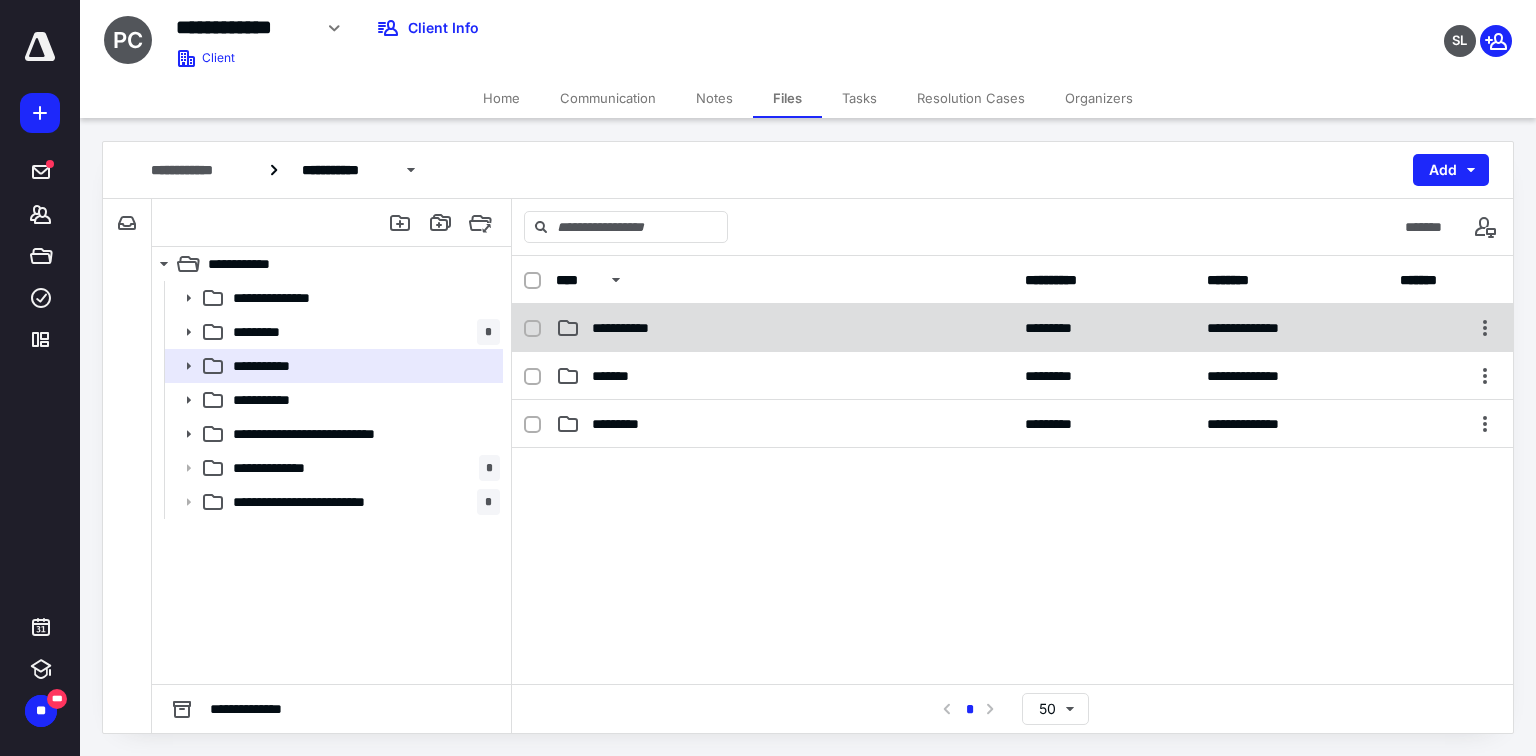 click on "**********" at bounding box center (635, 328) 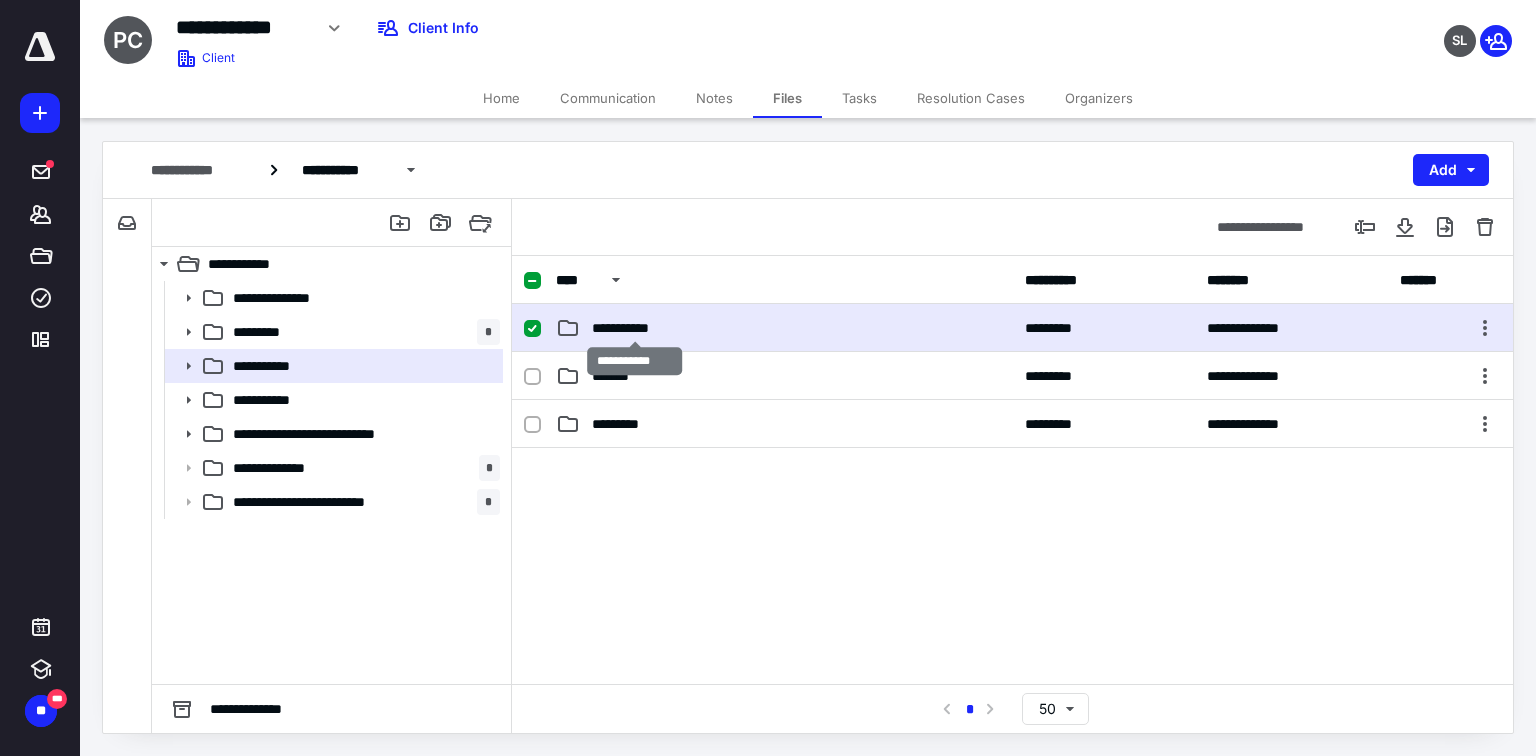 click on "**********" at bounding box center (635, 328) 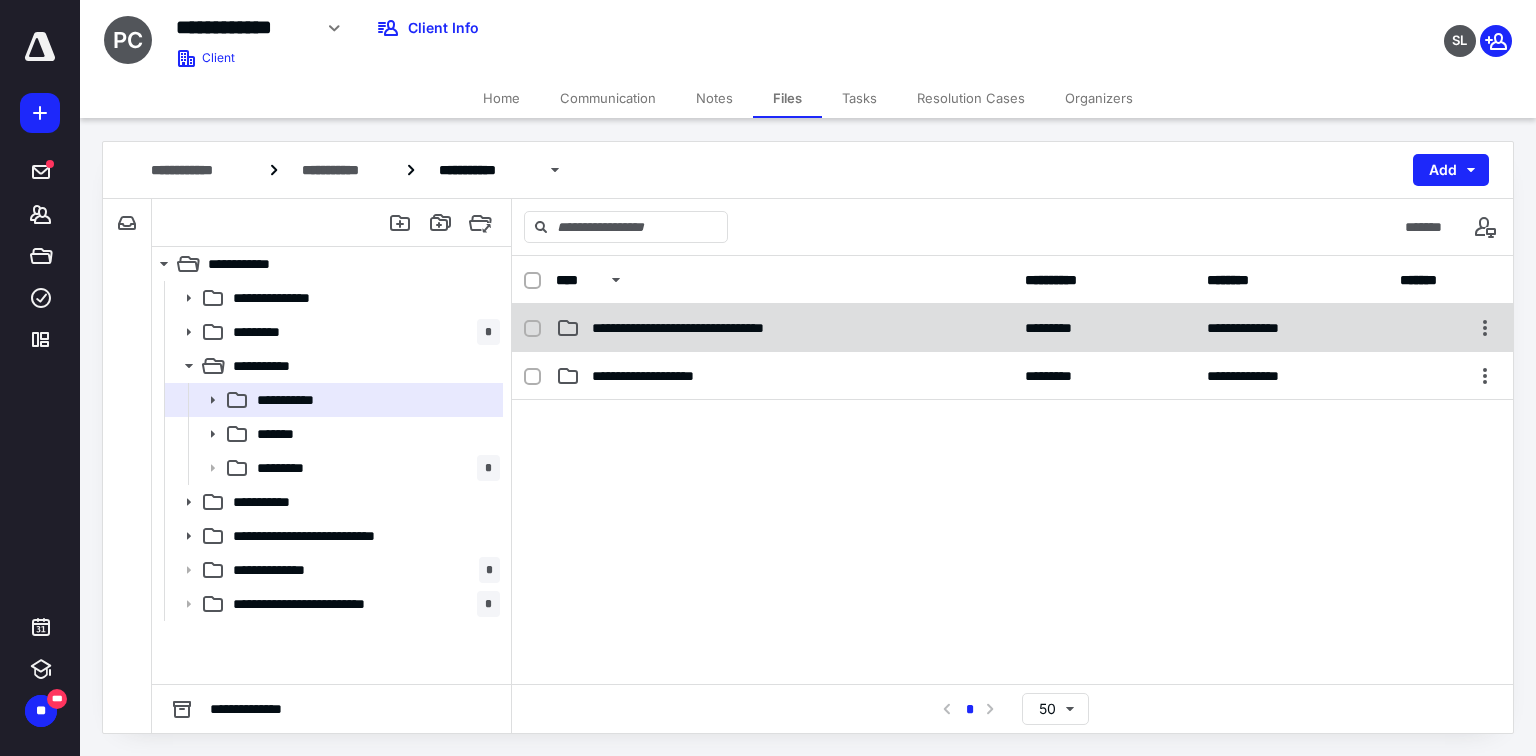 click at bounding box center (532, 329) 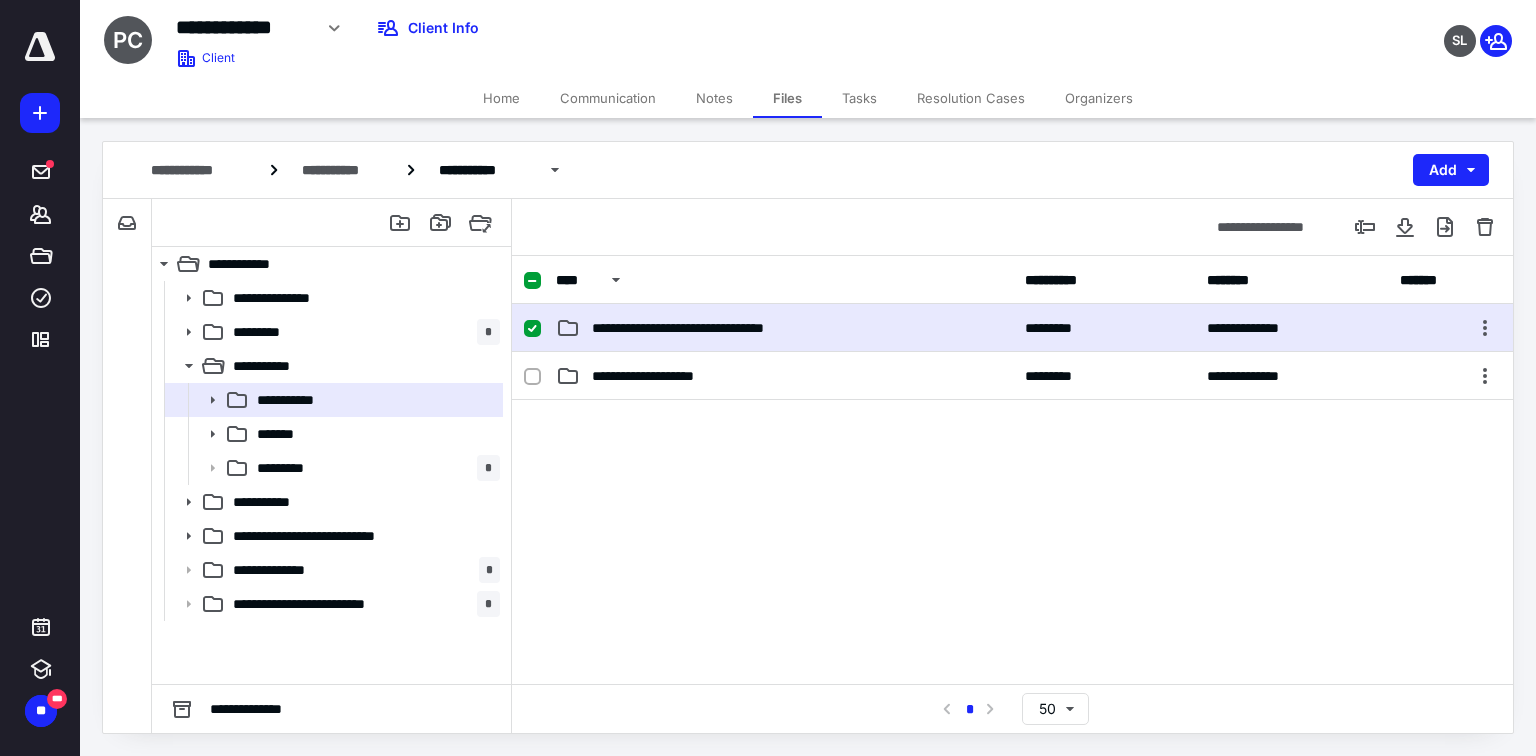 click on "**********" at bounding box center [1012, 328] 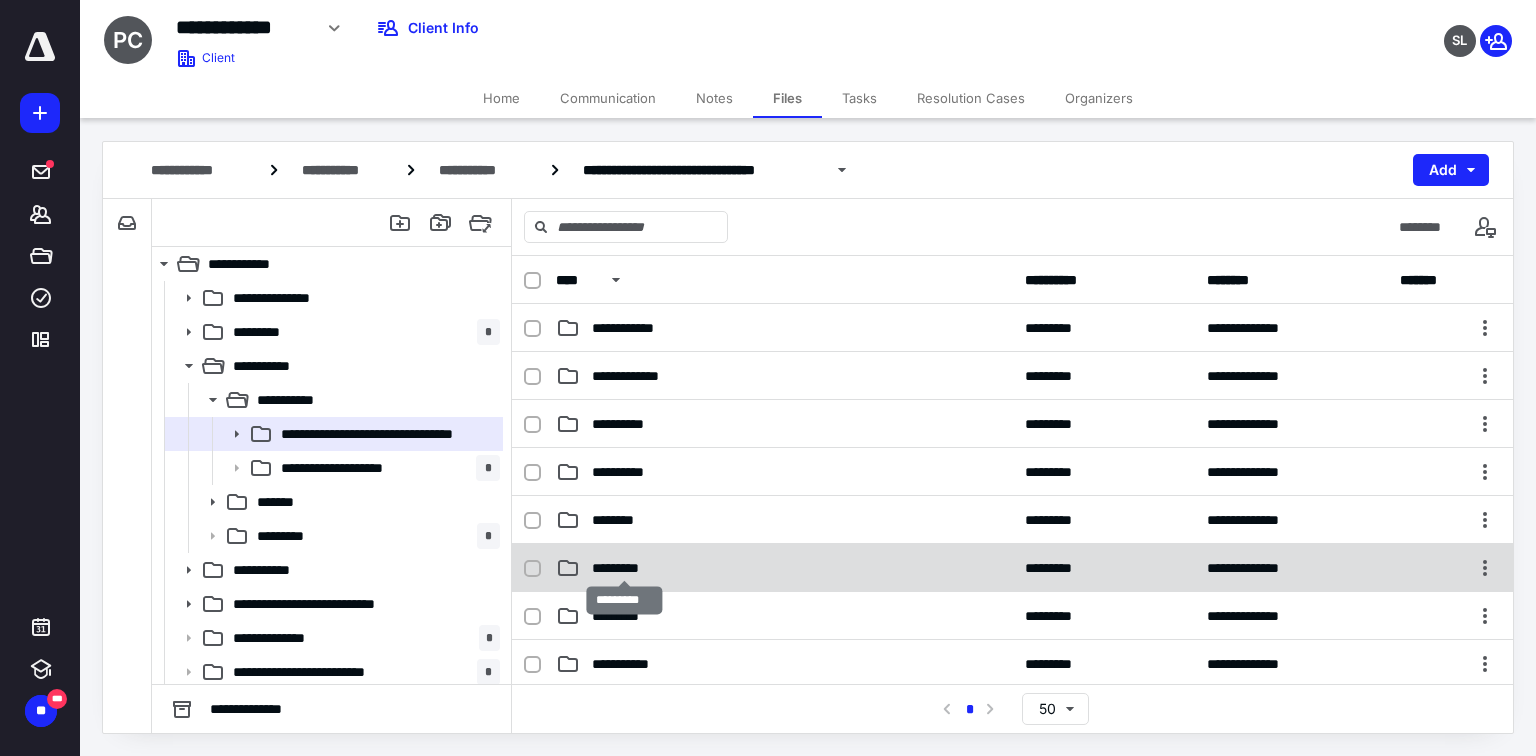 click on "*********" at bounding box center [624, 568] 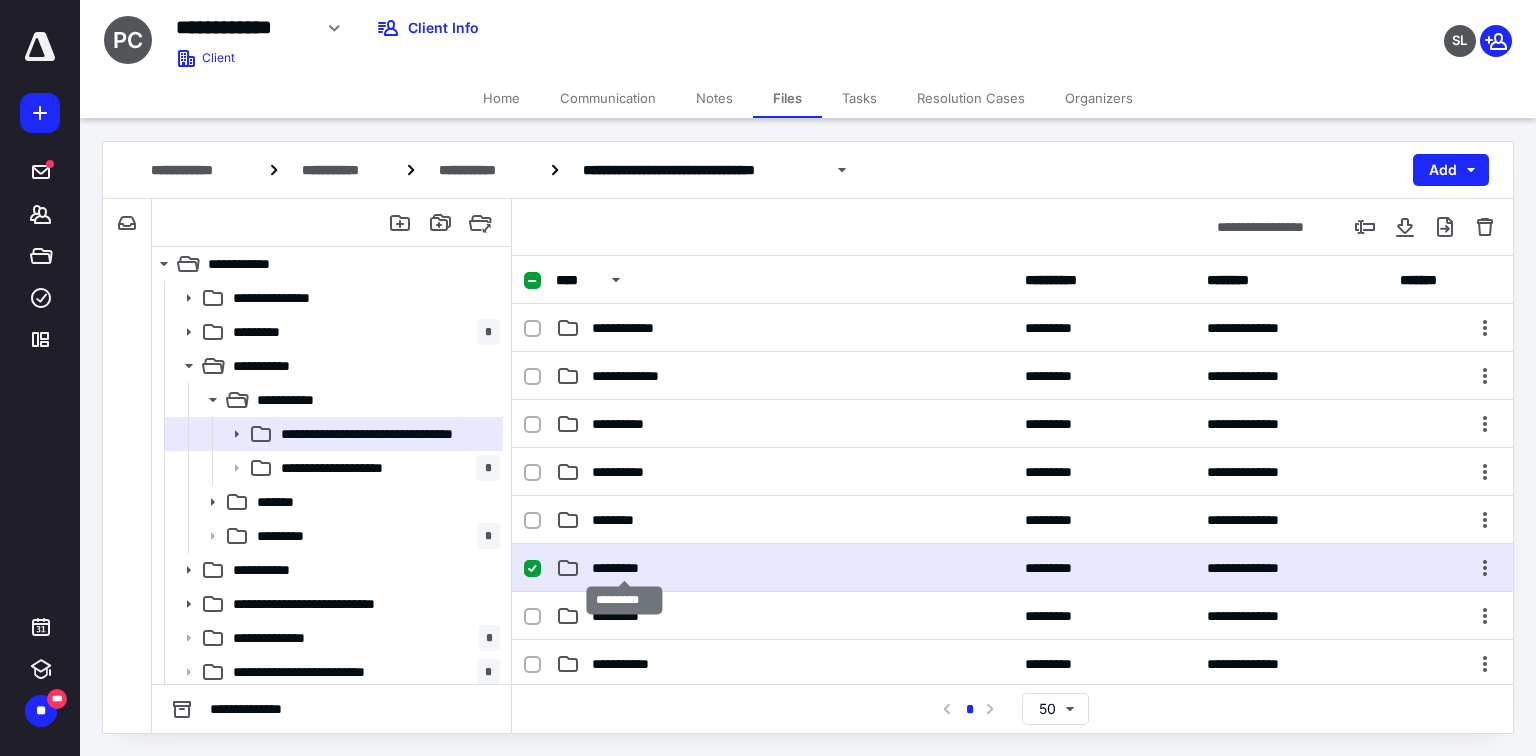 click on "*********" at bounding box center (624, 568) 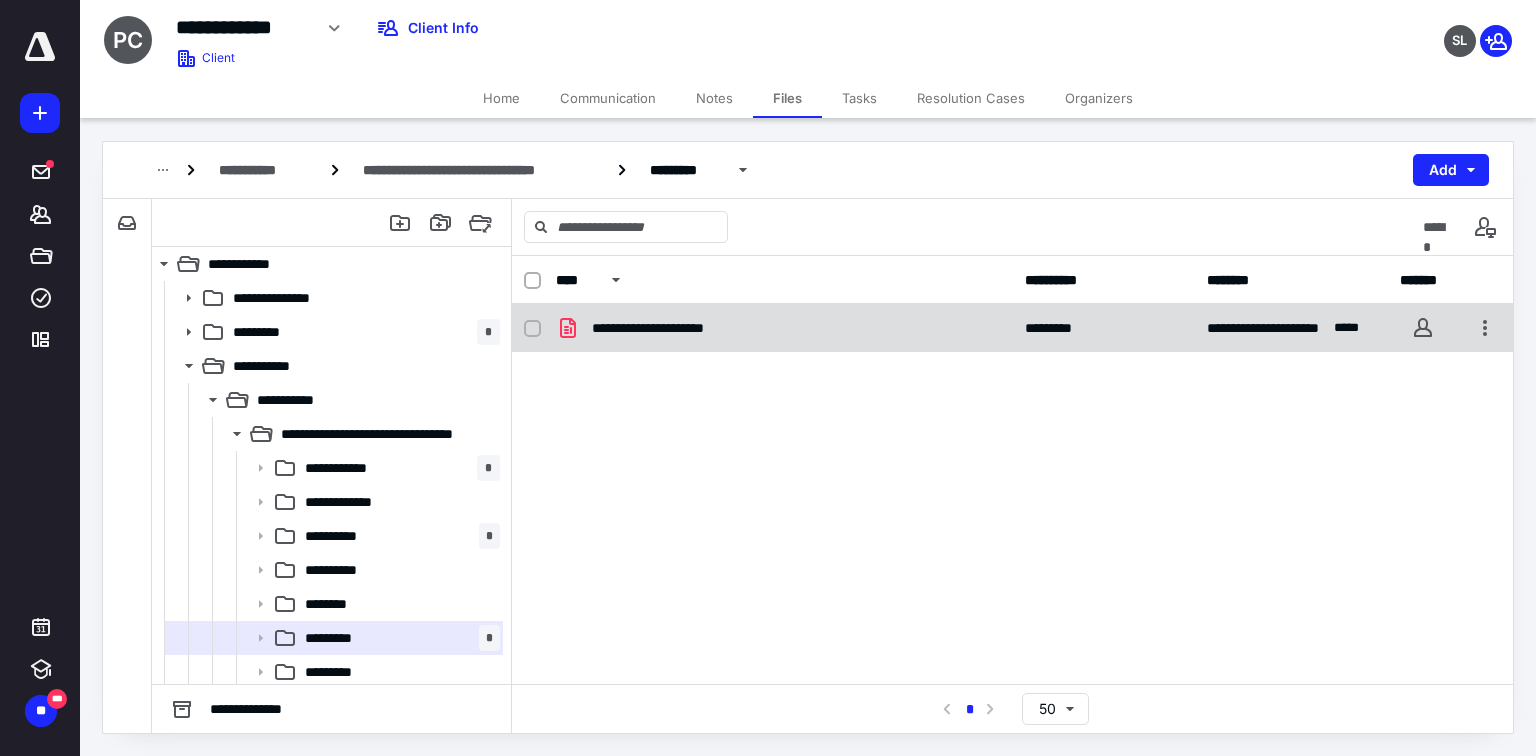 click at bounding box center [532, 329] 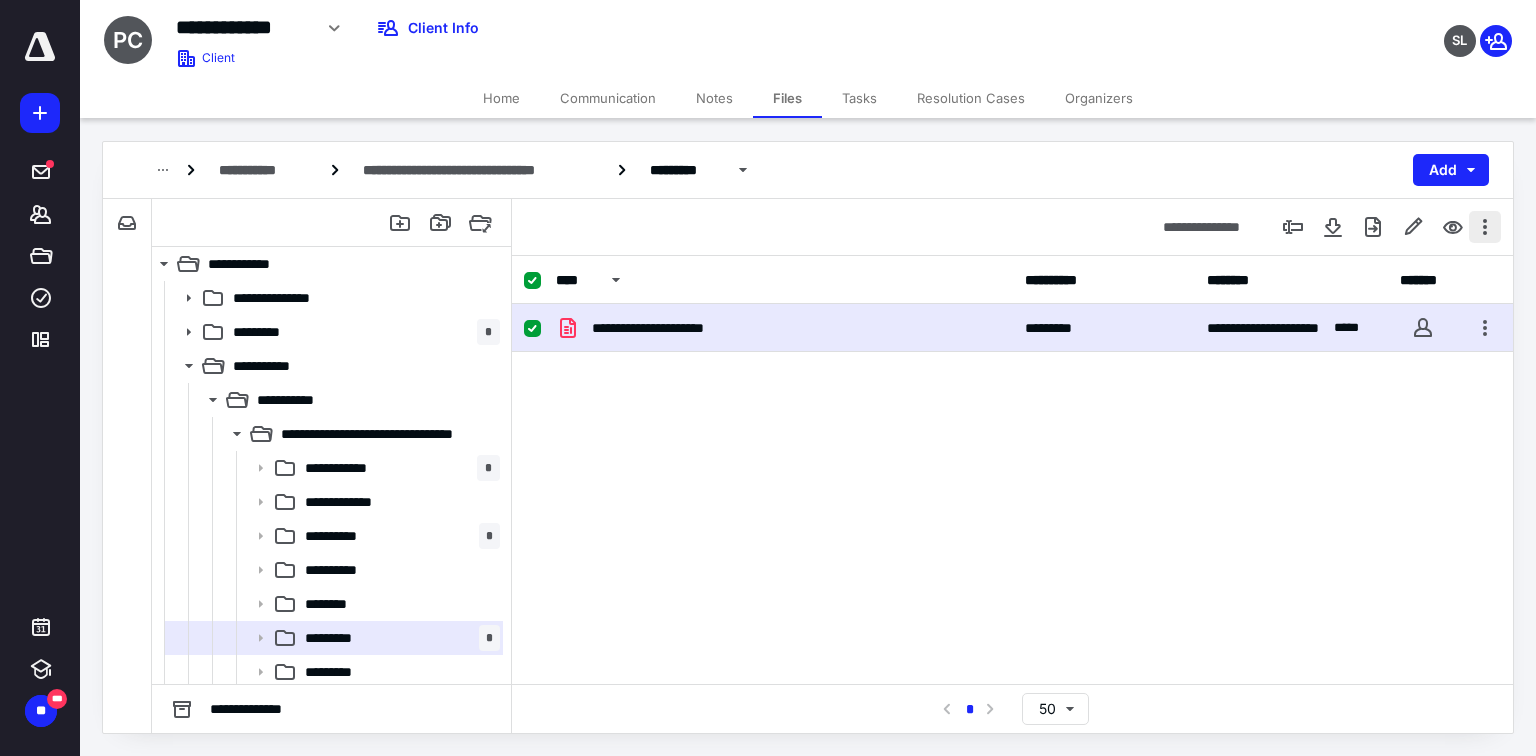 click at bounding box center [1485, 227] 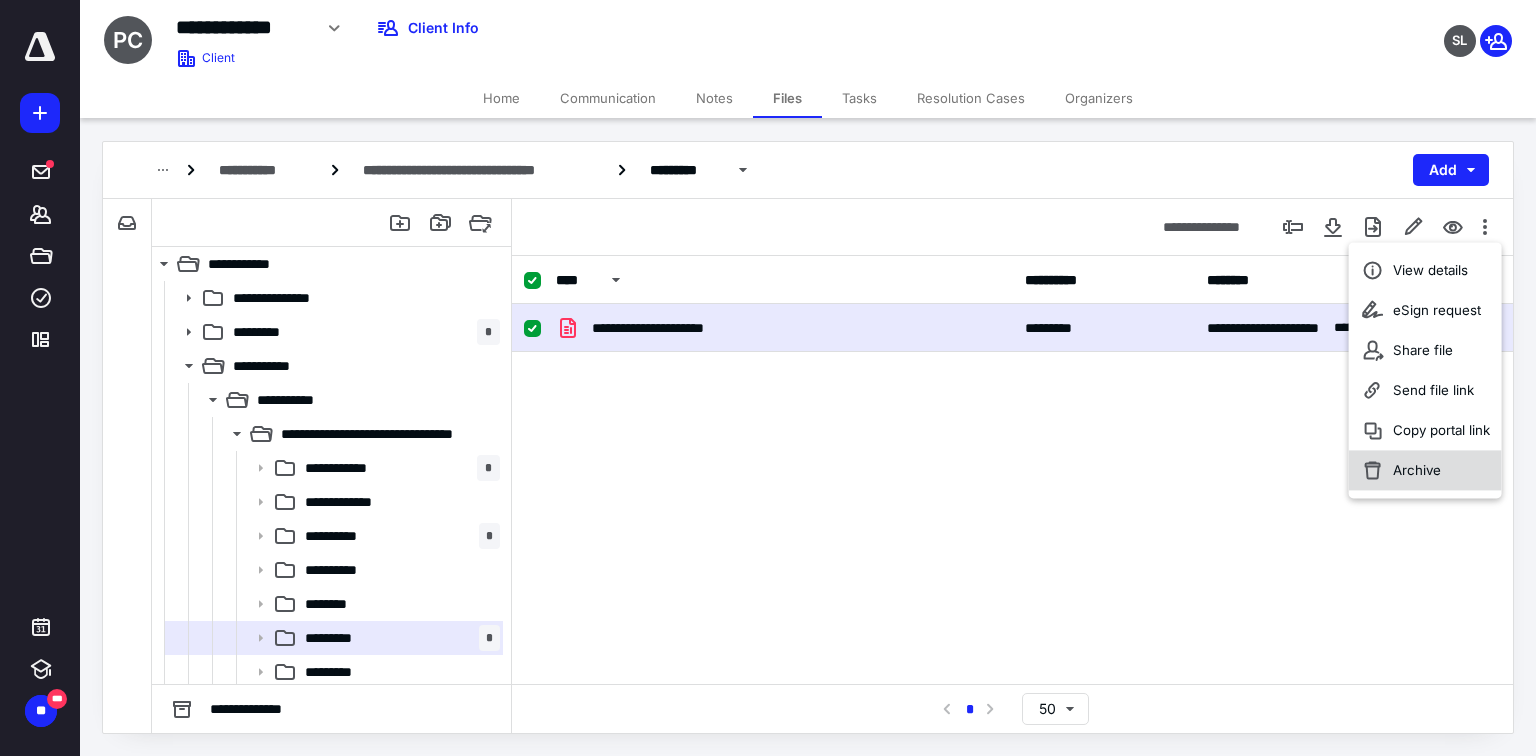click on "Archive" at bounding box center (1417, 470) 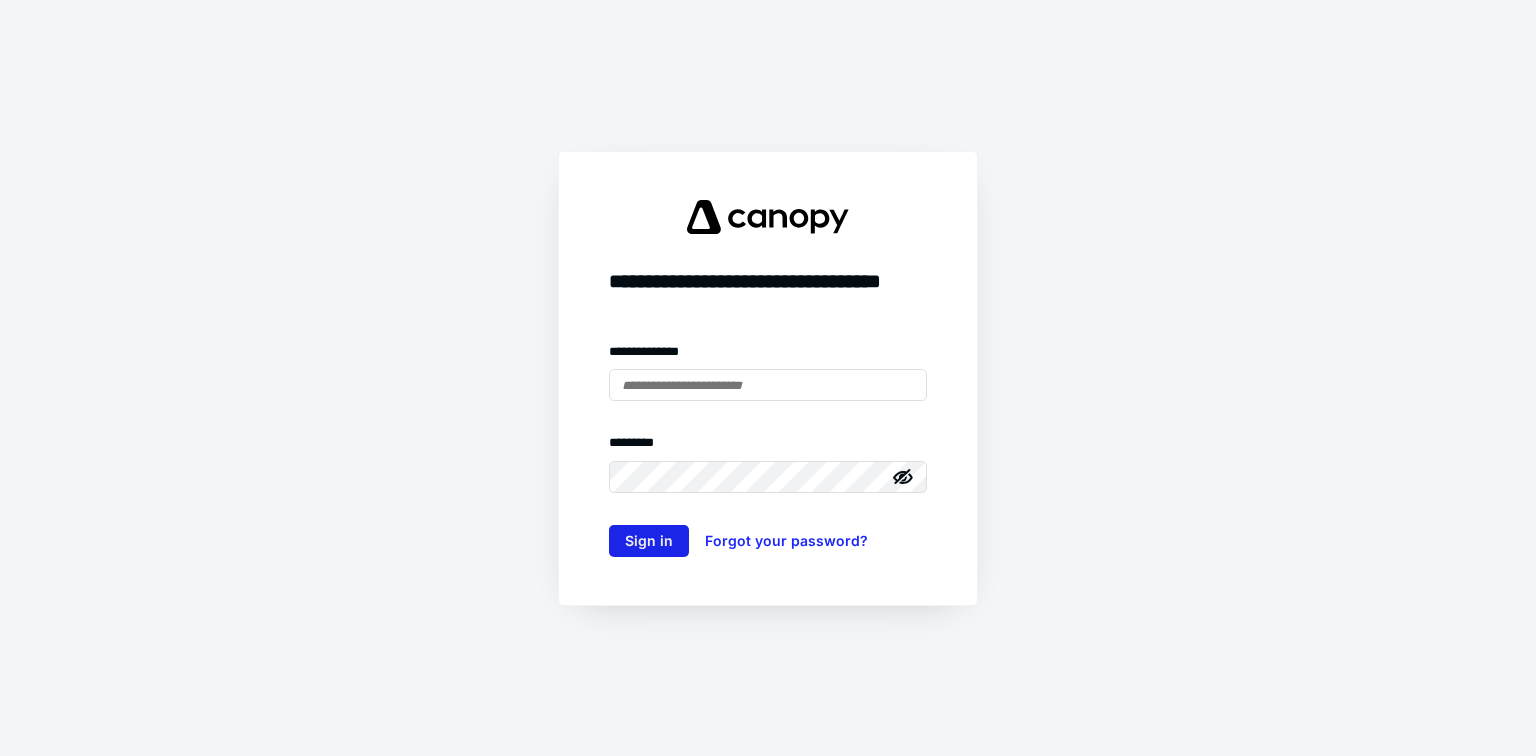 scroll, scrollTop: 0, scrollLeft: 0, axis: both 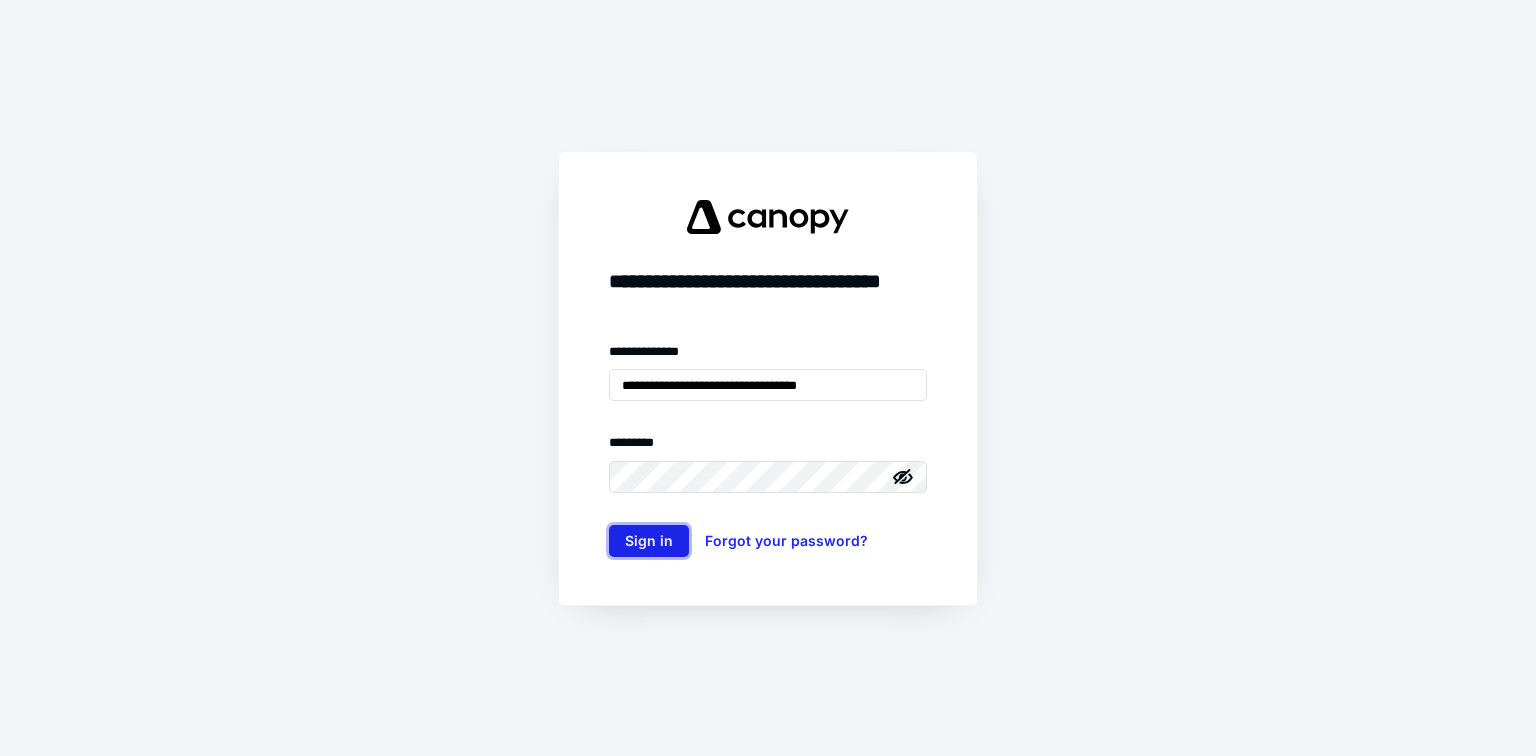 click on "Sign in" at bounding box center (649, 541) 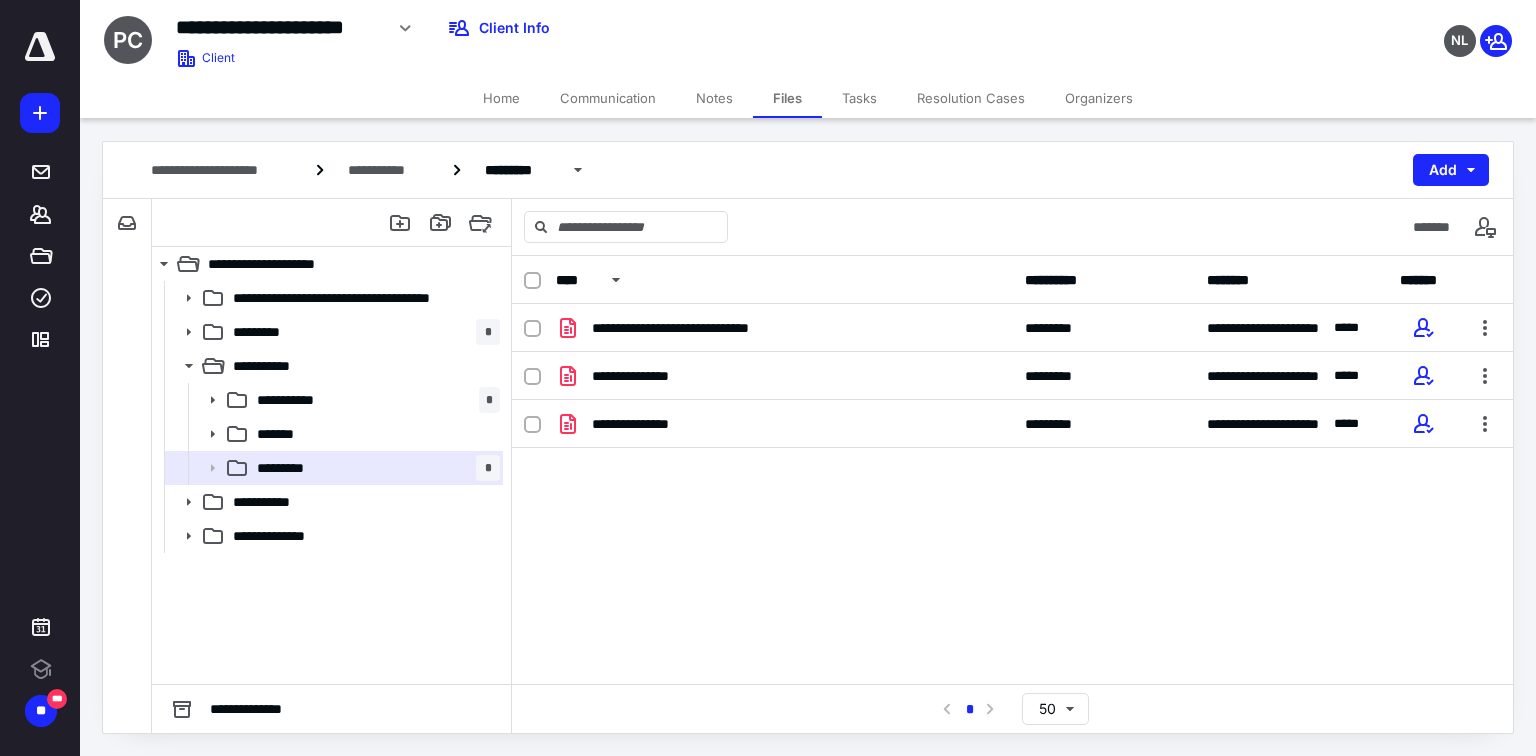 scroll, scrollTop: 0, scrollLeft: 0, axis: both 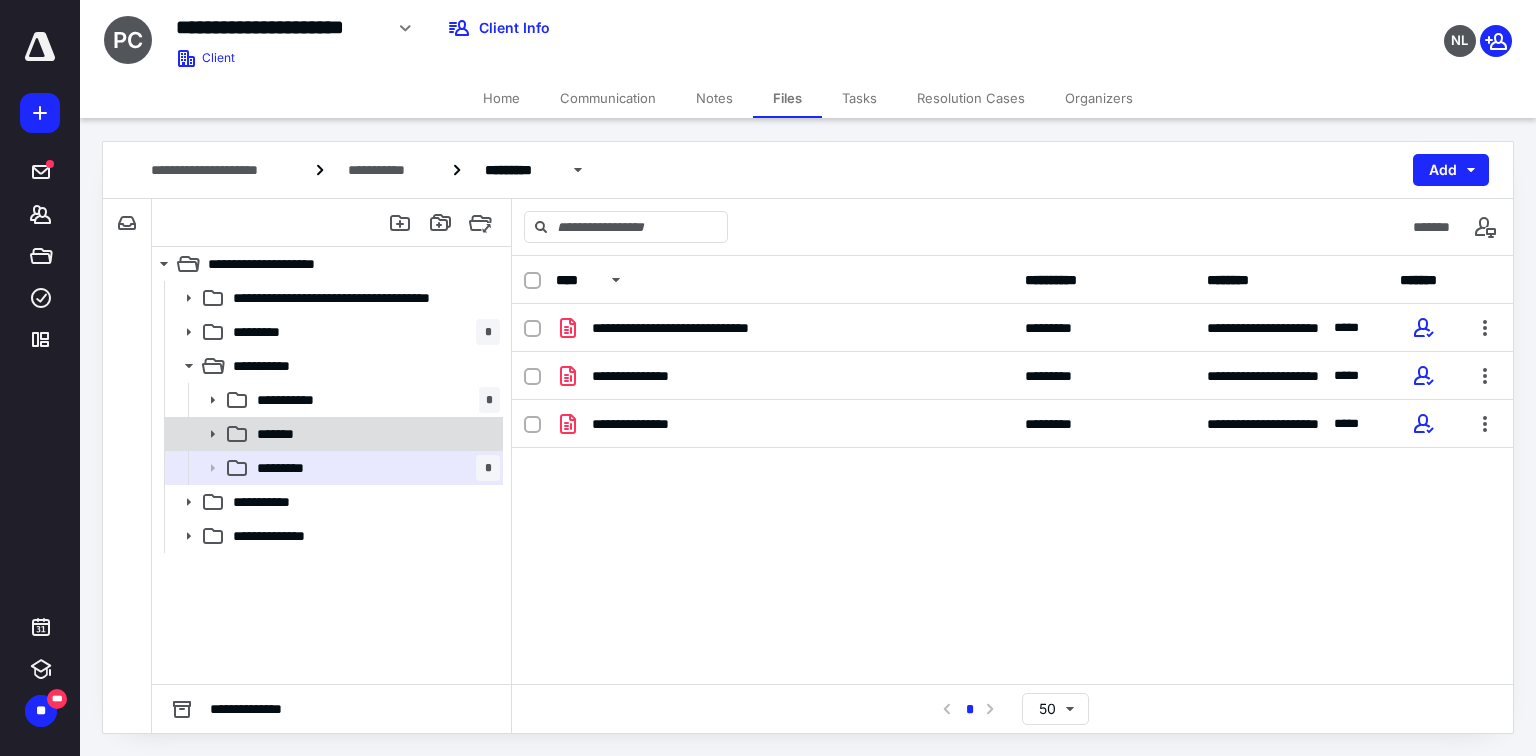 click on "*******" at bounding box center (374, 434) 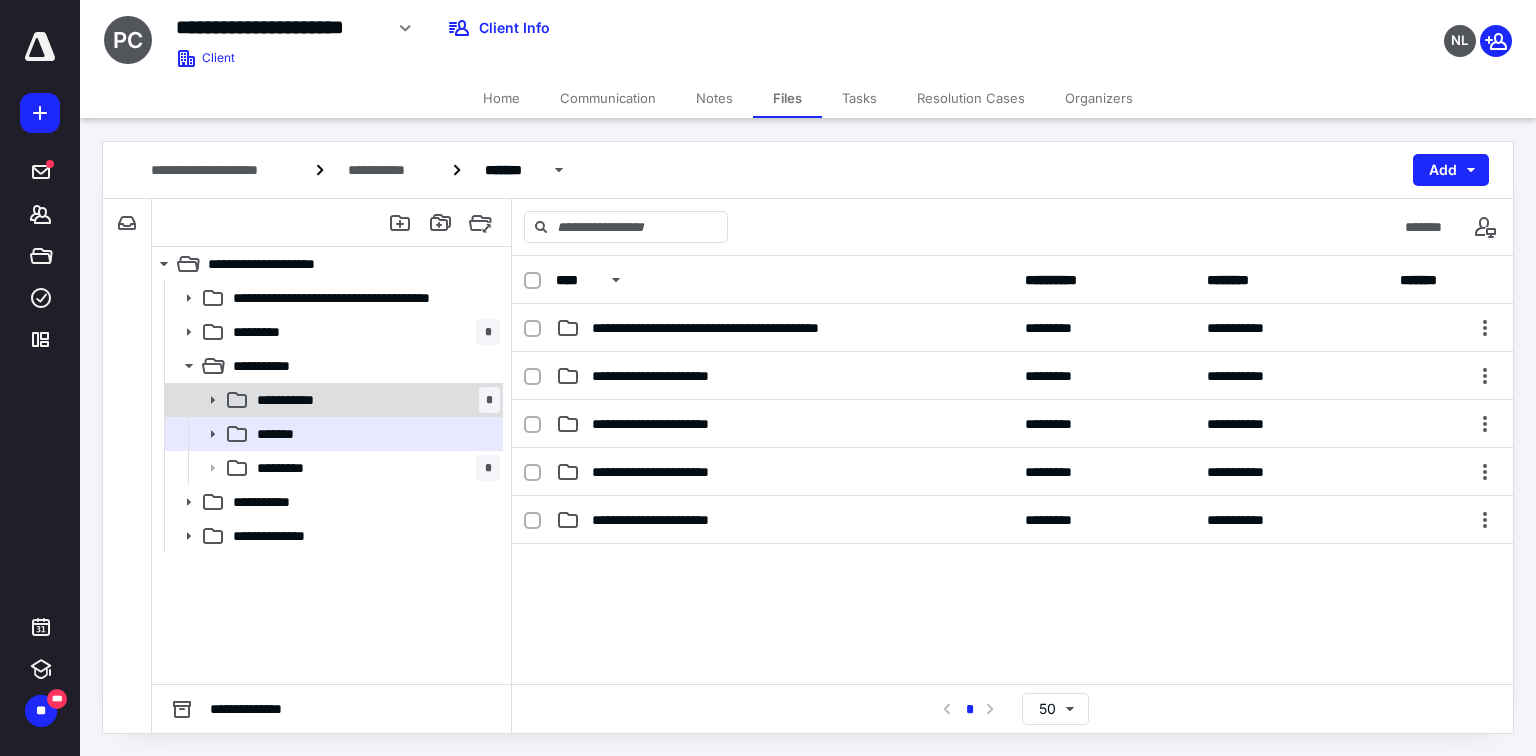 click on "**********" at bounding box center [374, 400] 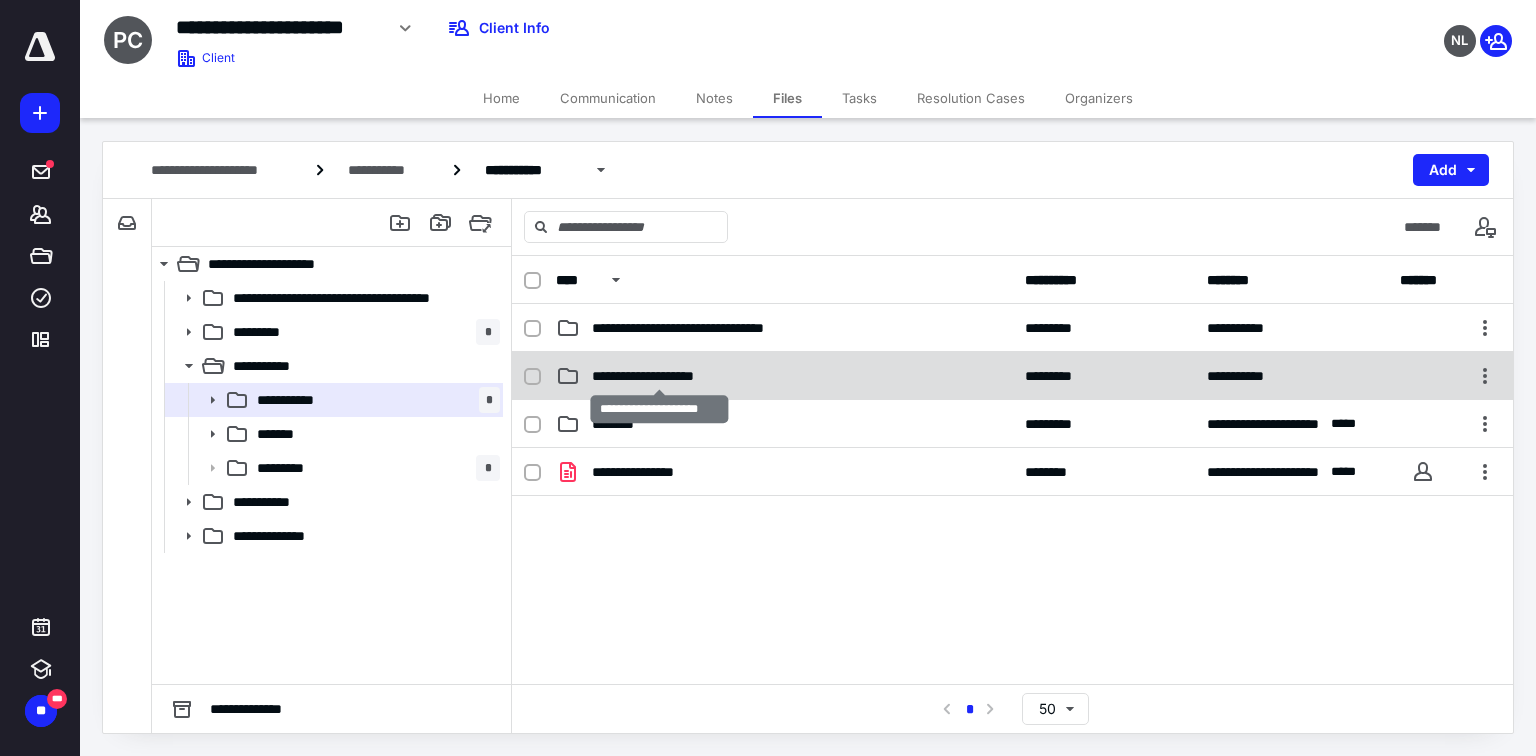 click on "**********" at bounding box center [660, 376] 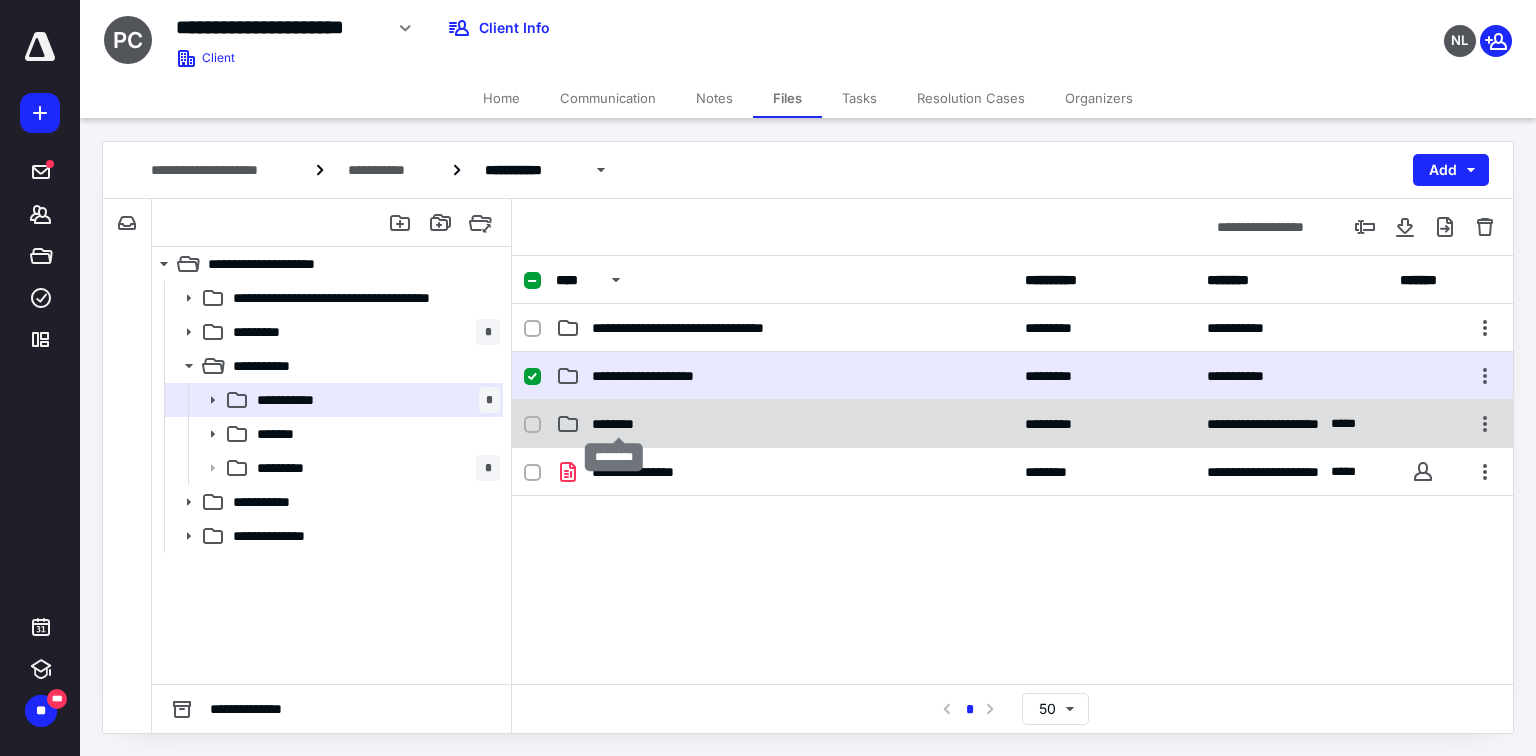 click on "********" at bounding box center (619, 424) 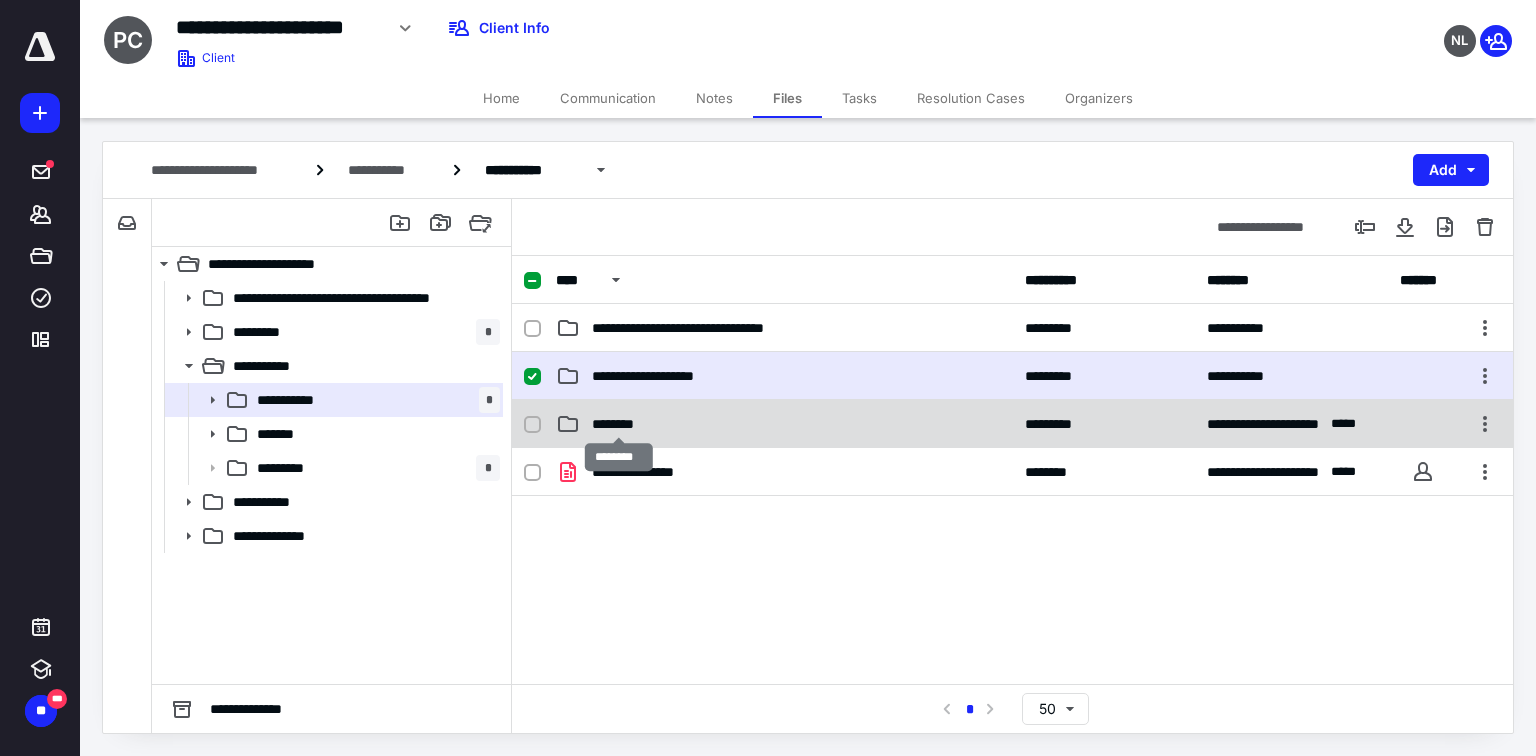 click on "********" at bounding box center (619, 424) 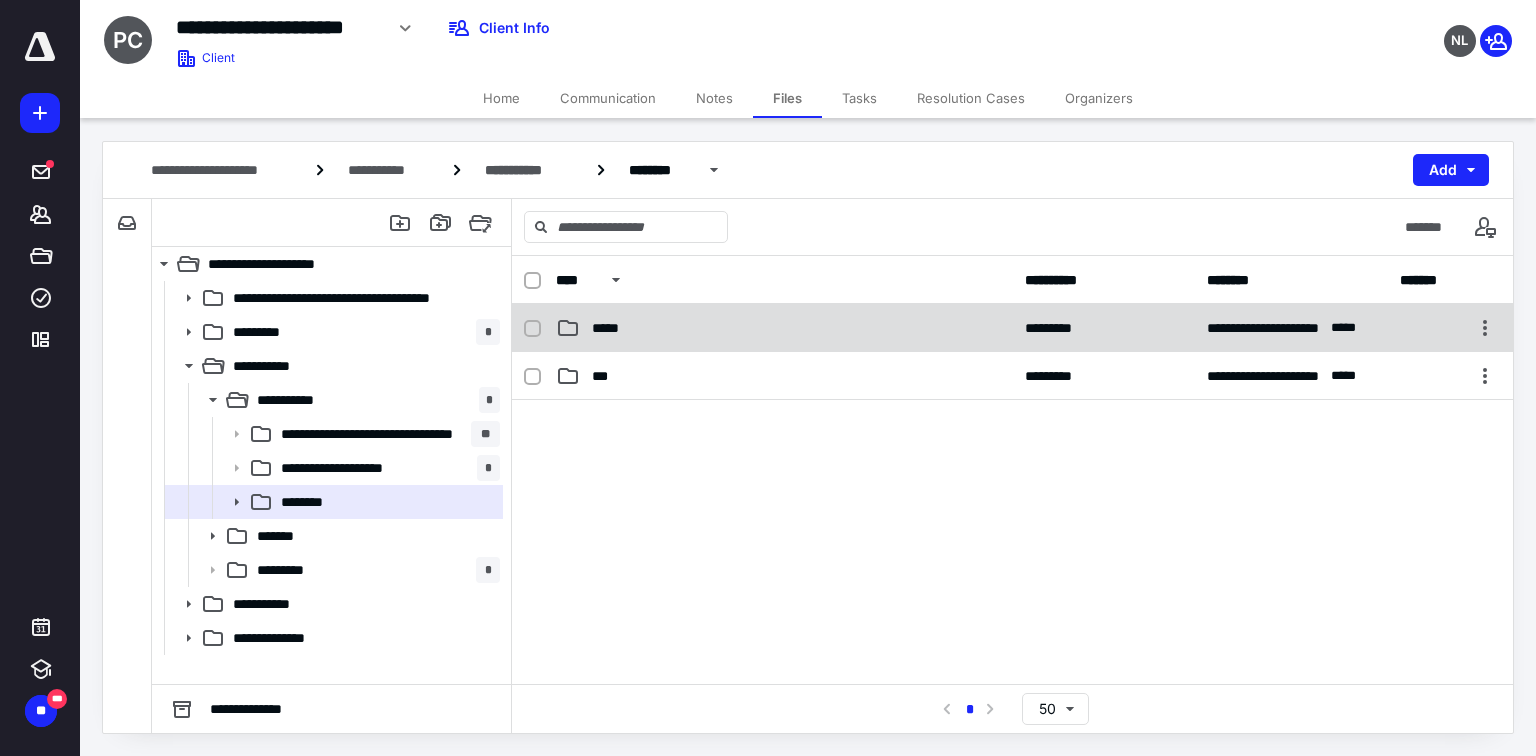 click on "*****" at bounding box center (784, 328) 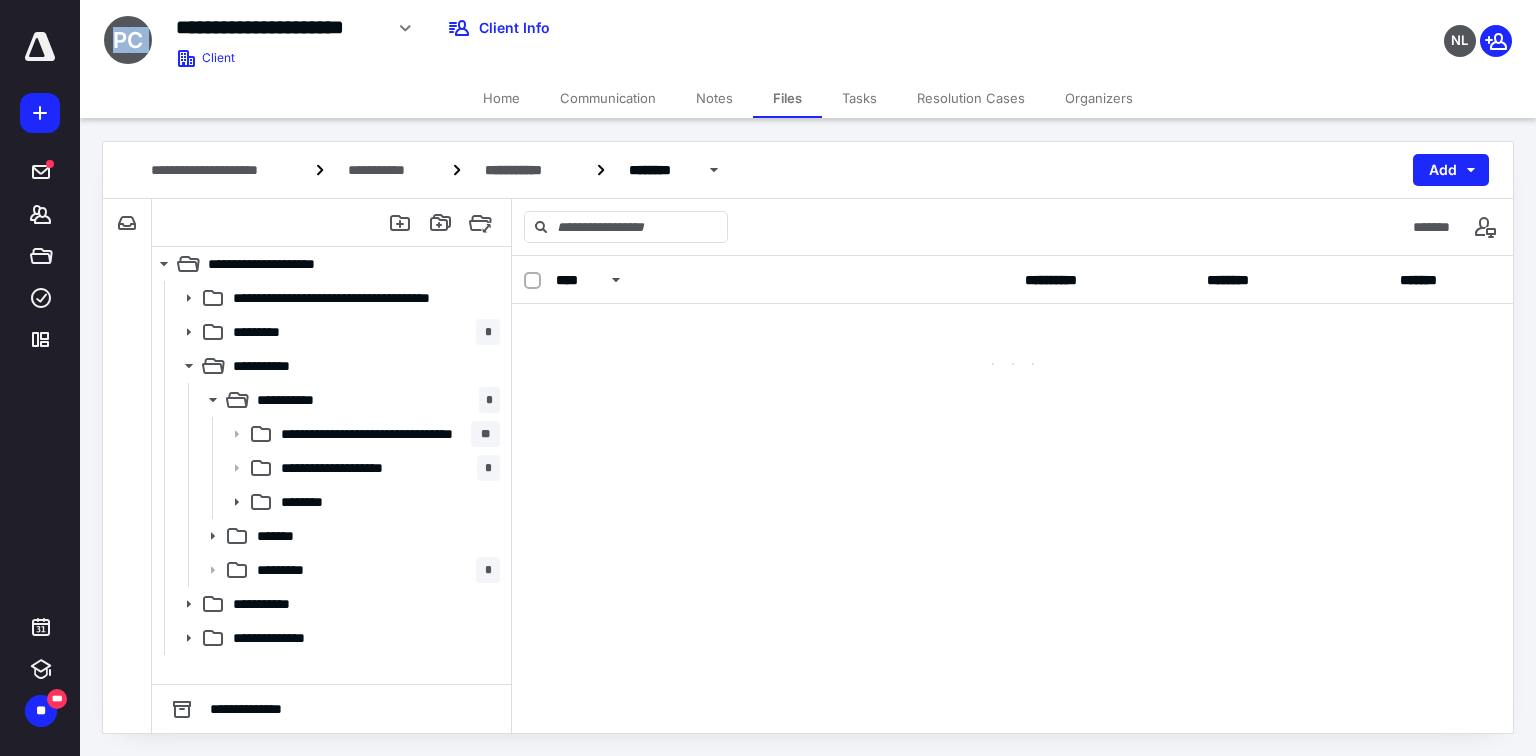 click at bounding box center [1012, 344] 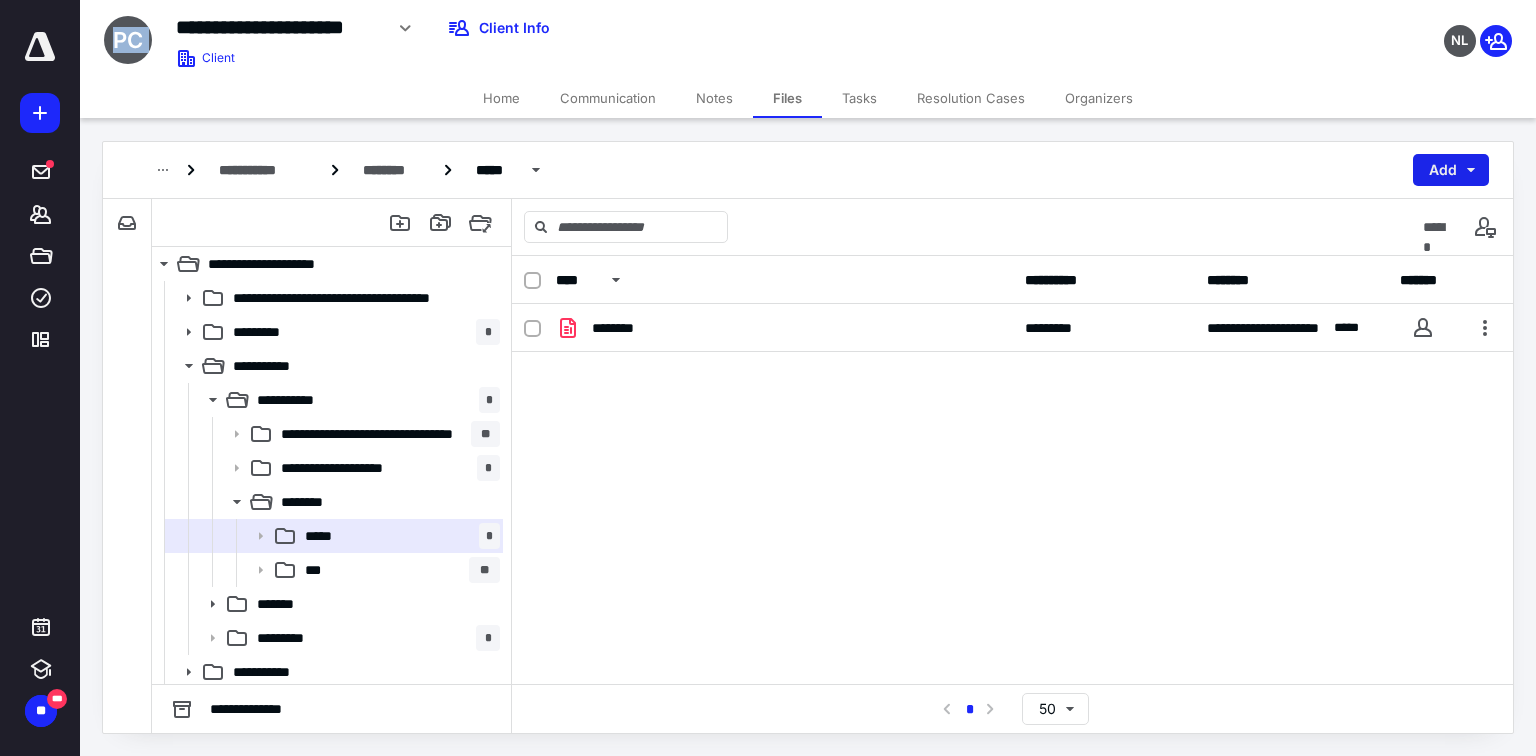click on "Add" at bounding box center (1451, 170) 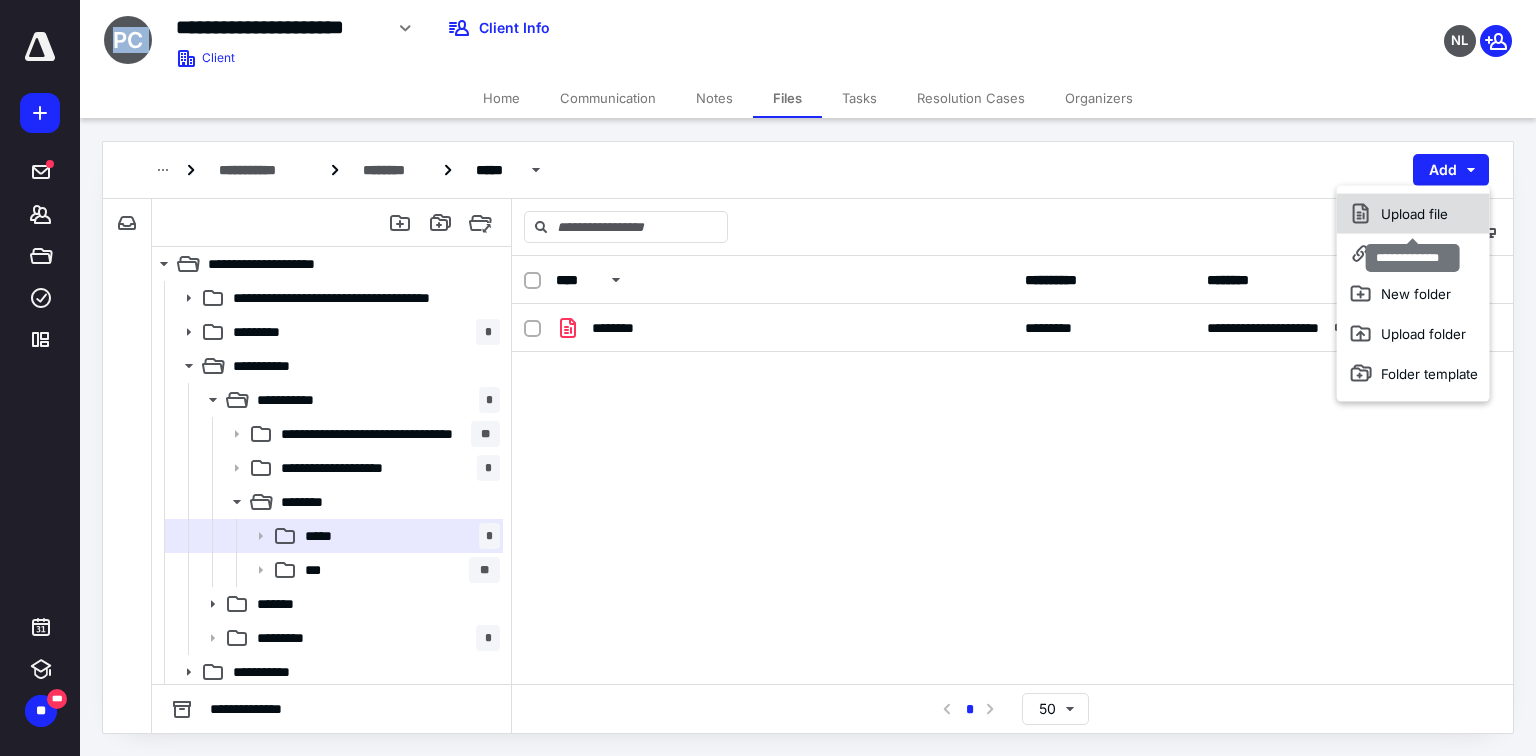 click on "Upload file" at bounding box center [1413, 214] 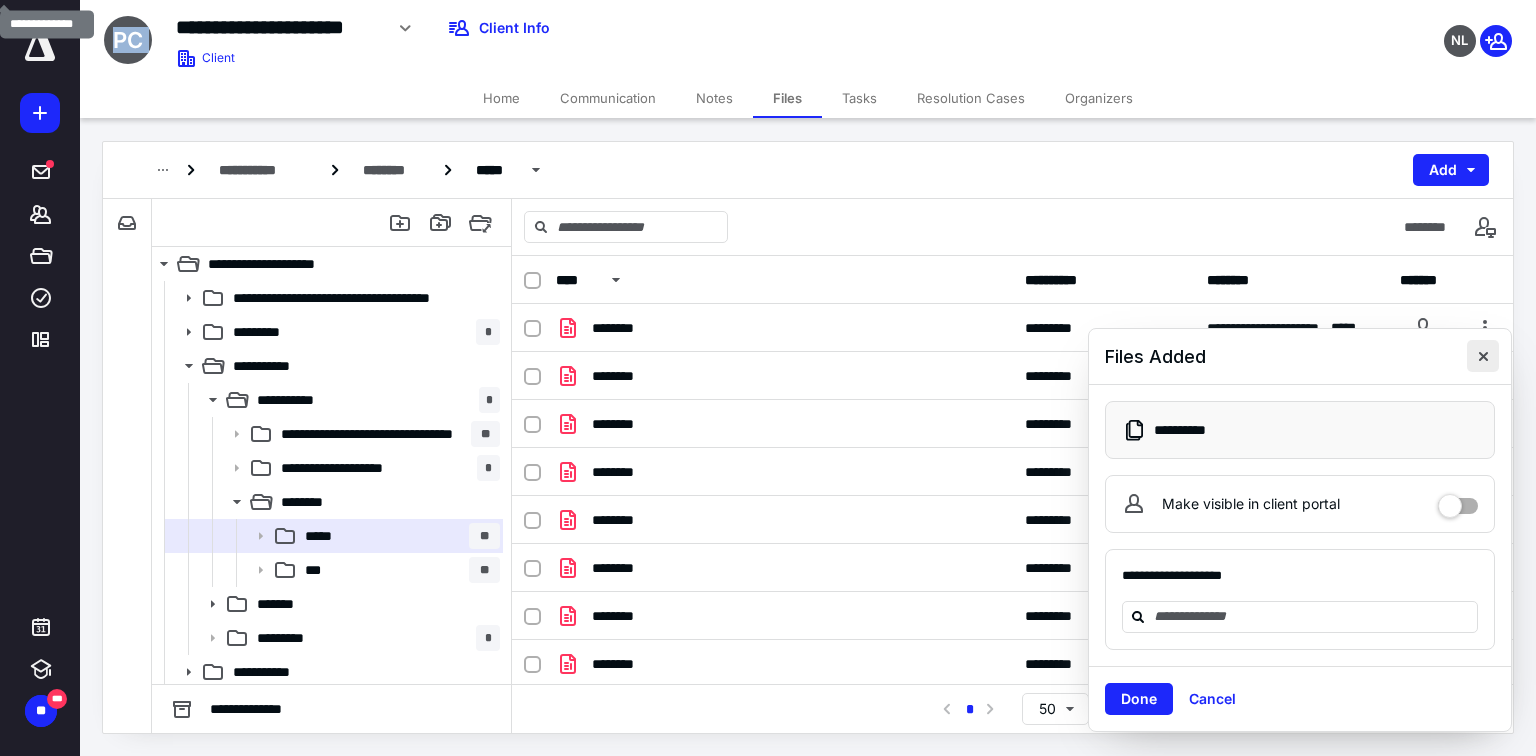 click at bounding box center (1483, 356) 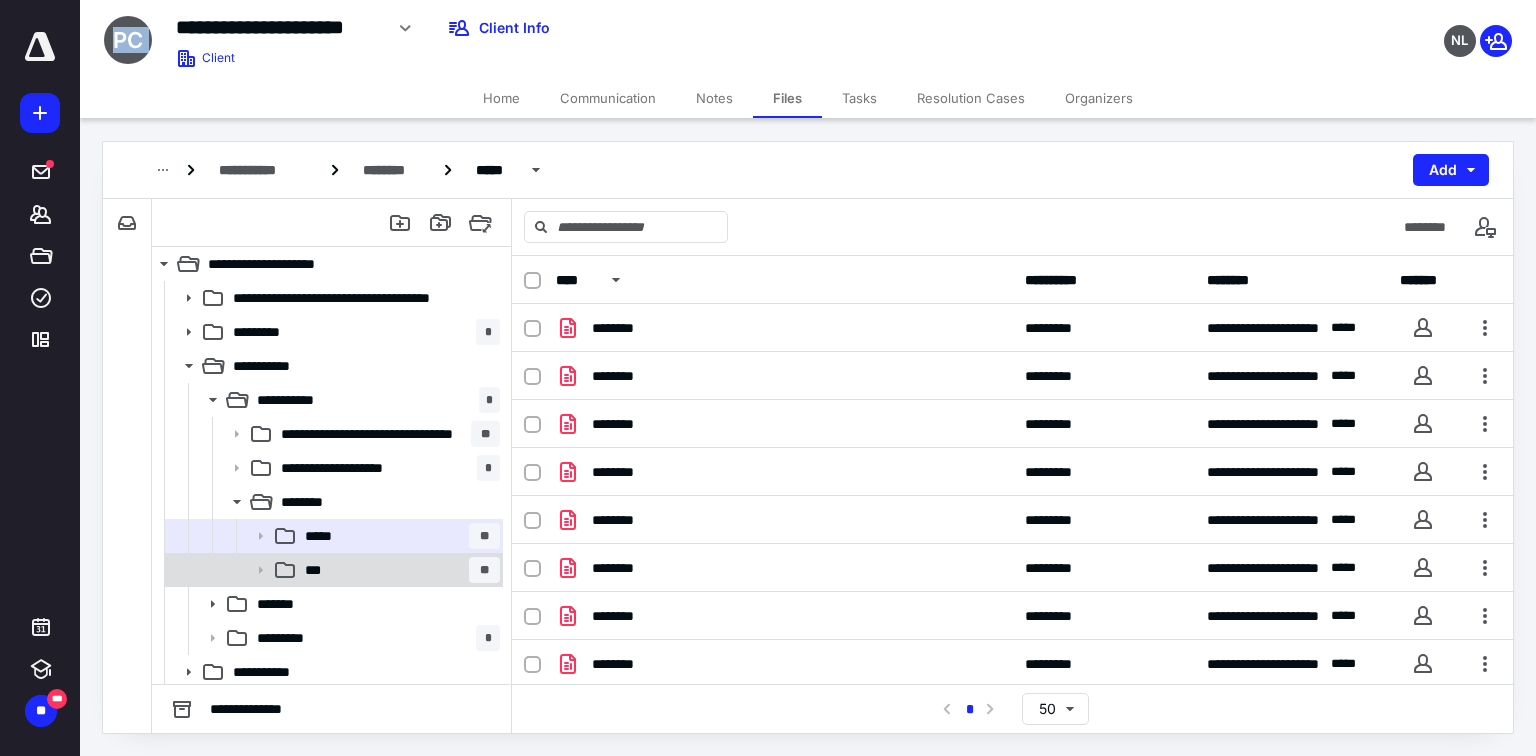 click on "*** **" at bounding box center [398, 570] 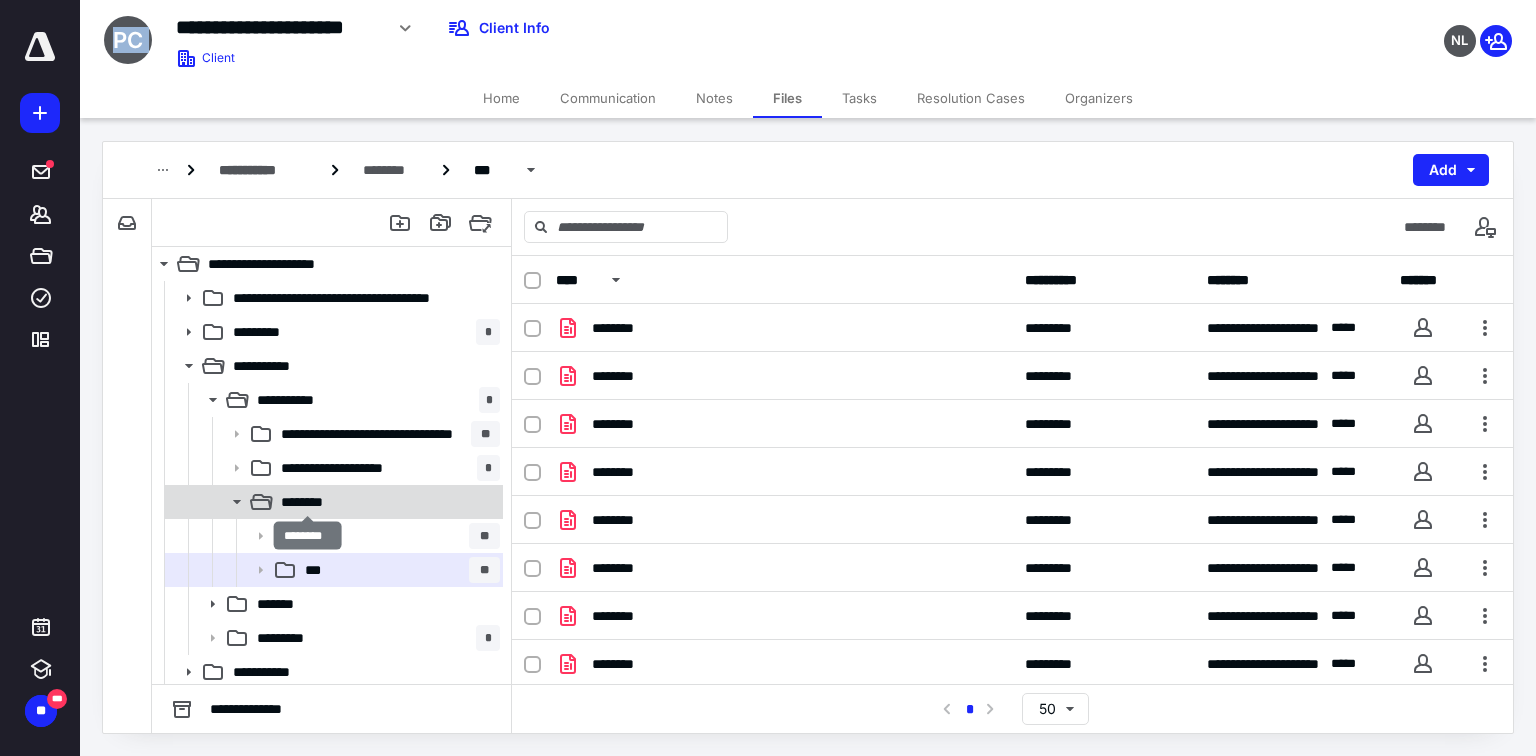 click on "********" at bounding box center [308, 502] 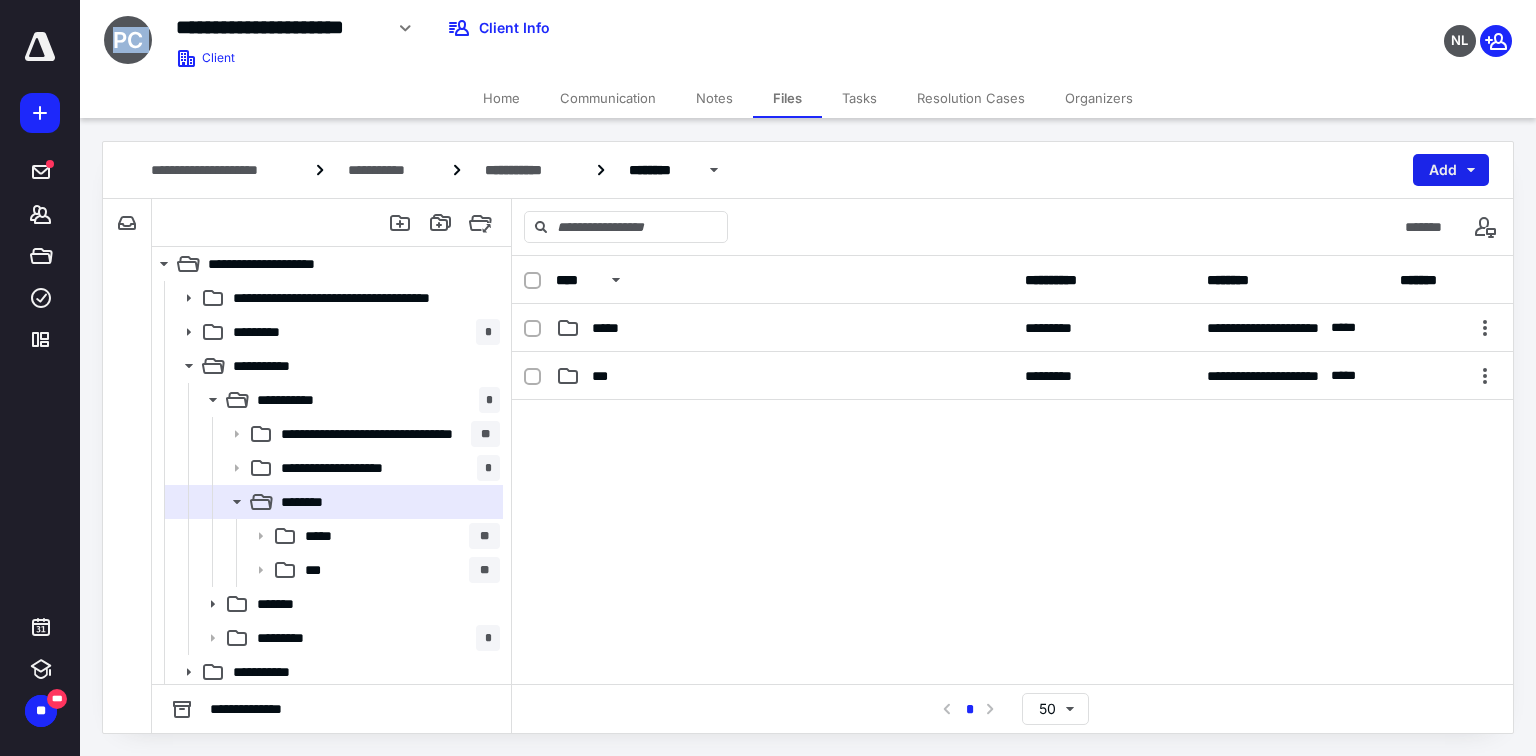 click on "Add" at bounding box center (1451, 170) 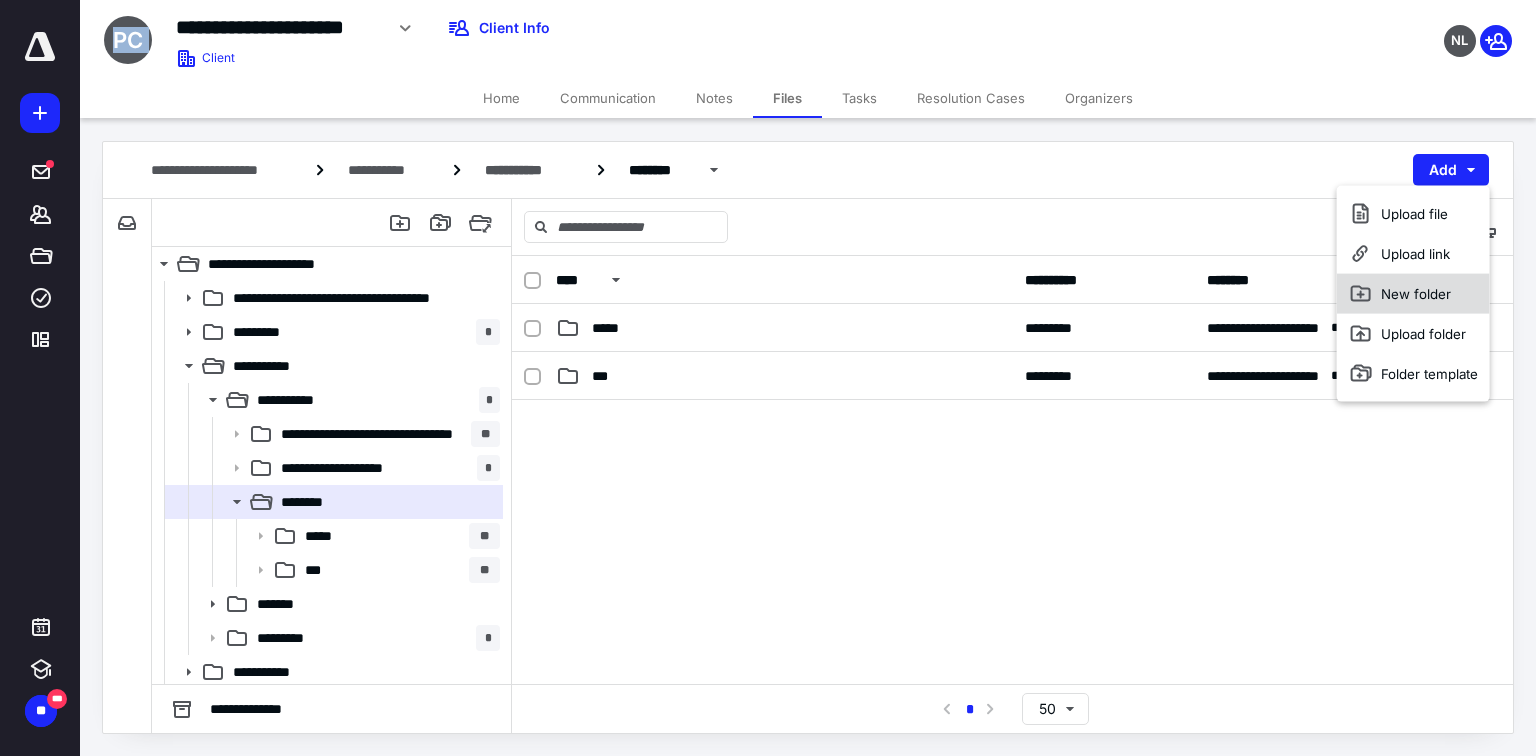 click on "New folder" at bounding box center (1413, 294) 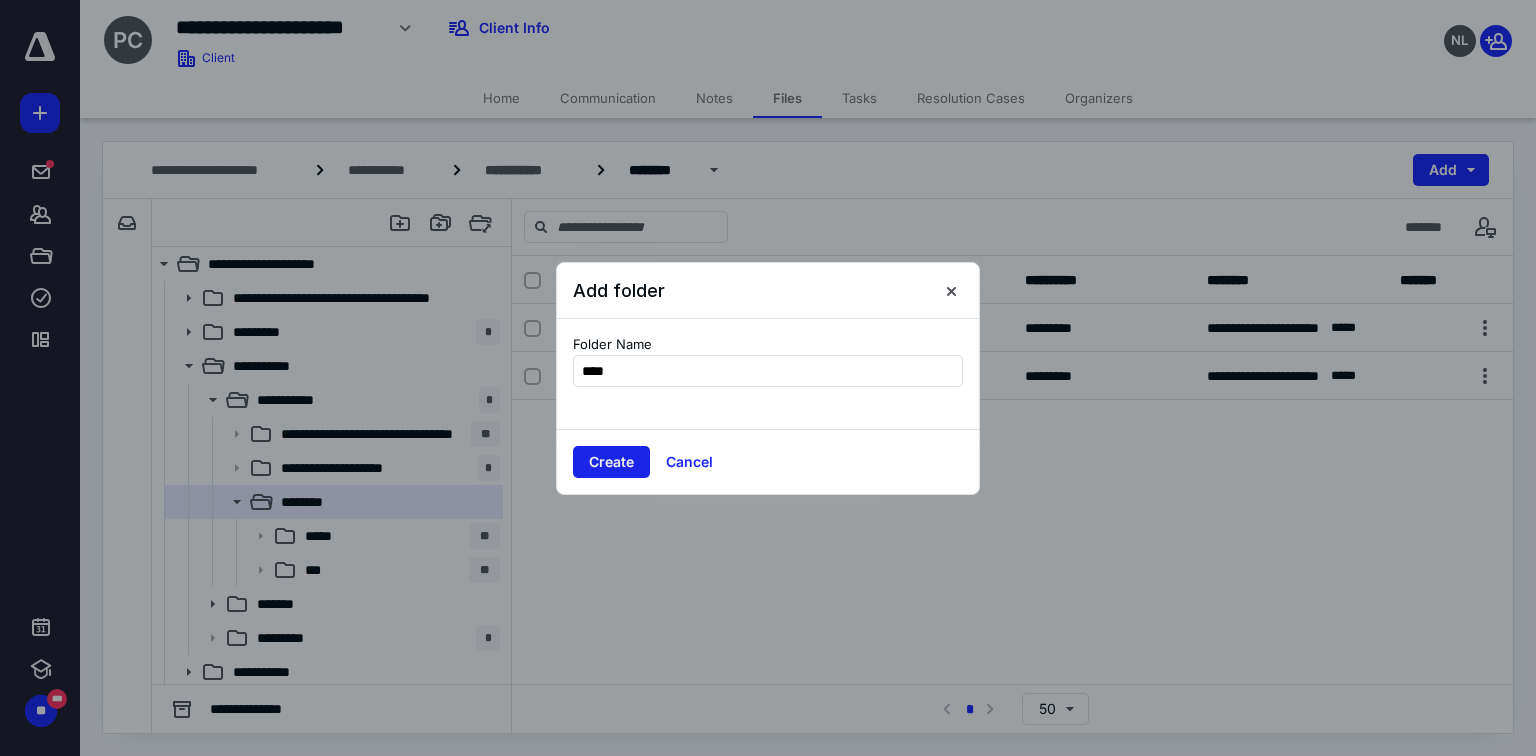 type on "****" 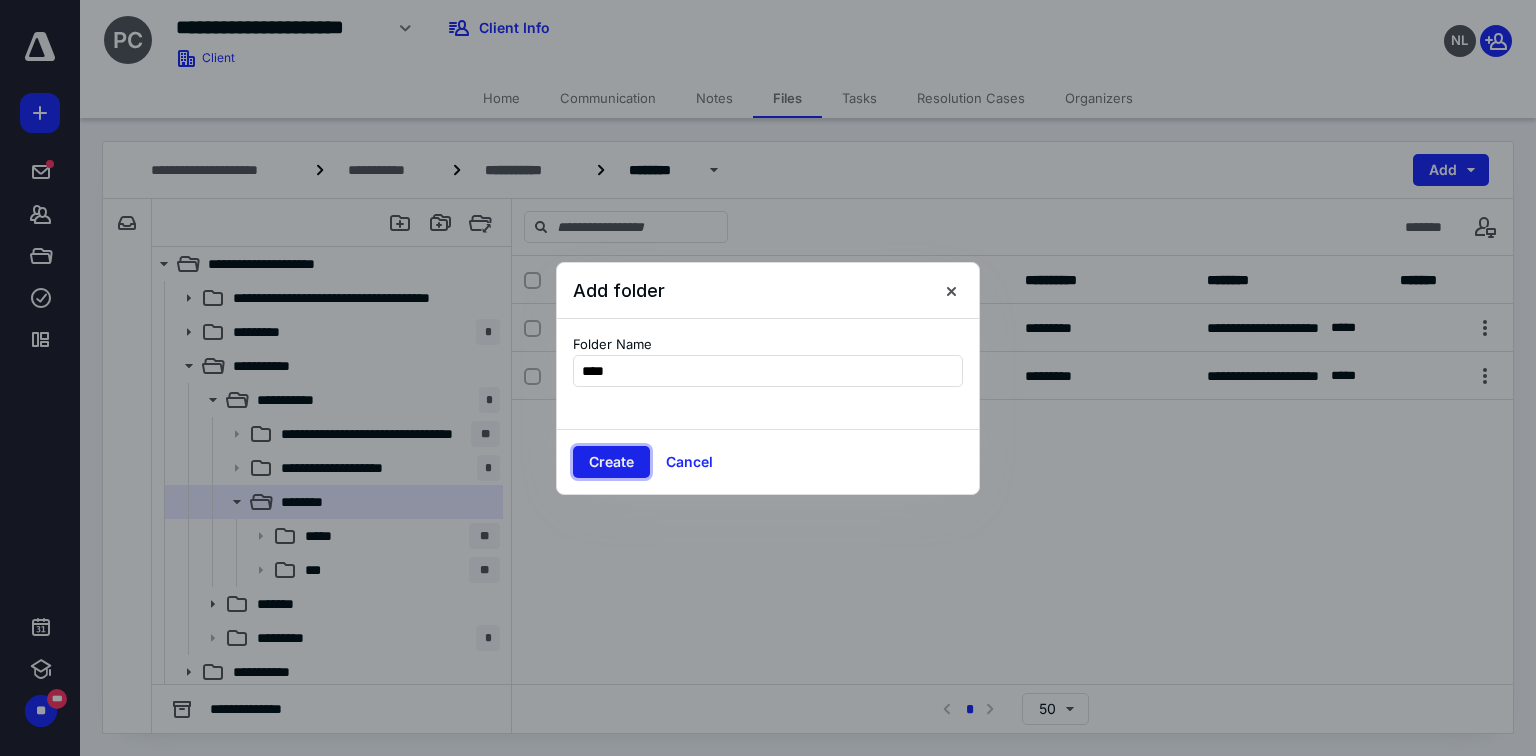 click on "Create" at bounding box center [611, 462] 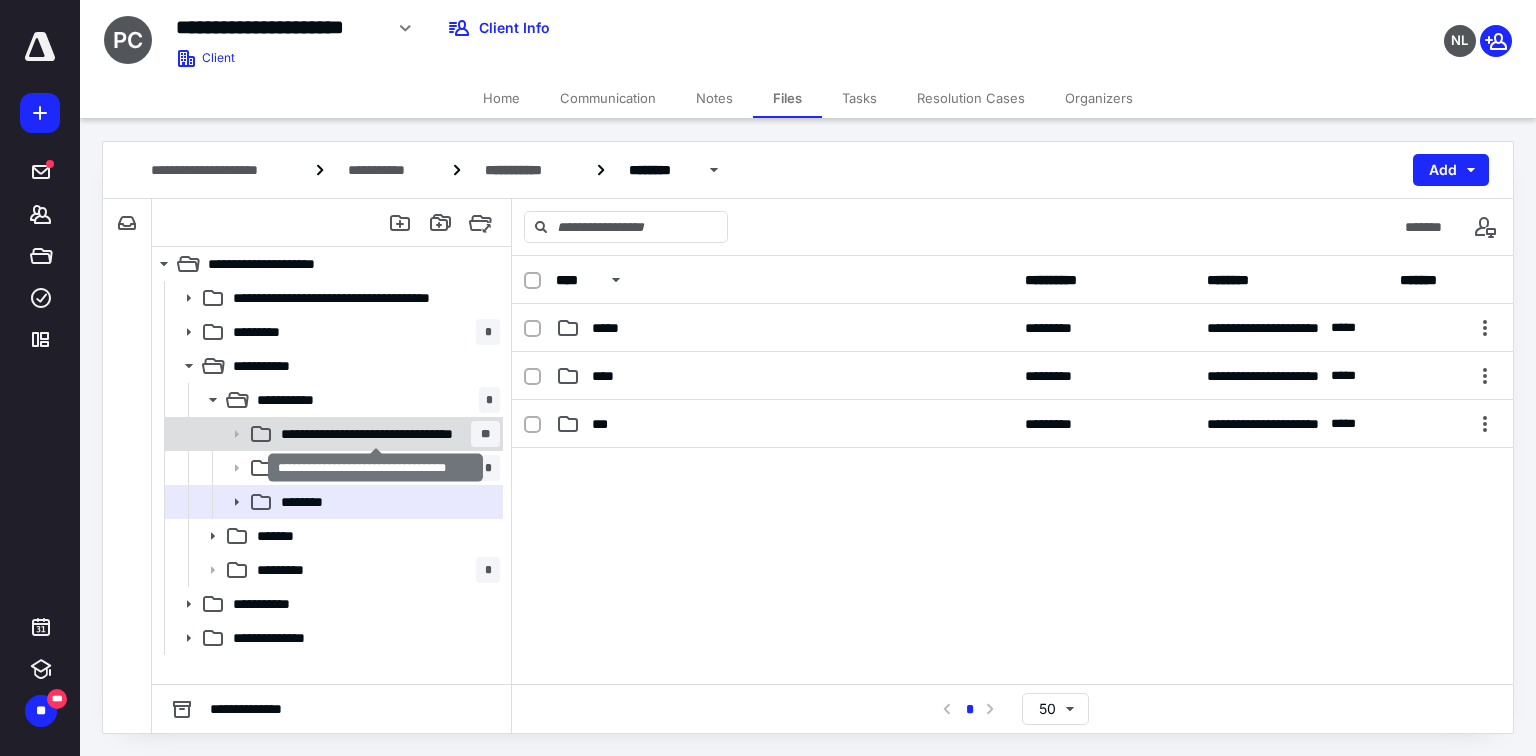 click on "**********" at bounding box center (376, 434) 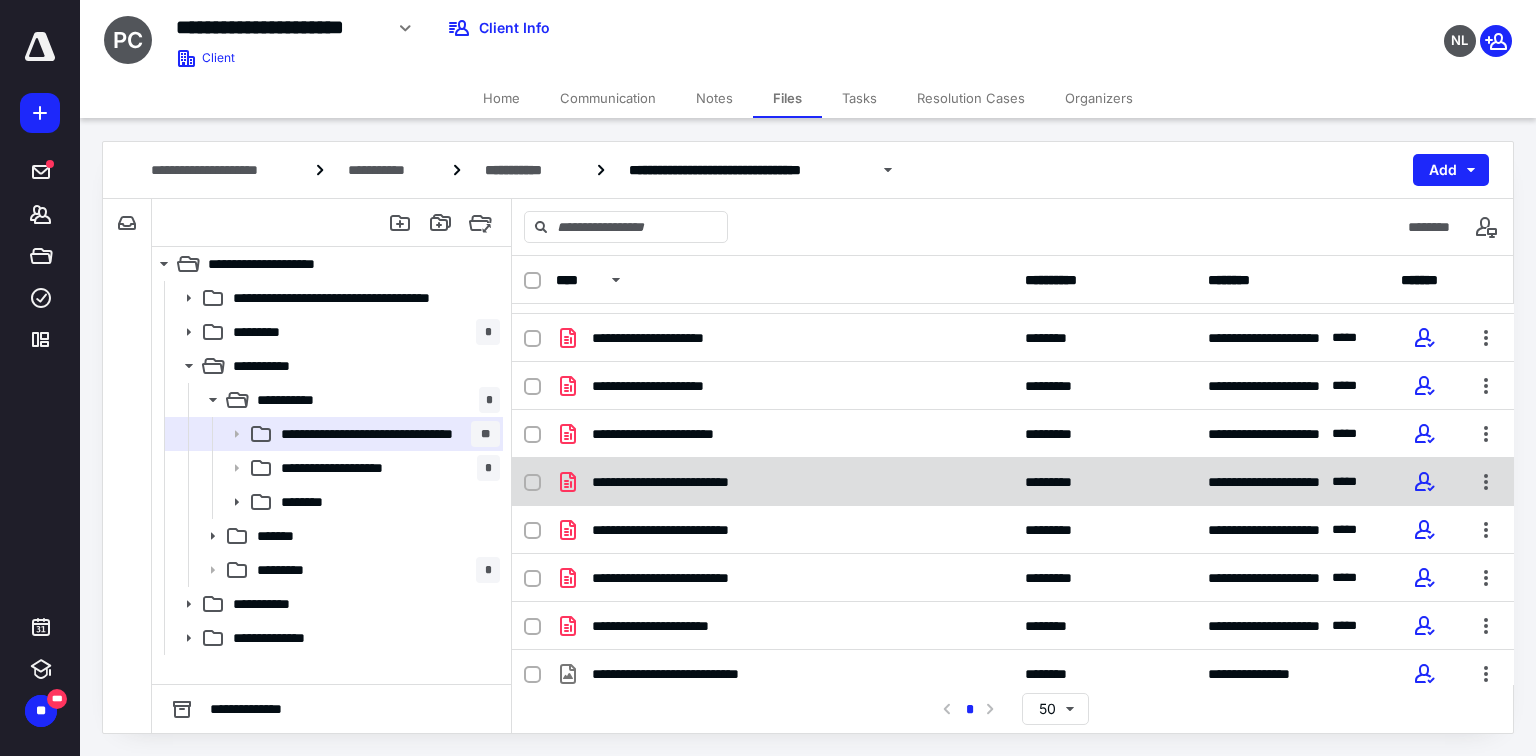 scroll, scrollTop: 144, scrollLeft: 0, axis: vertical 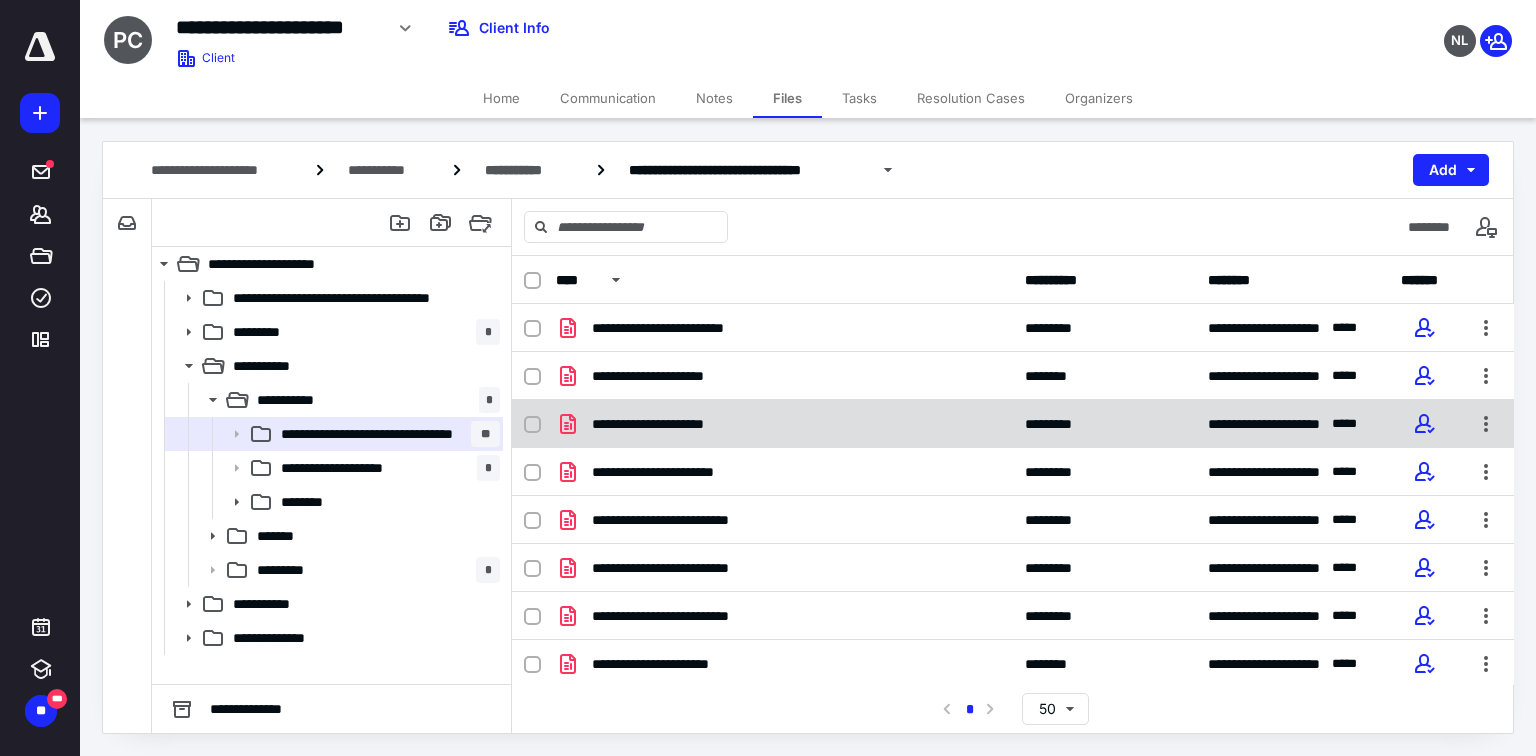 click on "**********" at bounding box center (1013, 424) 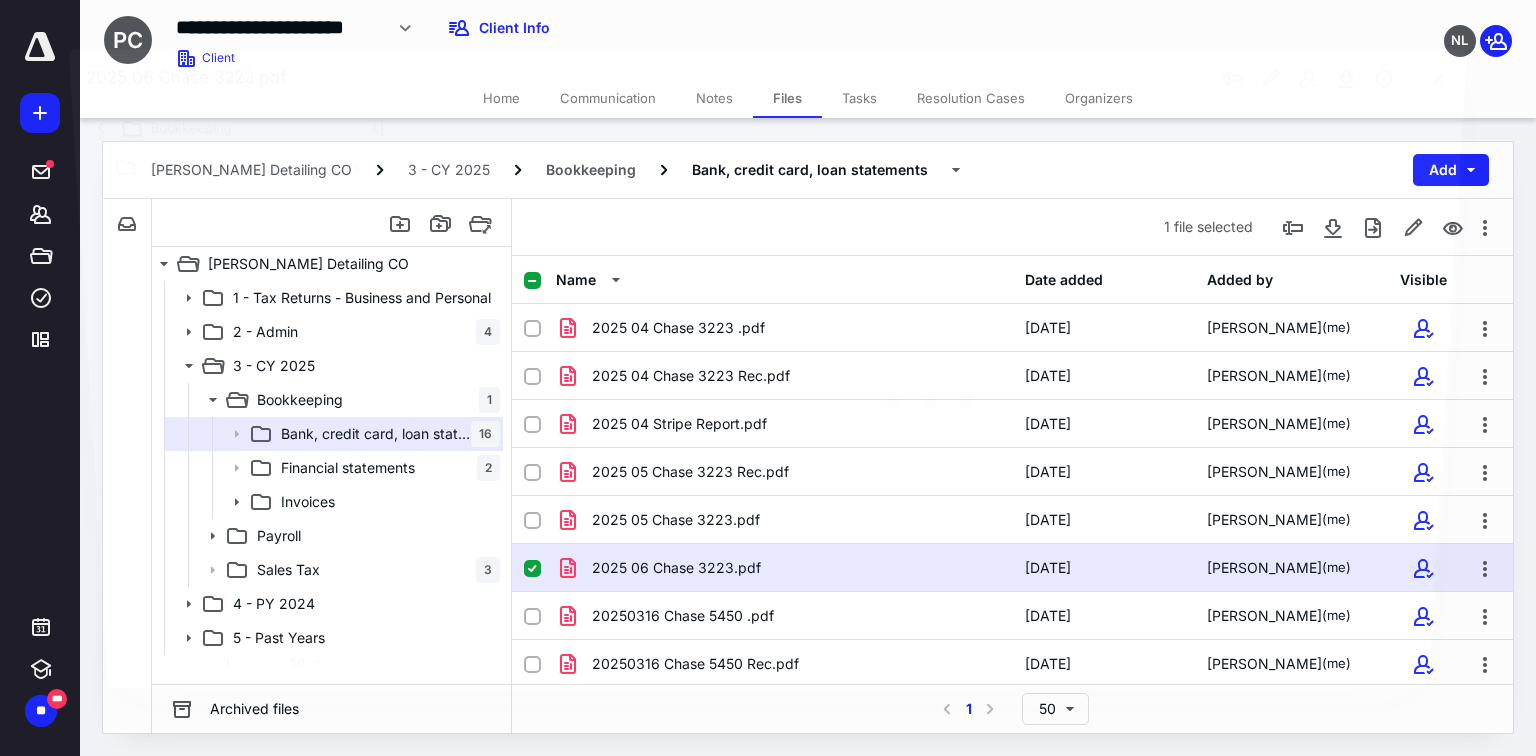 scroll, scrollTop: 144, scrollLeft: 0, axis: vertical 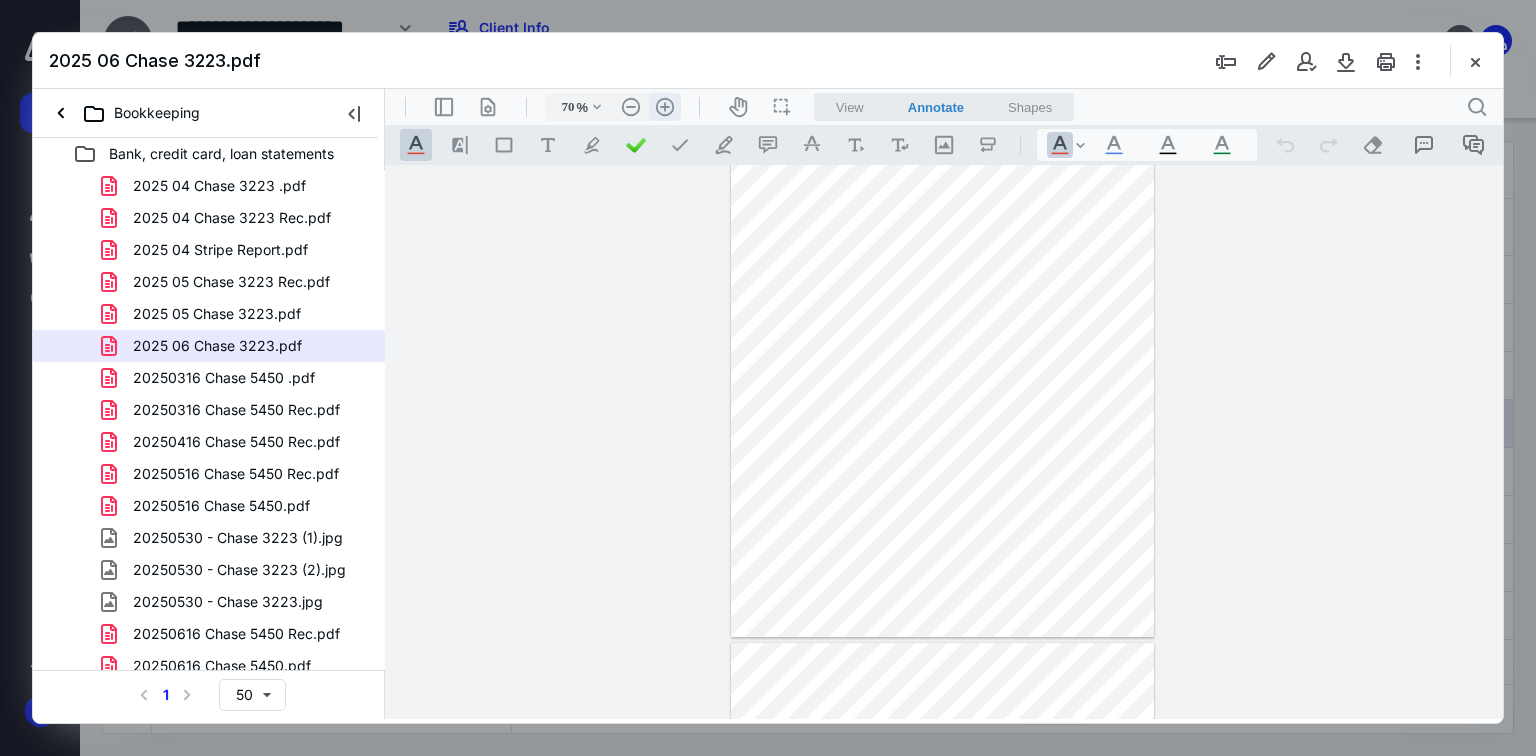 click on ".cls-1{fill:#abb0c4;} icon - header - zoom - in - line" at bounding box center [665, 107] 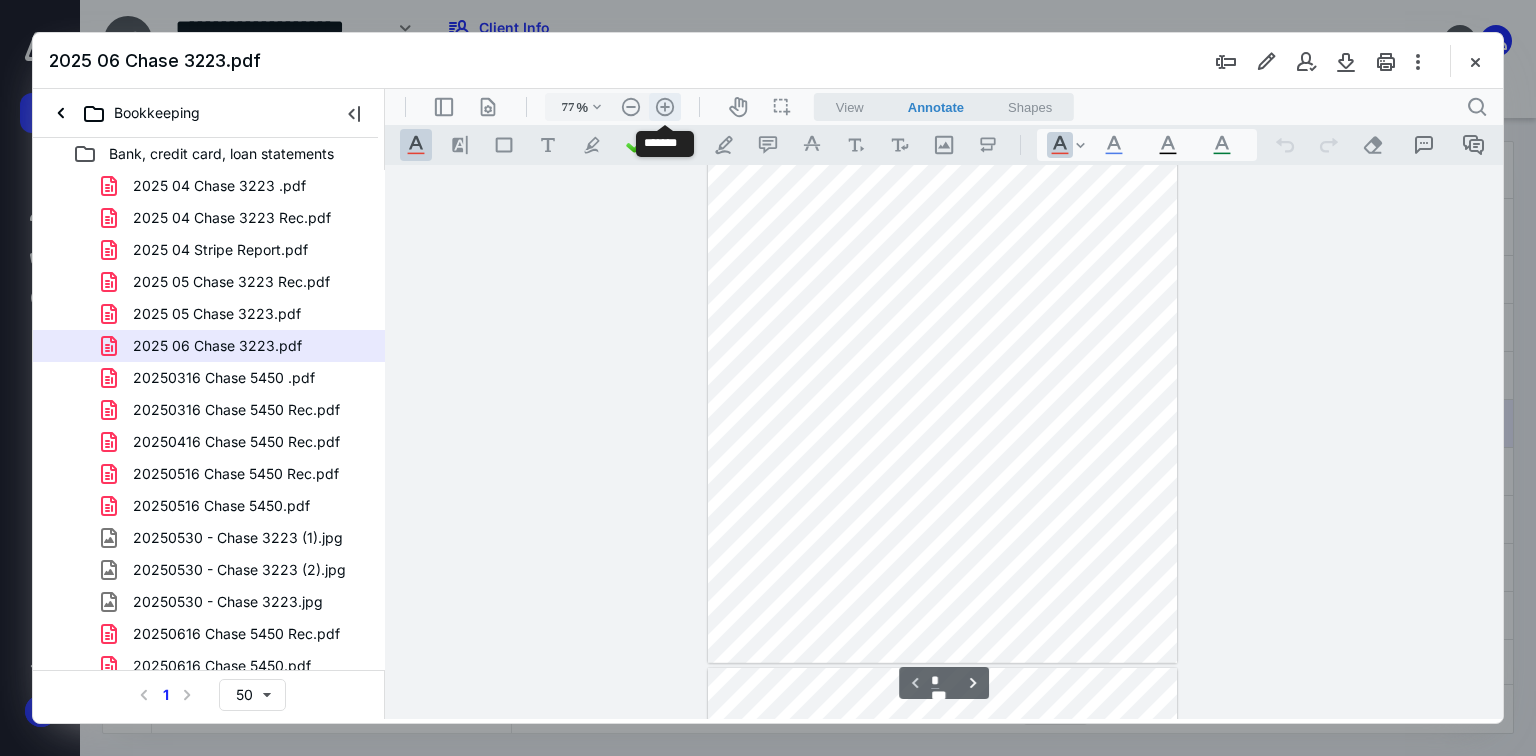 click on ".cls-1{fill:#abb0c4;} icon - header - zoom - in - line" at bounding box center (665, 107) 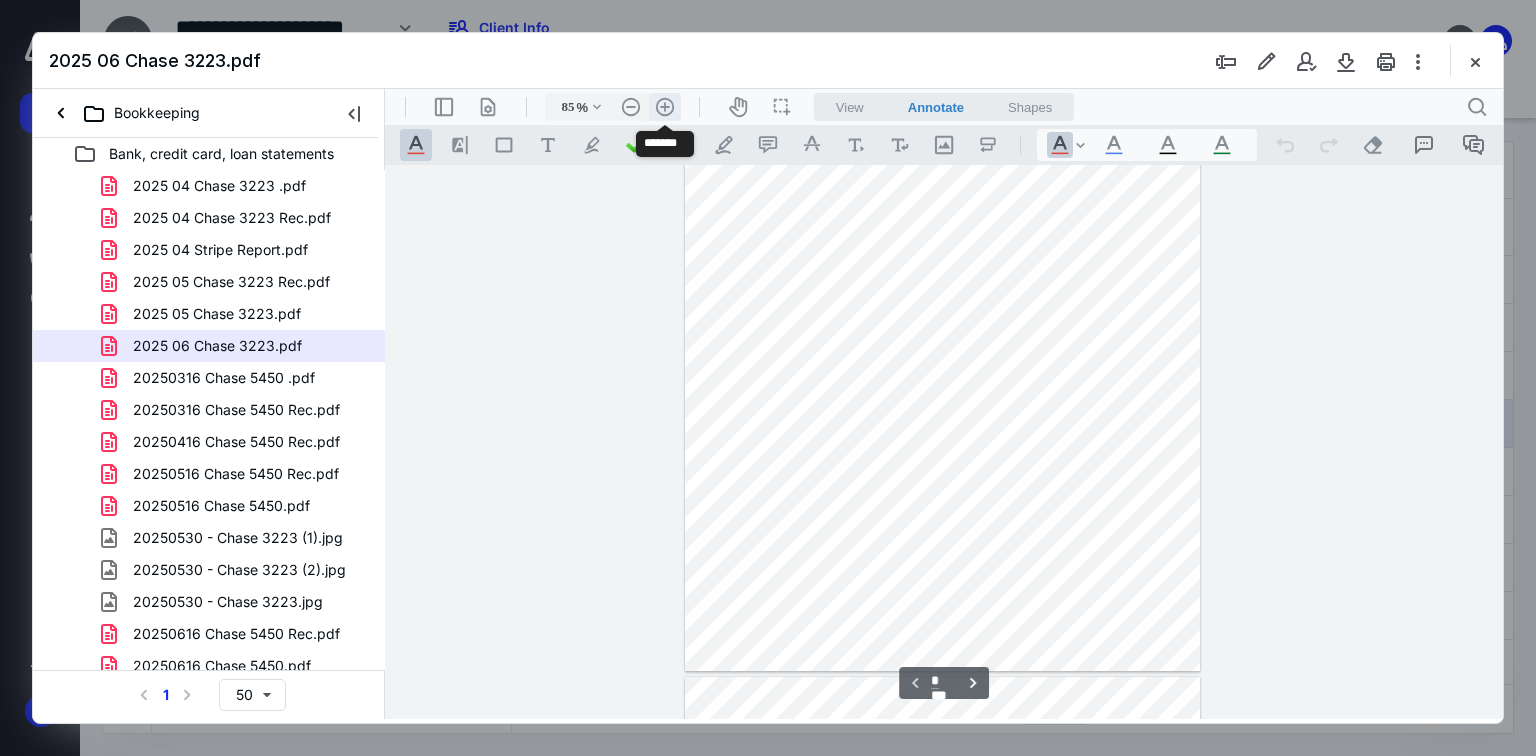 click on ".cls-1{fill:#abb0c4;} icon - header - zoom - in - line" at bounding box center [665, 107] 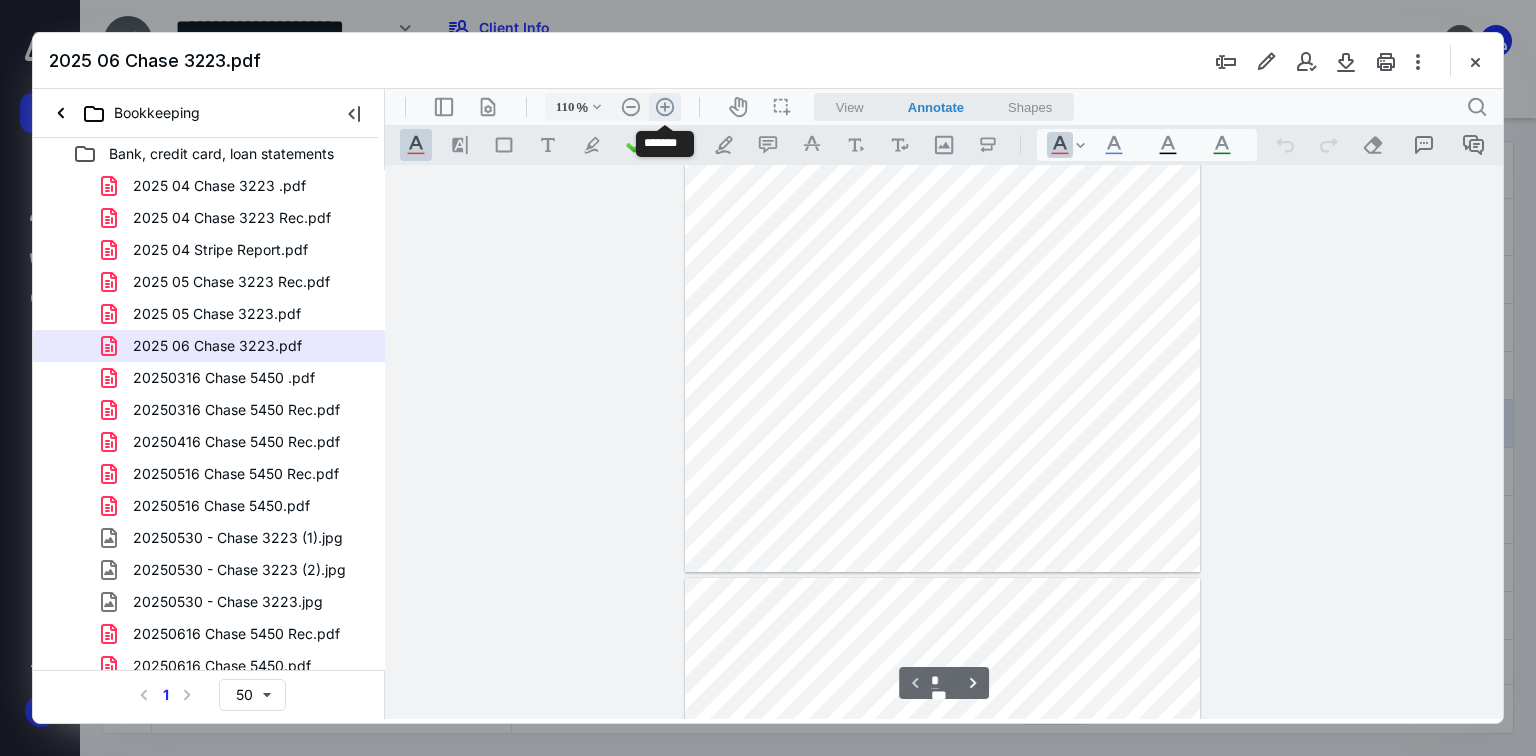 click on ".cls-1{fill:#abb0c4;} icon - header - zoom - in - line" at bounding box center (665, 107) 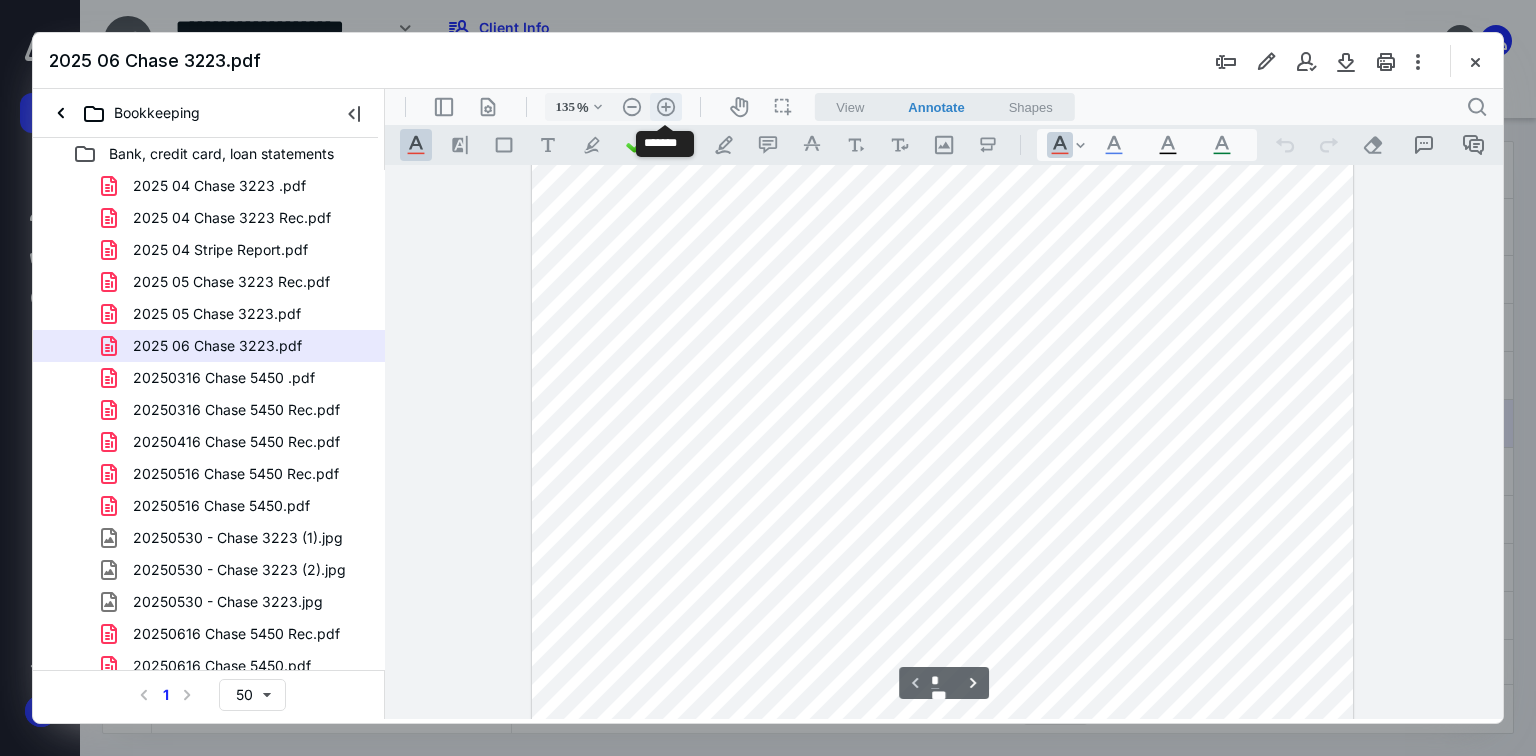 scroll, scrollTop: 378, scrollLeft: 0, axis: vertical 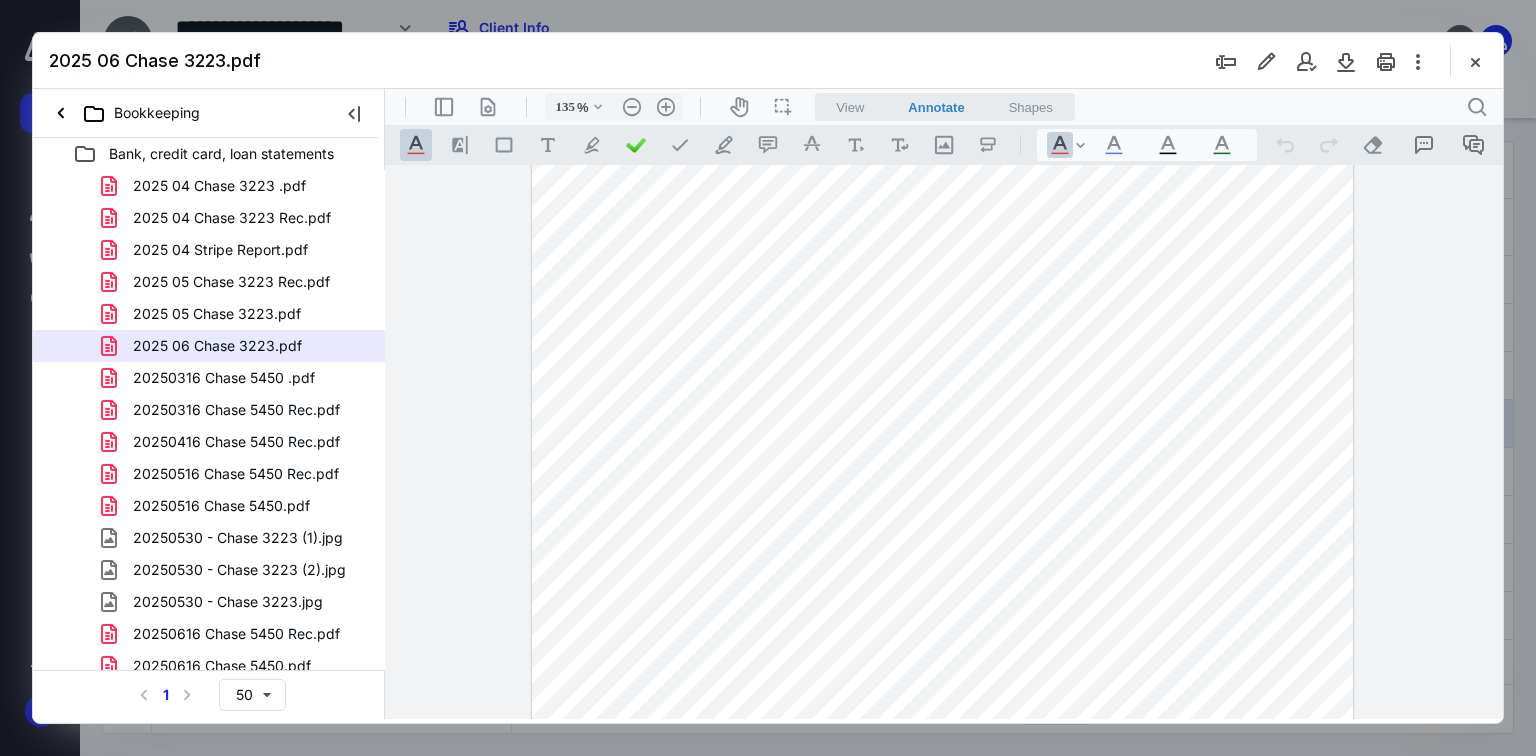 drag, startPoint x: 1199, startPoint y: 565, endPoint x: 1281, endPoint y: 575, distance: 82.607506 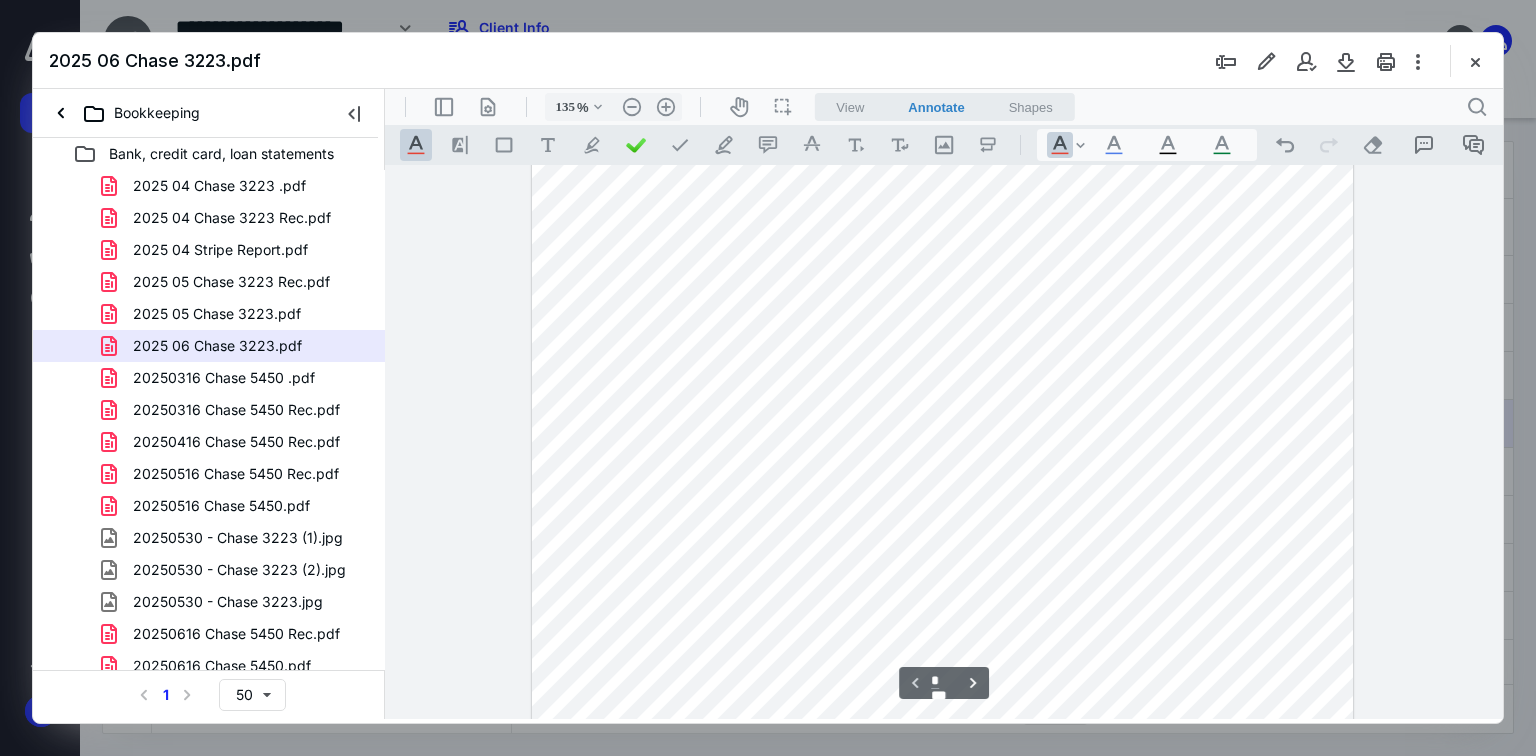 scroll, scrollTop: 458, scrollLeft: 0, axis: vertical 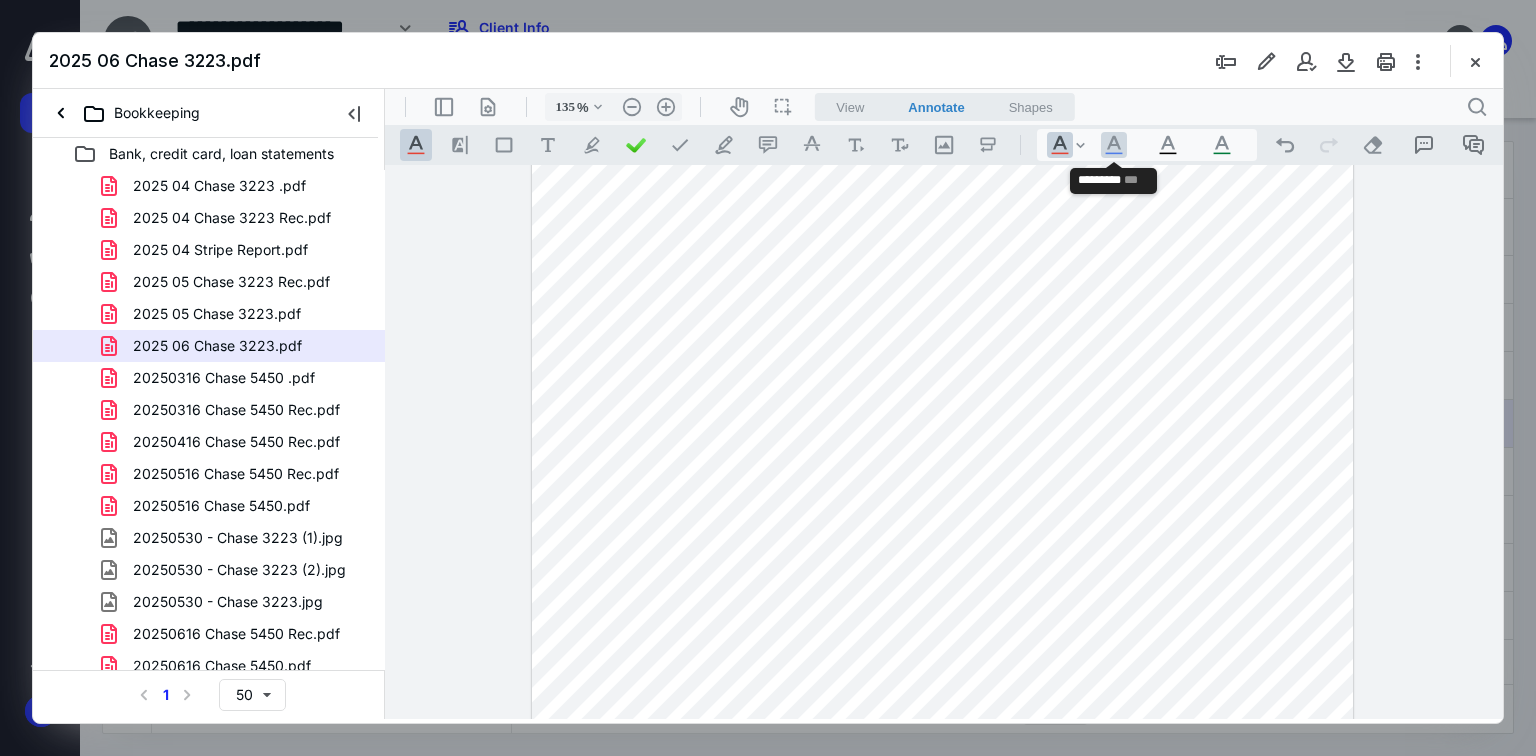 click on ".cls-1{fill:#abb0c4;} icon - tool - text manipulation - underline" at bounding box center [1114, 145] 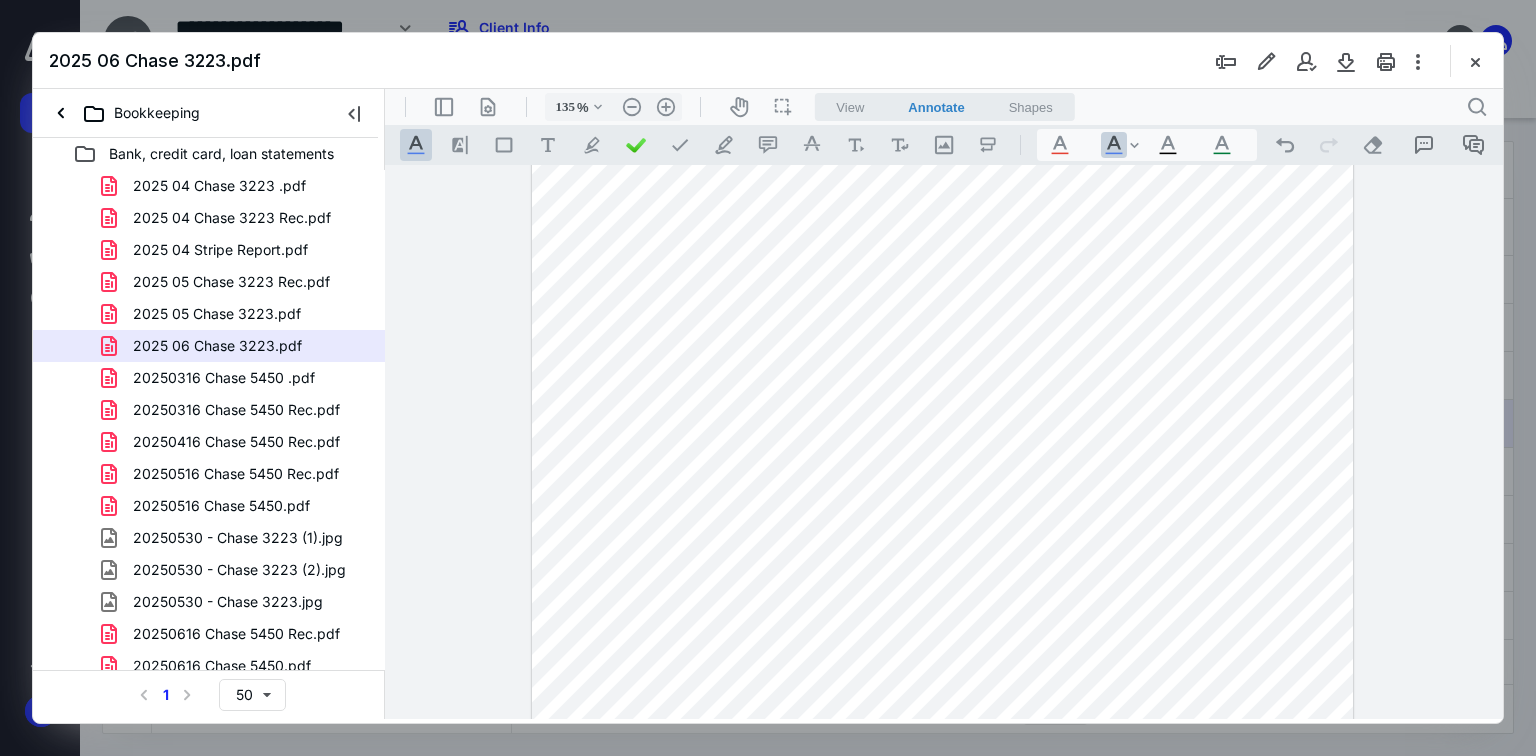 drag, startPoint x: 1201, startPoint y: 509, endPoint x: 1261, endPoint y: 511, distance: 60.033325 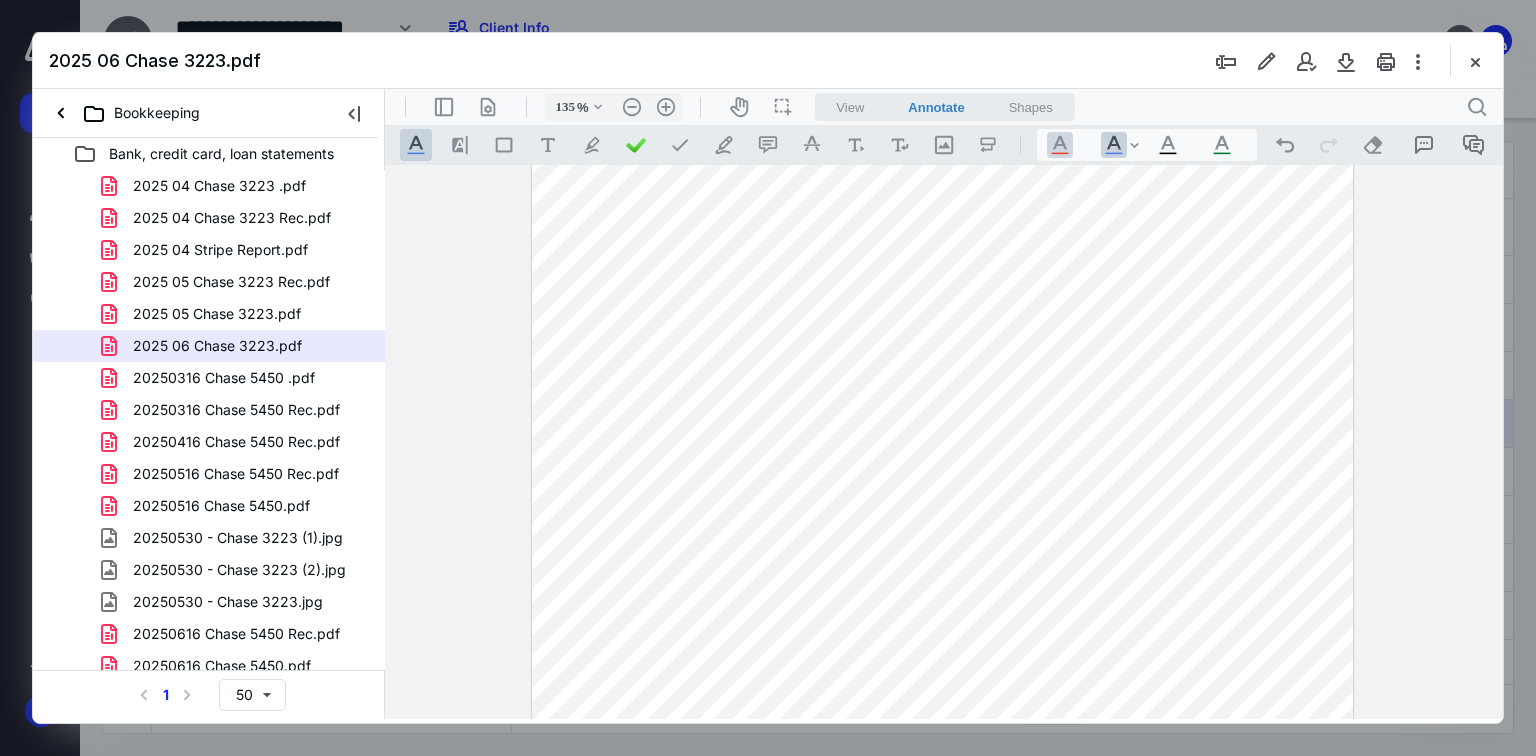 click on ".cls-1{fill:#abb0c4;} icon - tool - text manipulation - underline" at bounding box center (1060, 145) 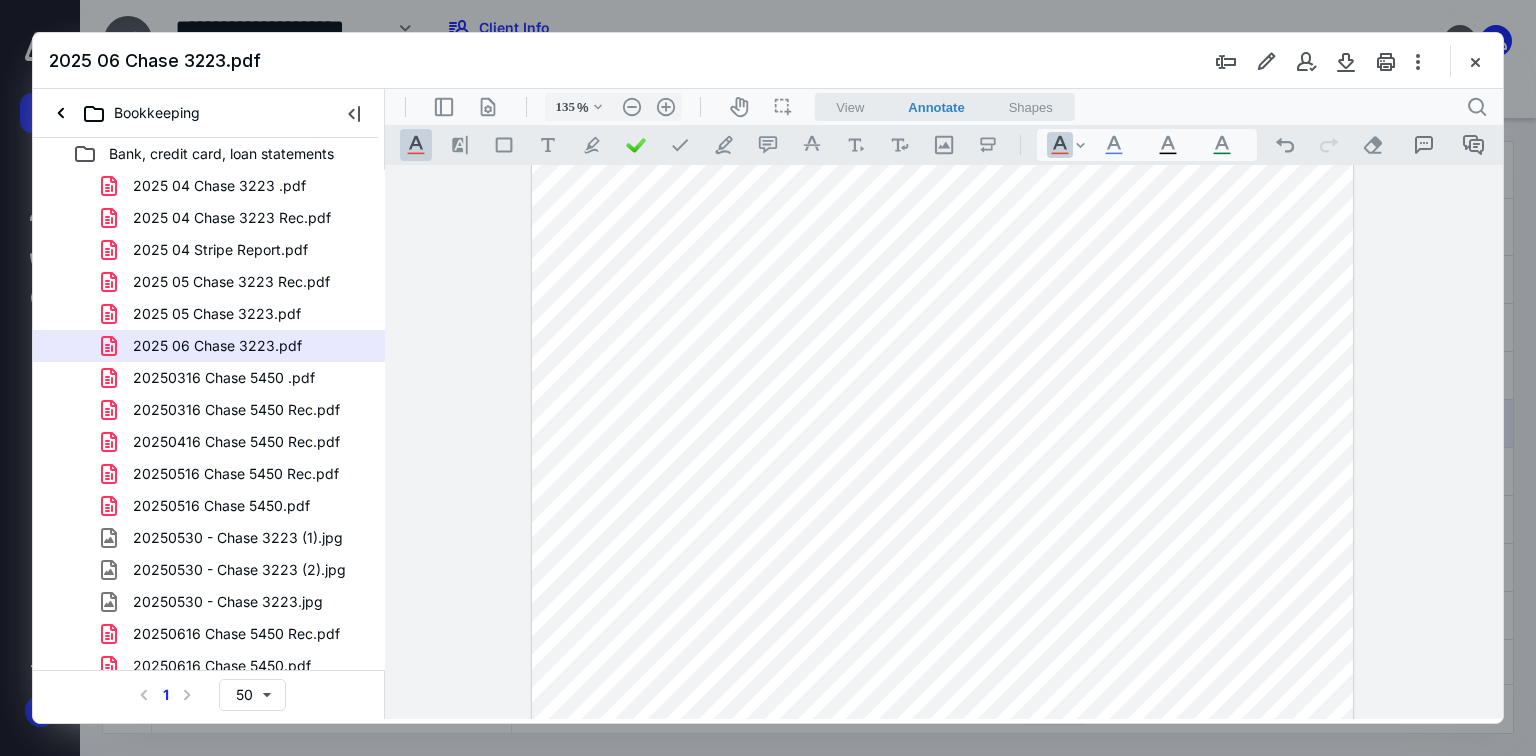 drag, startPoint x: 1199, startPoint y: 672, endPoint x: 1244, endPoint y: 675, distance: 45.099888 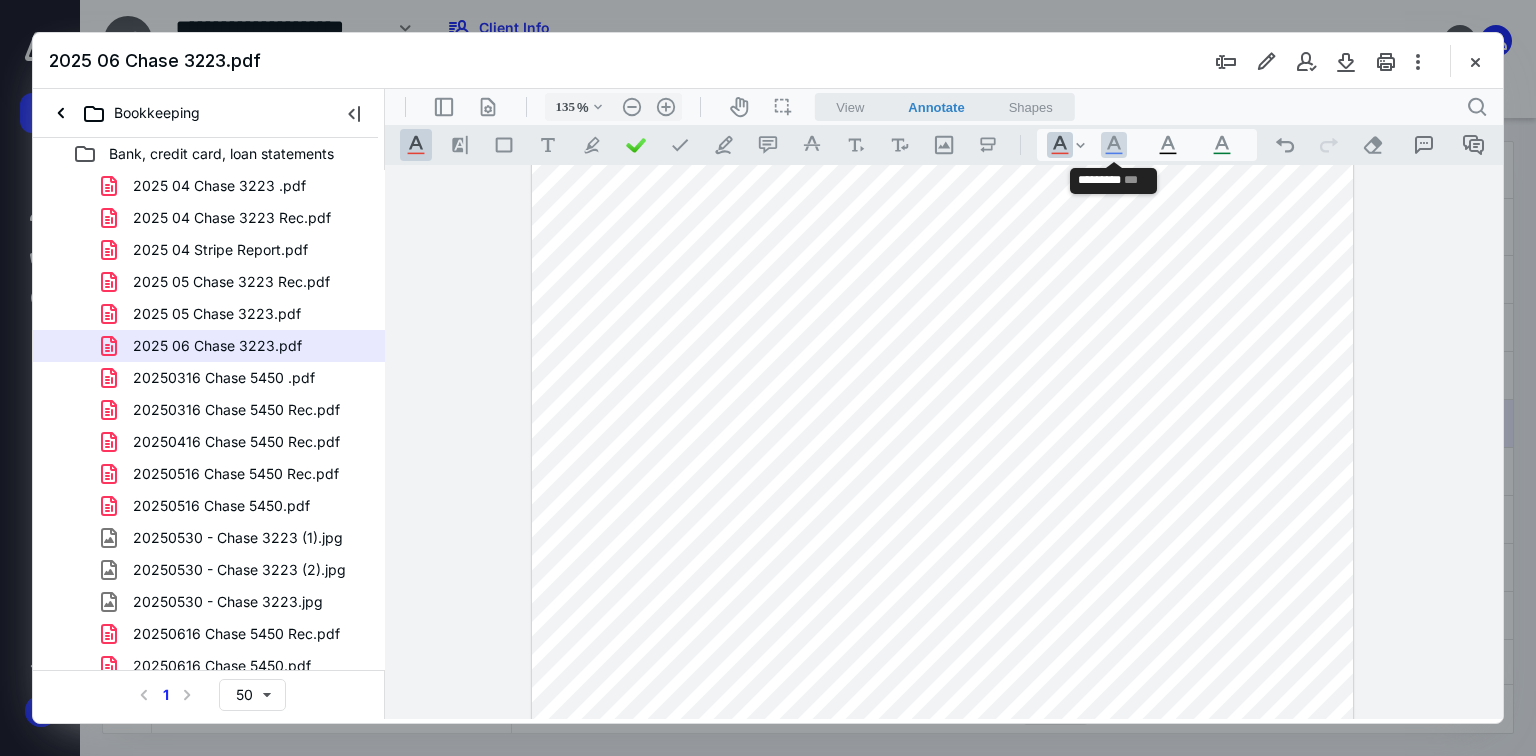 click on ".cls-1{fill:#abb0c4;} icon - tool - text manipulation - underline" at bounding box center [1114, 145] 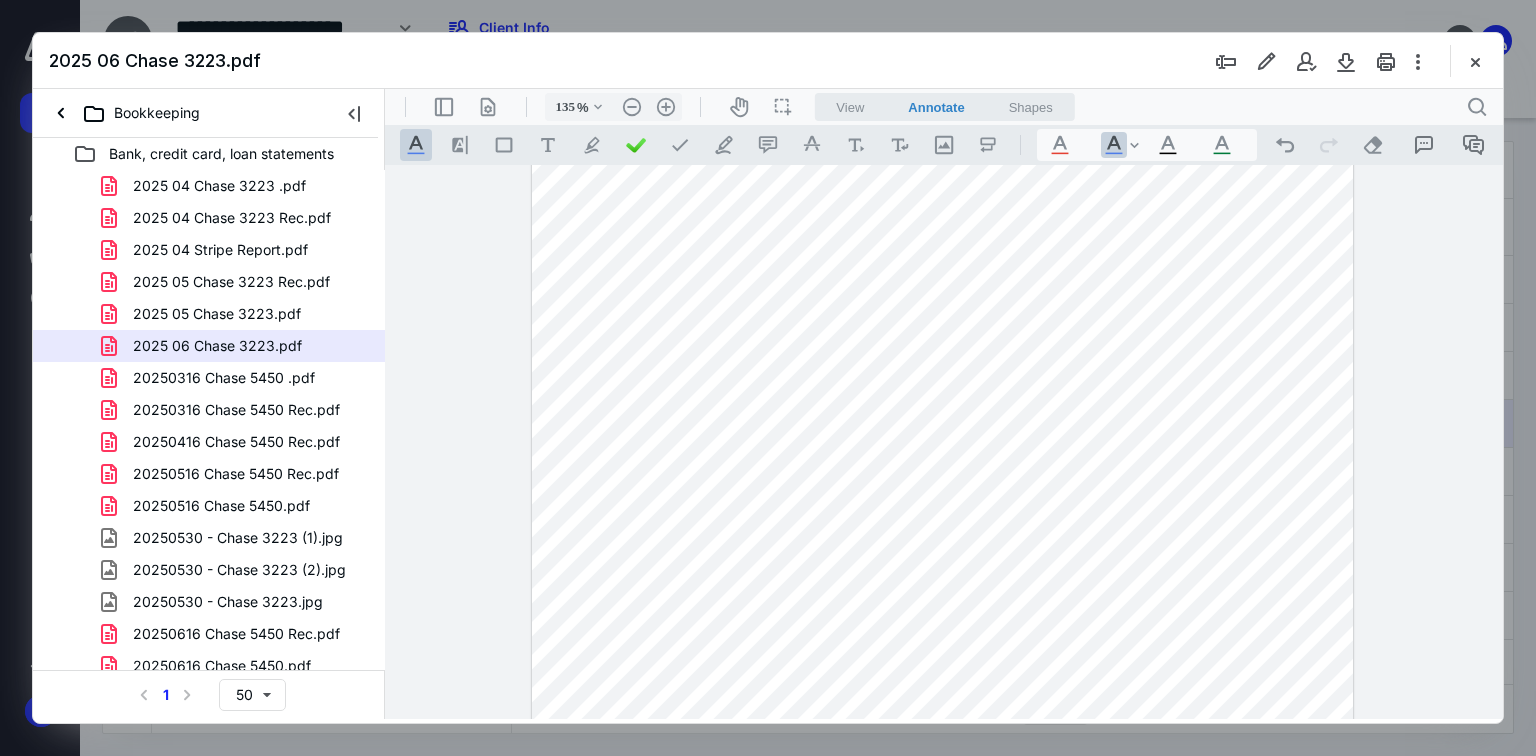 click at bounding box center [943, 243] 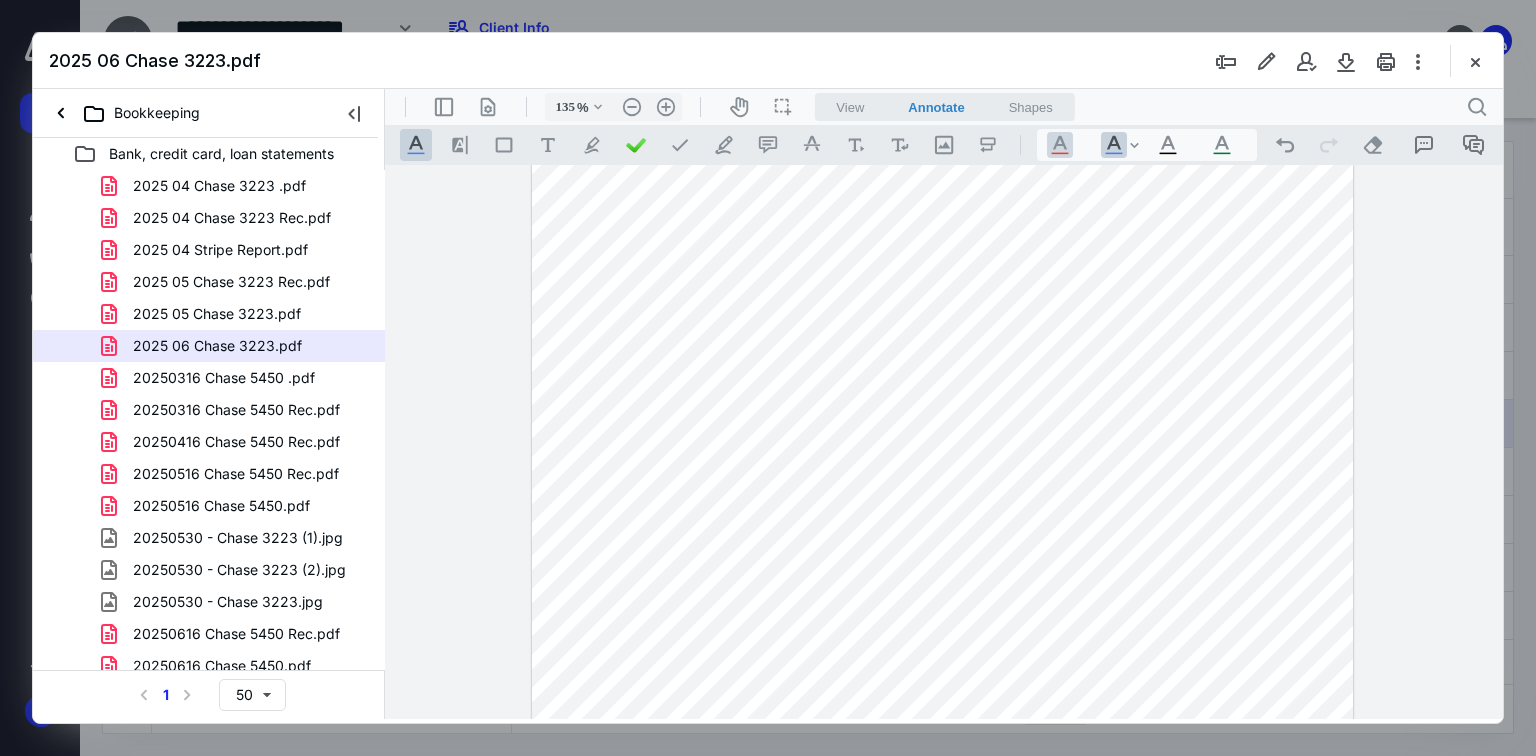 click on ".cls-1{fill:#abb0c4;} icon - tool - text manipulation - underline" at bounding box center (1060, 145) 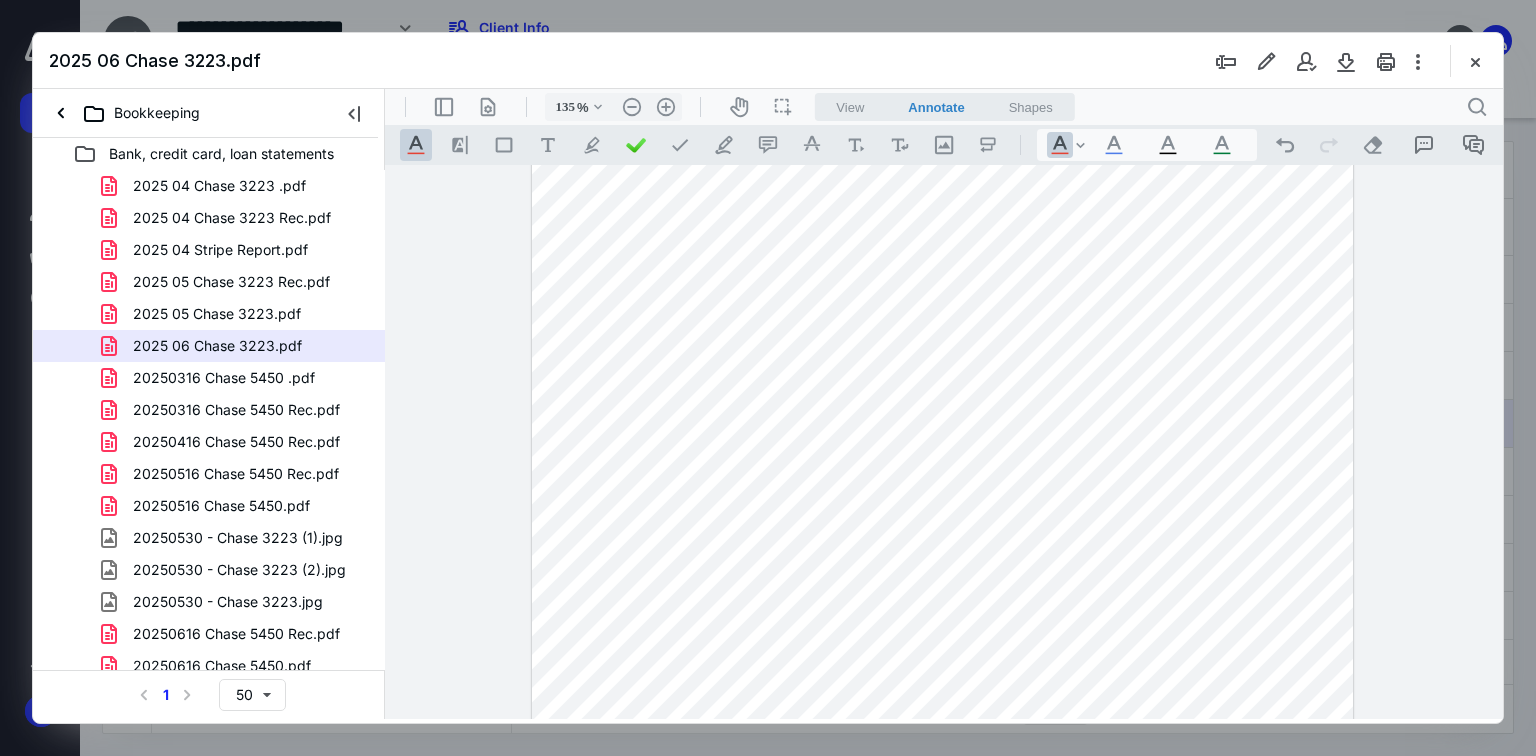 drag, startPoint x: 1203, startPoint y: 545, endPoint x: 1253, endPoint y: 550, distance: 50.24938 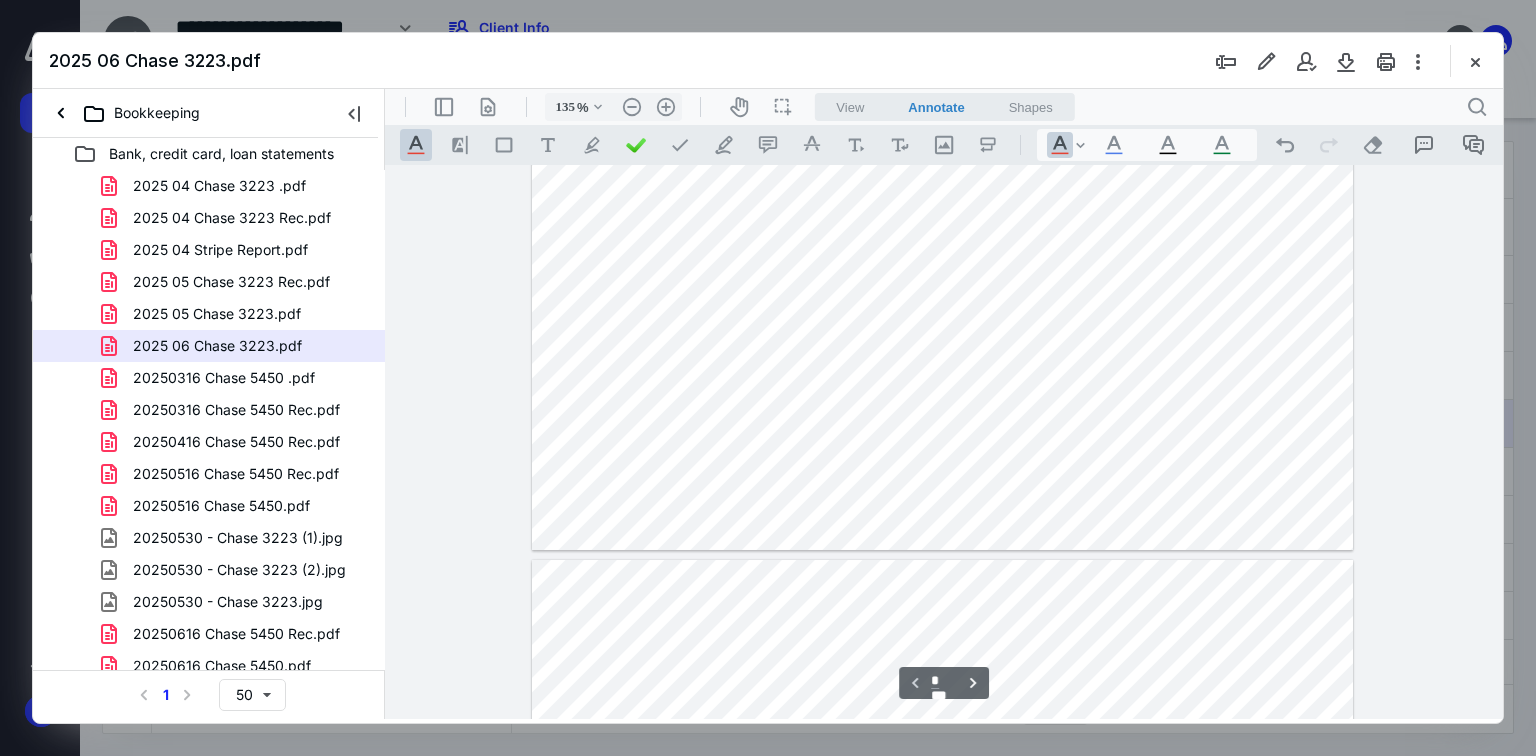 scroll, scrollTop: 698, scrollLeft: 0, axis: vertical 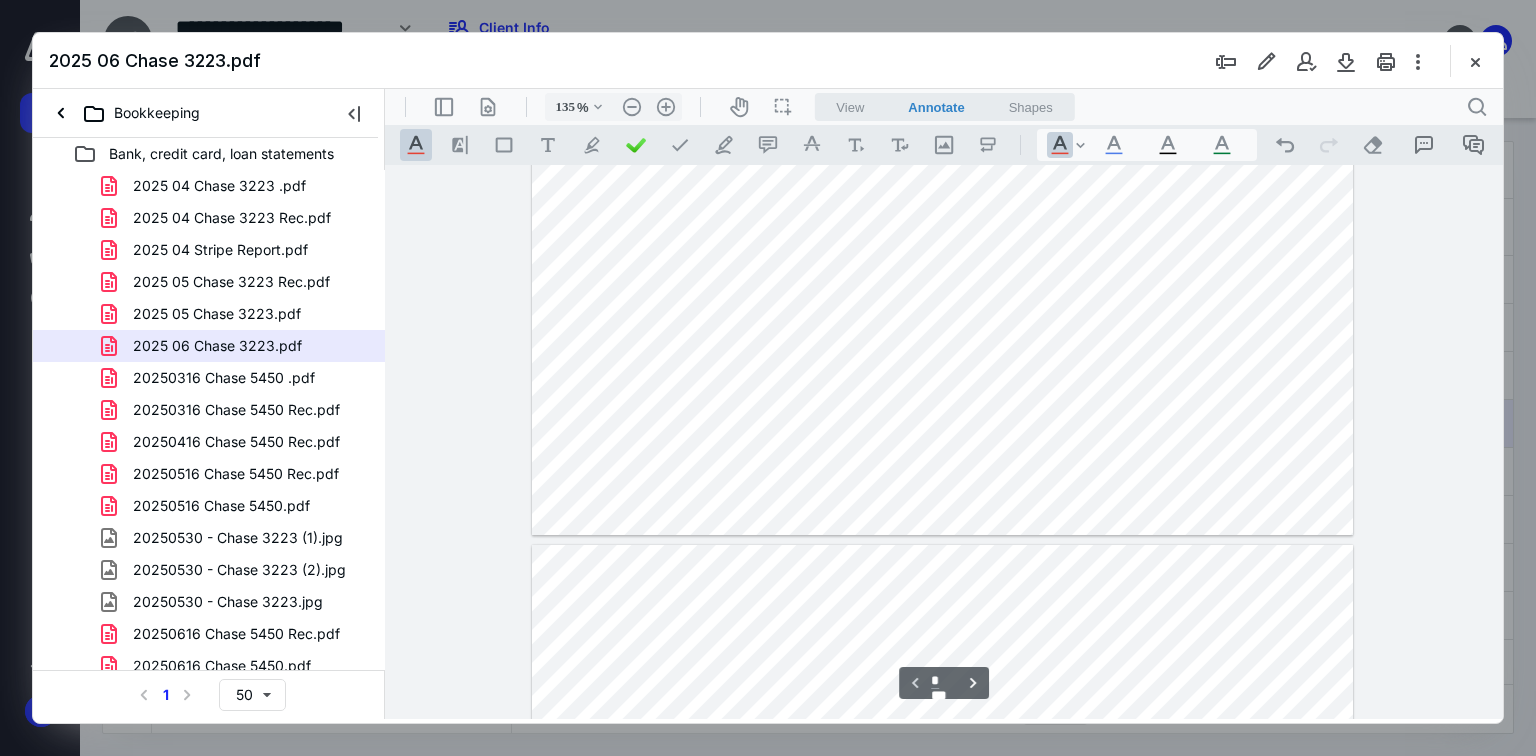 drag, startPoint x: 1210, startPoint y: 409, endPoint x: 1268, endPoint y: 404, distance: 58.21512 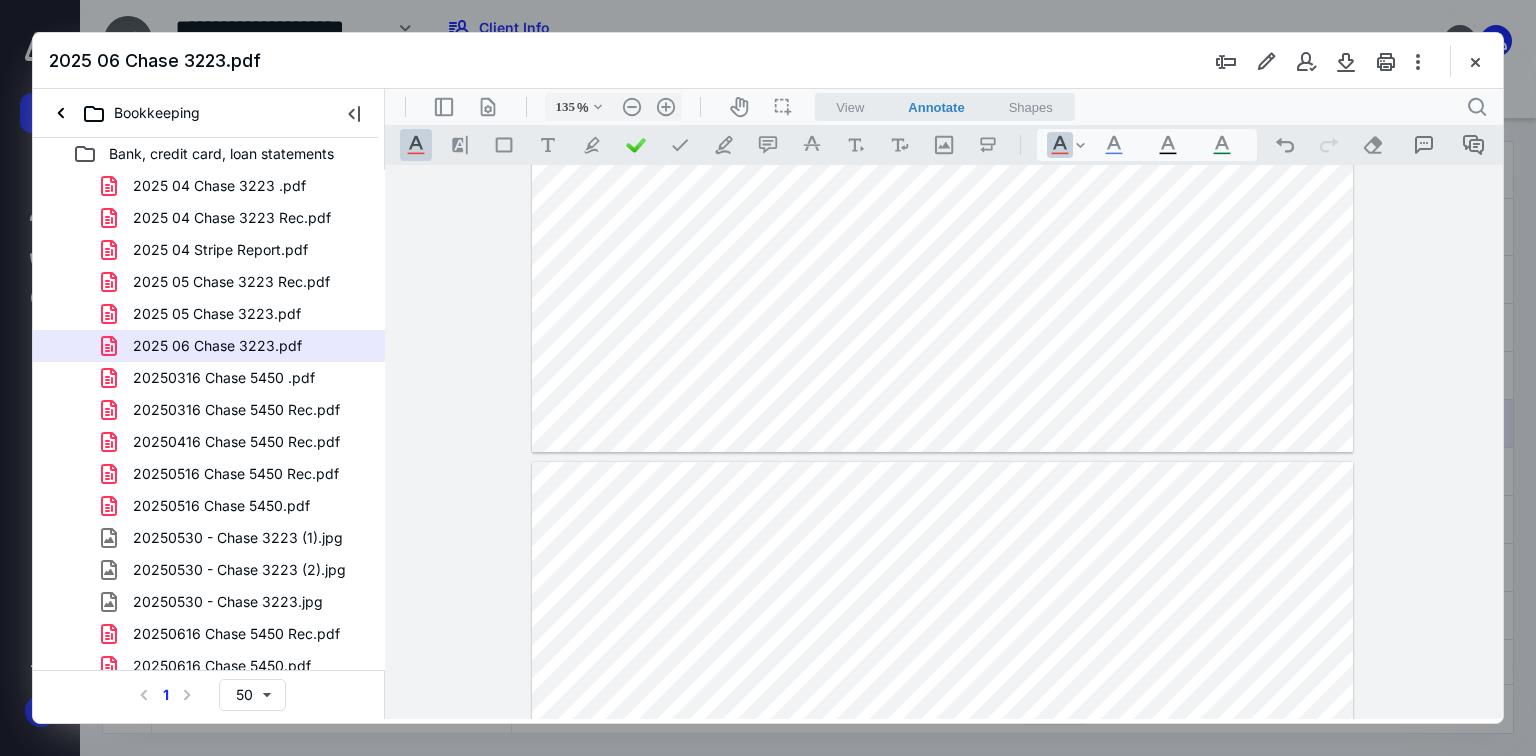 type on "*" 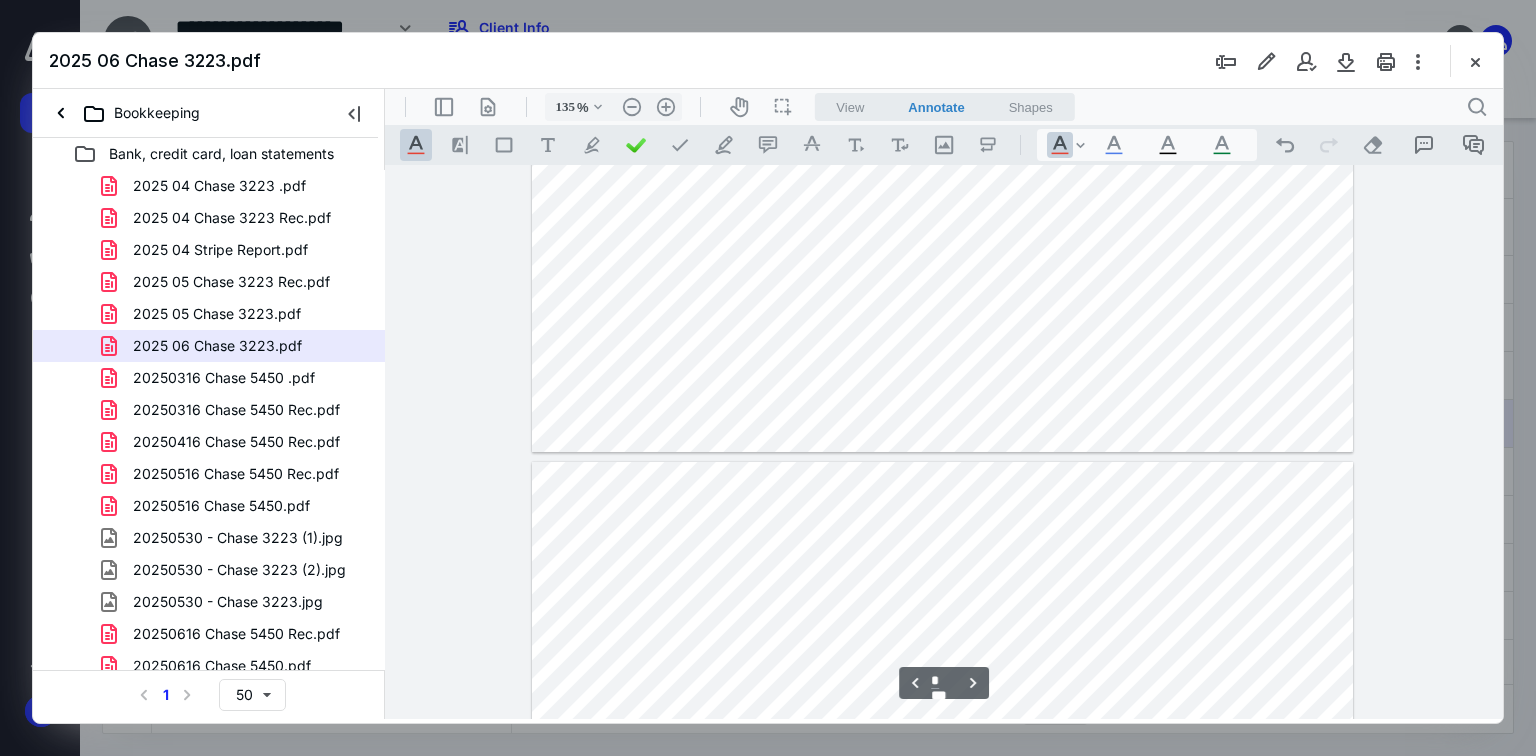 scroll, scrollTop: 858, scrollLeft: 0, axis: vertical 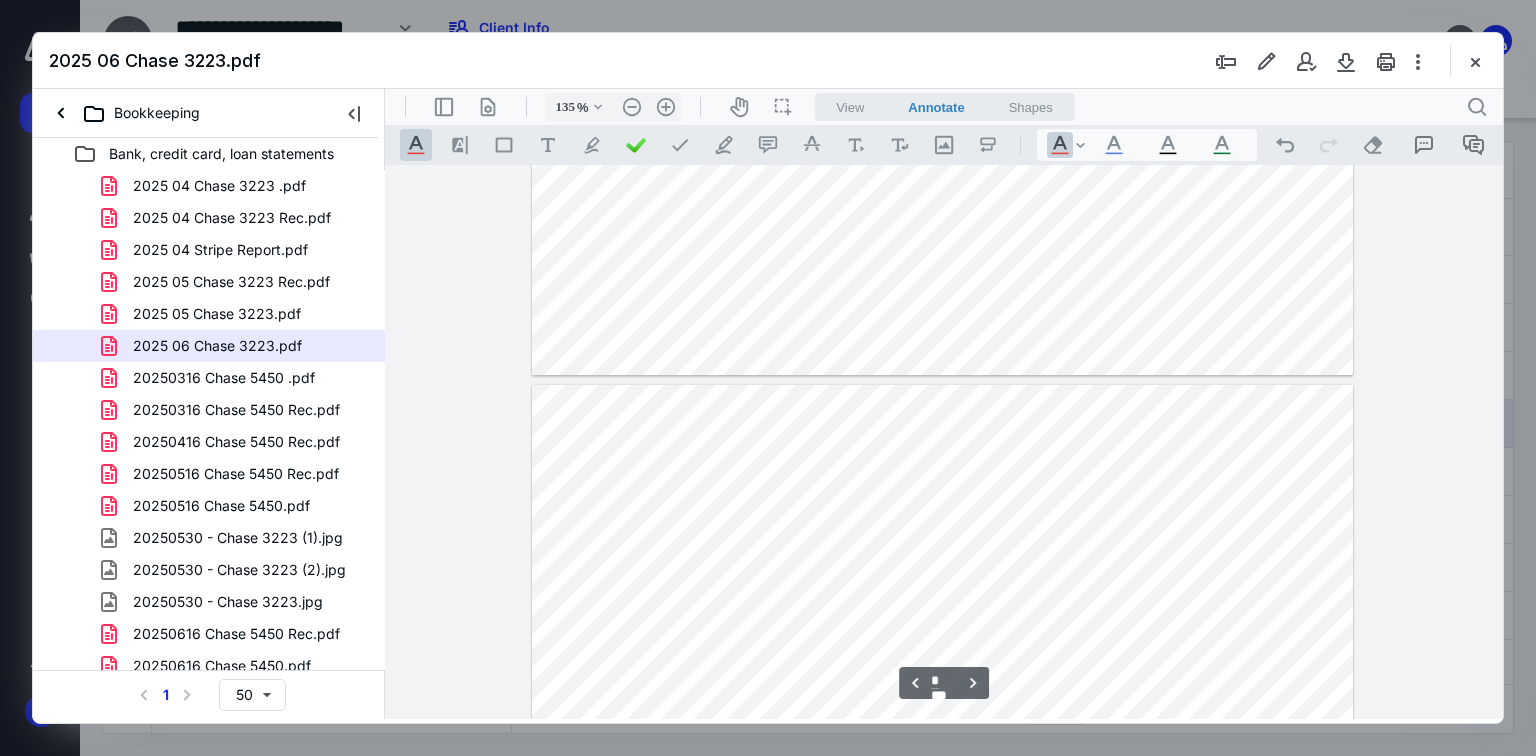 drag, startPoint x: 1209, startPoint y: 567, endPoint x: 1253, endPoint y: 564, distance: 44.102154 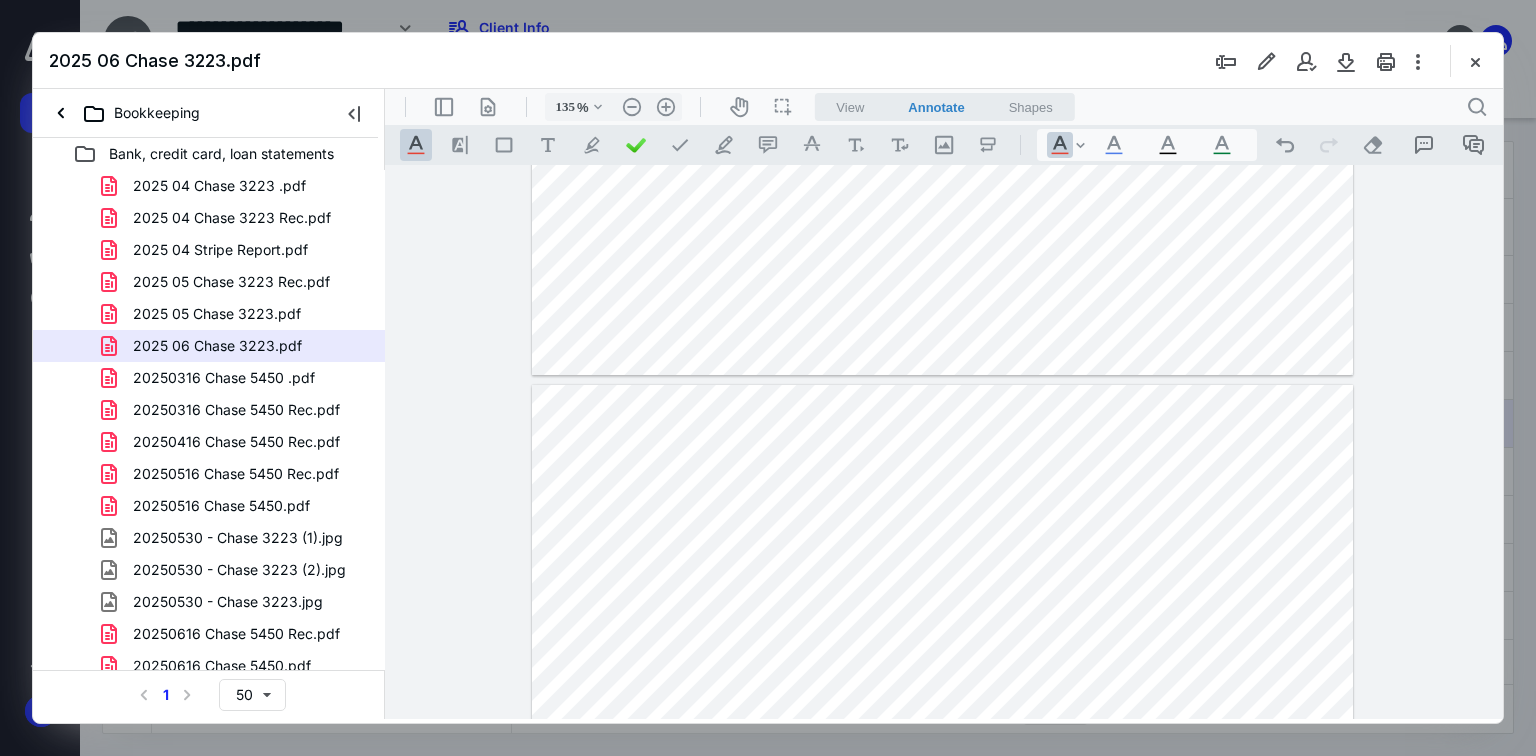 drag, startPoint x: 1233, startPoint y: 615, endPoint x: 1271, endPoint y: 613, distance: 38.052597 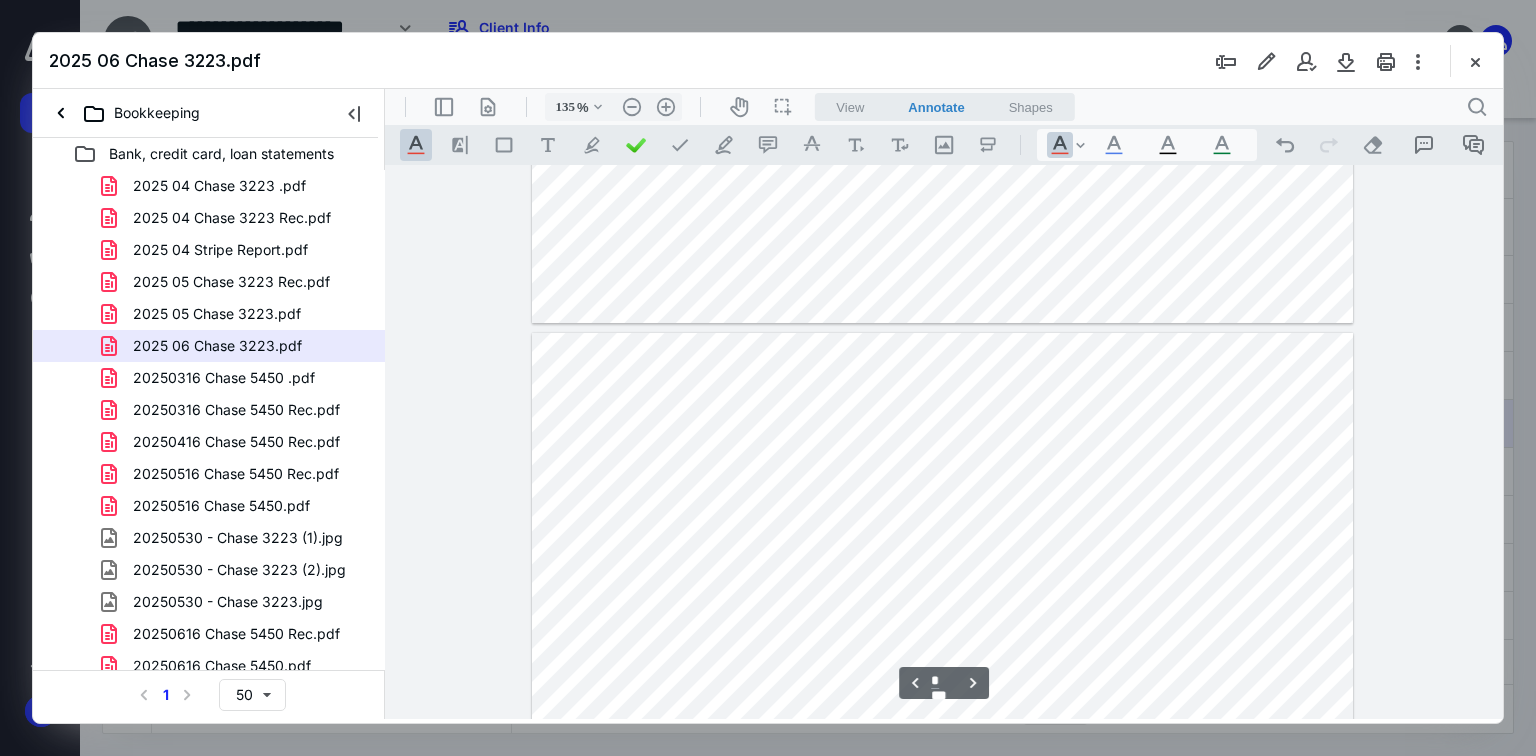 scroll, scrollTop: 938, scrollLeft: 0, axis: vertical 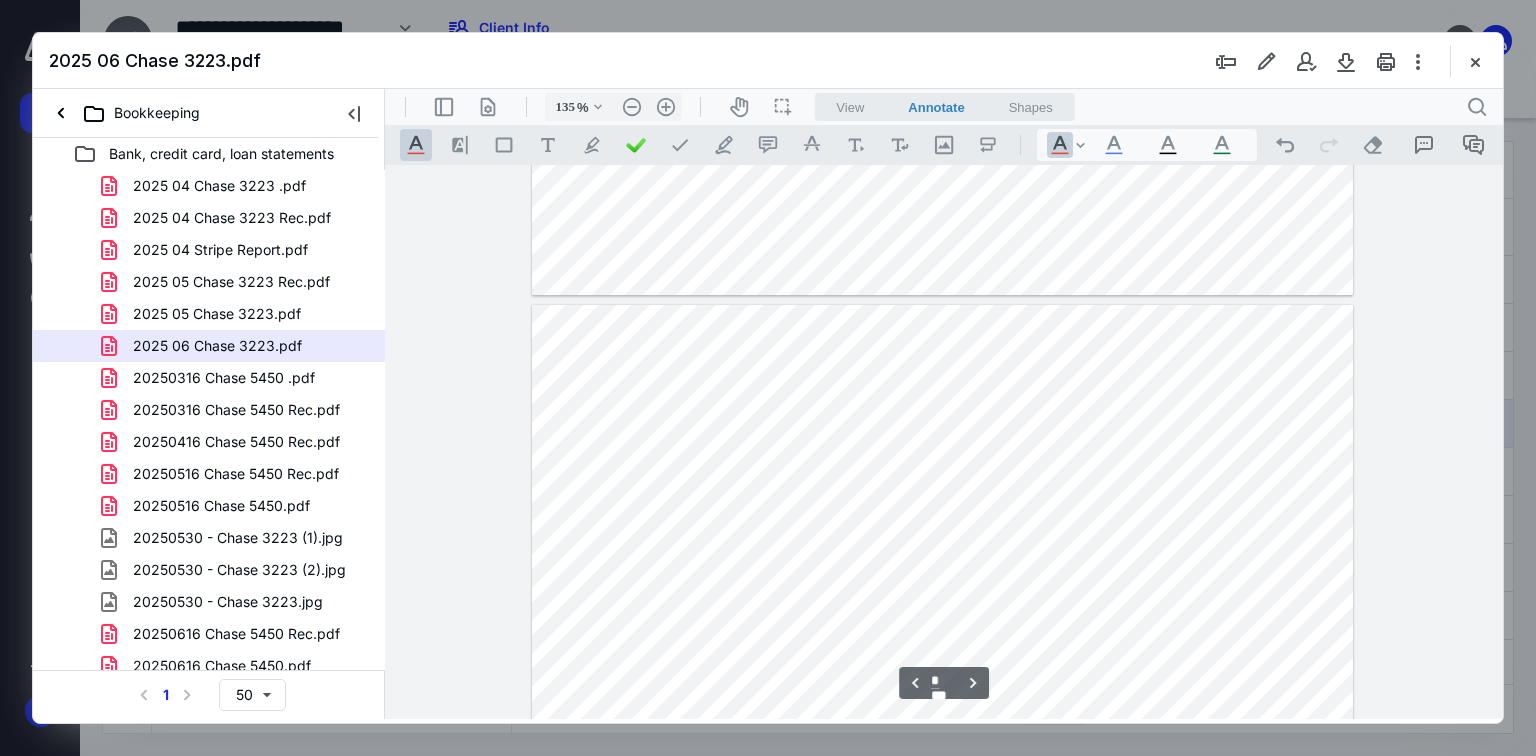 drag, startPoint x: 1197, startPoint y: 509, endPoint x: 1255, endPoint y: 509, distance: 58 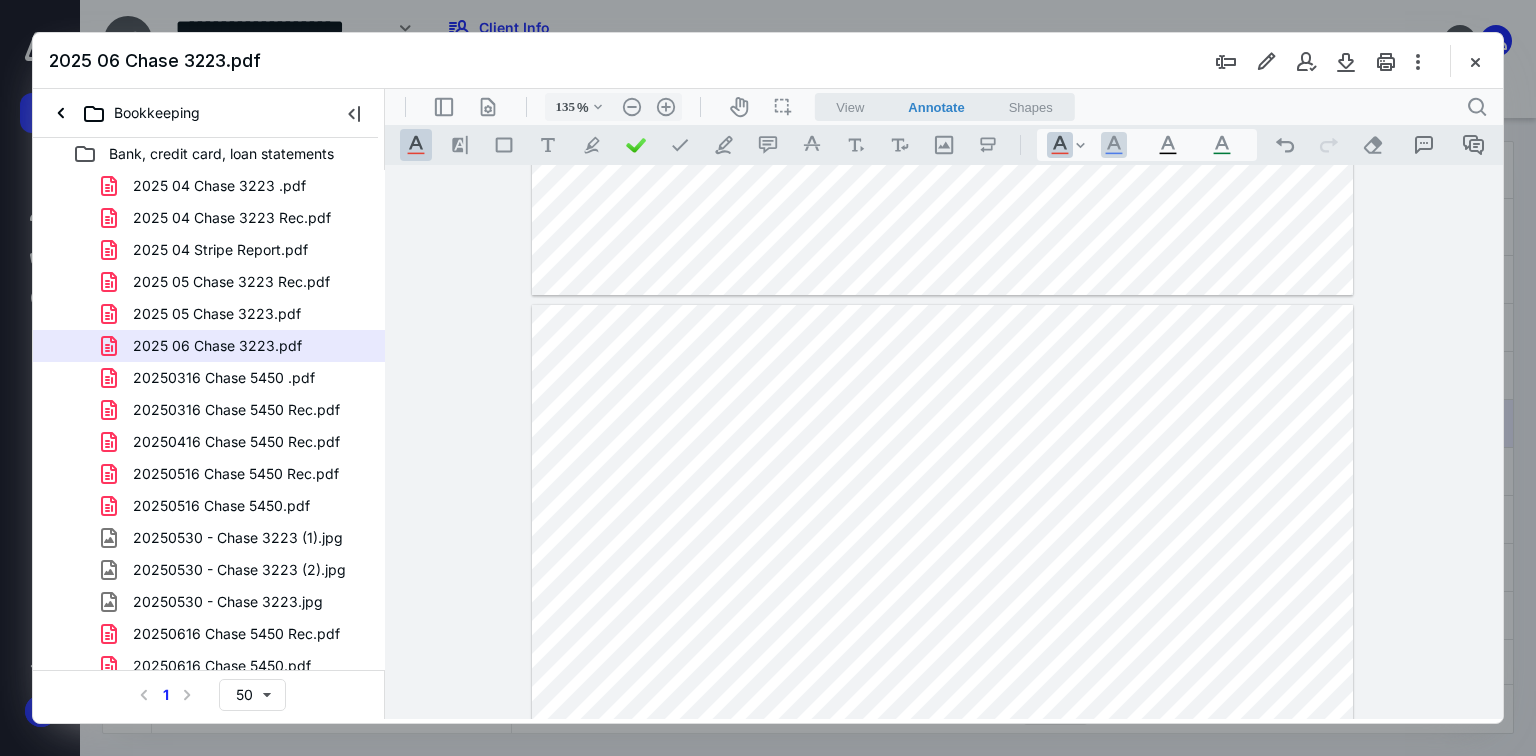 click on ".cls-1{fill:#abb0c4;} icon - tool - text manipulation - underline" at bounding box center [1114, 145] 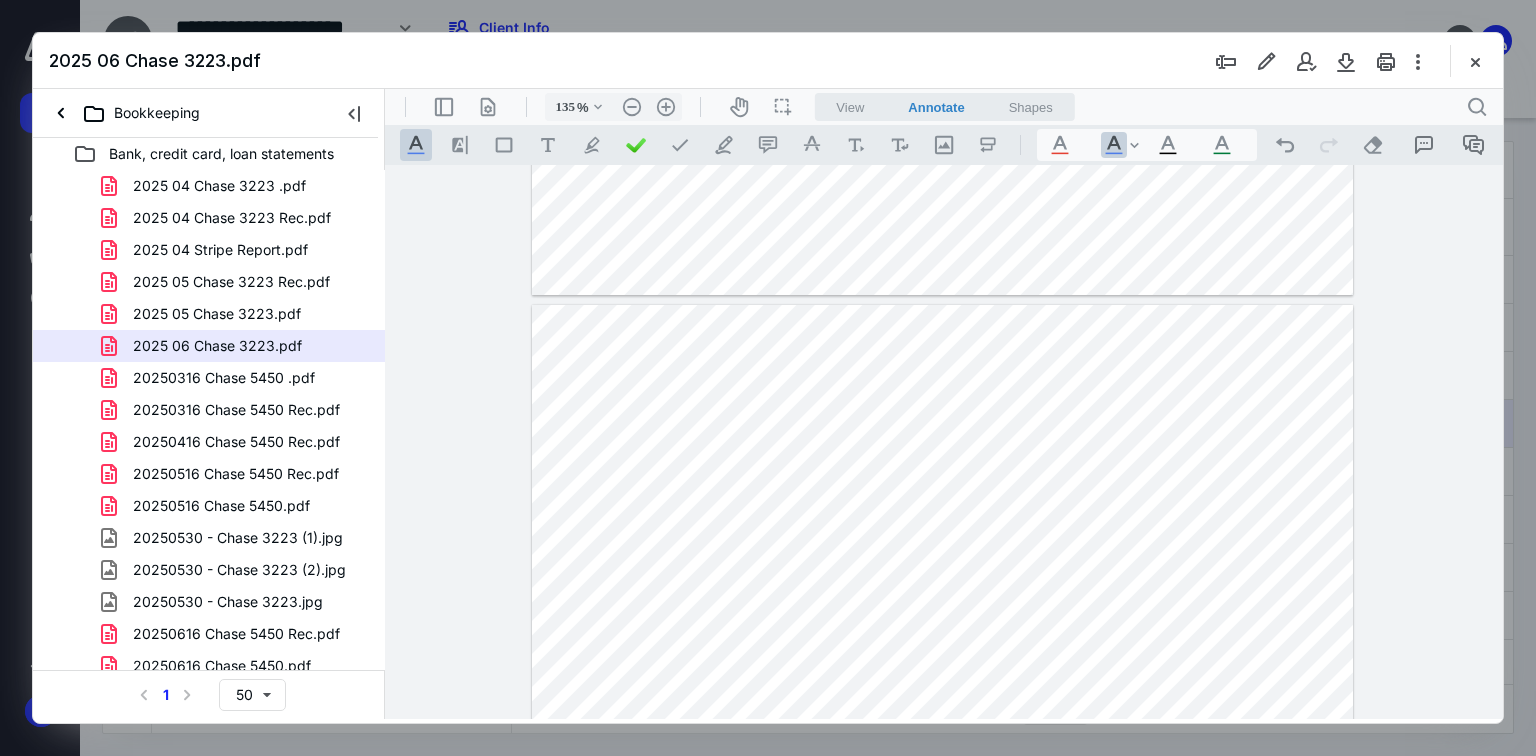 drag, startPoint x: 1193, startPoint y: 556, endPoint x: 1221, endPoint y: 550, distance: 28.635643 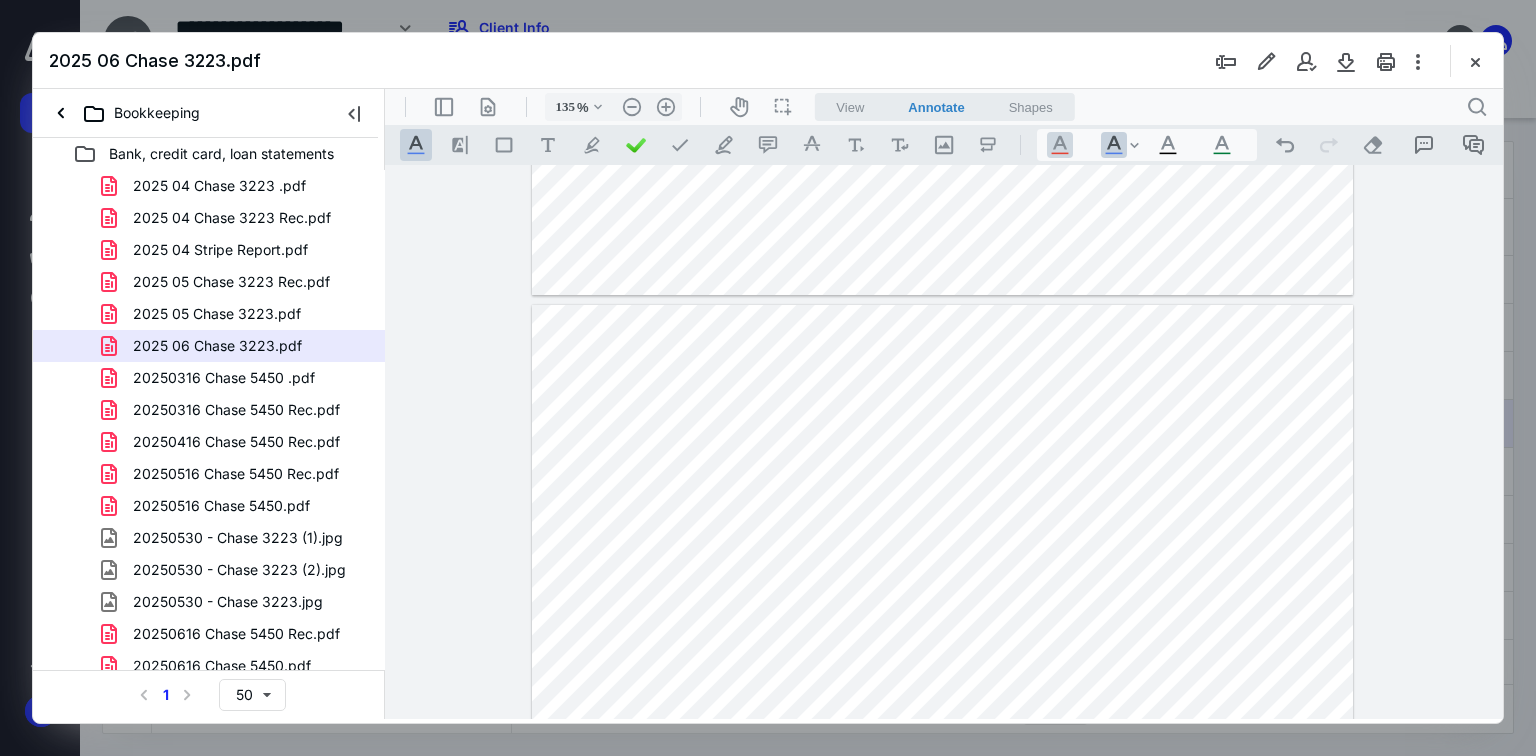click on ".cls-1{fill:#abb0c4;} icon - tool - text manipulation - underline" at bounding box center (1060, 145) 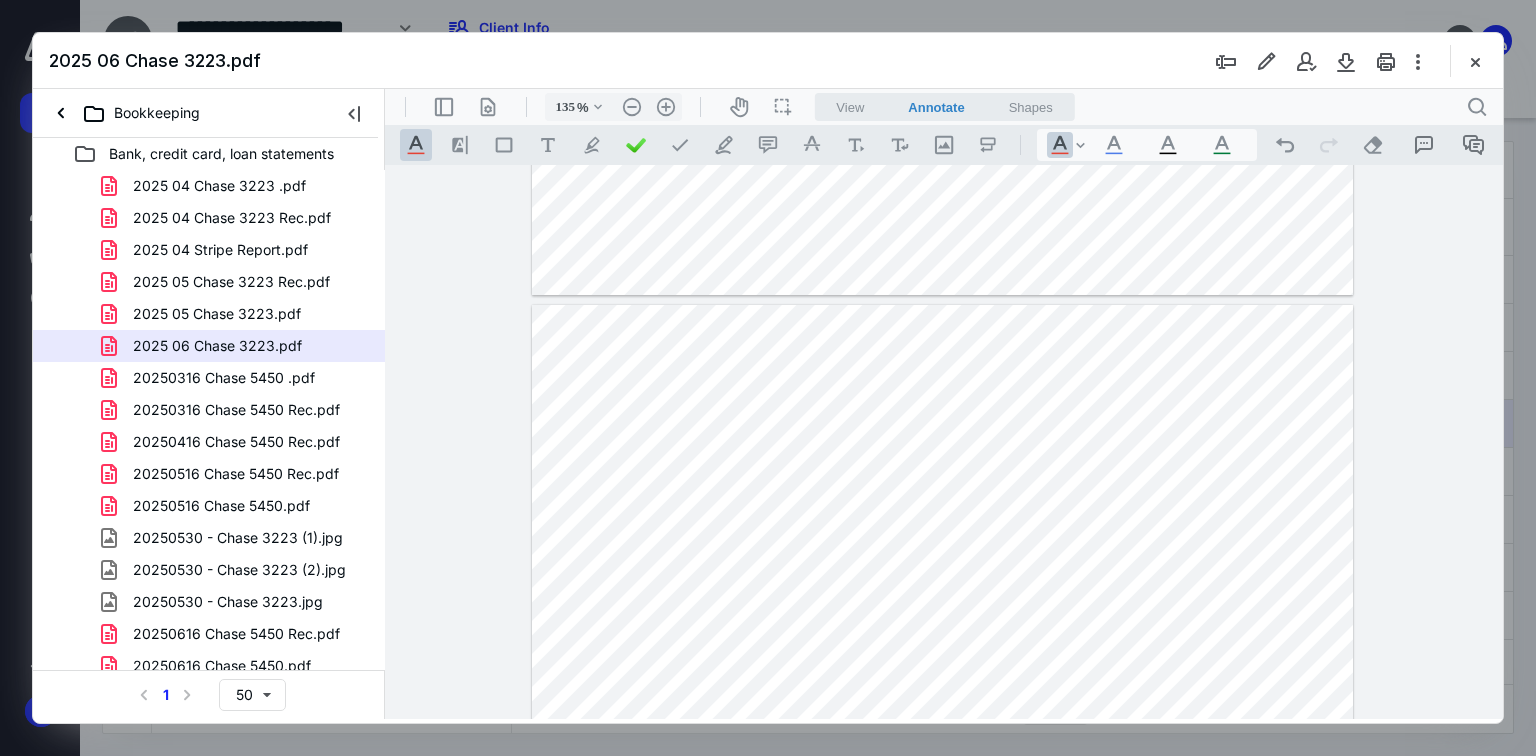 drag, startPoint x: 1204, startPoint y: 599, endPoint x: 1243, endPoint y: 598, distance: 39.012817 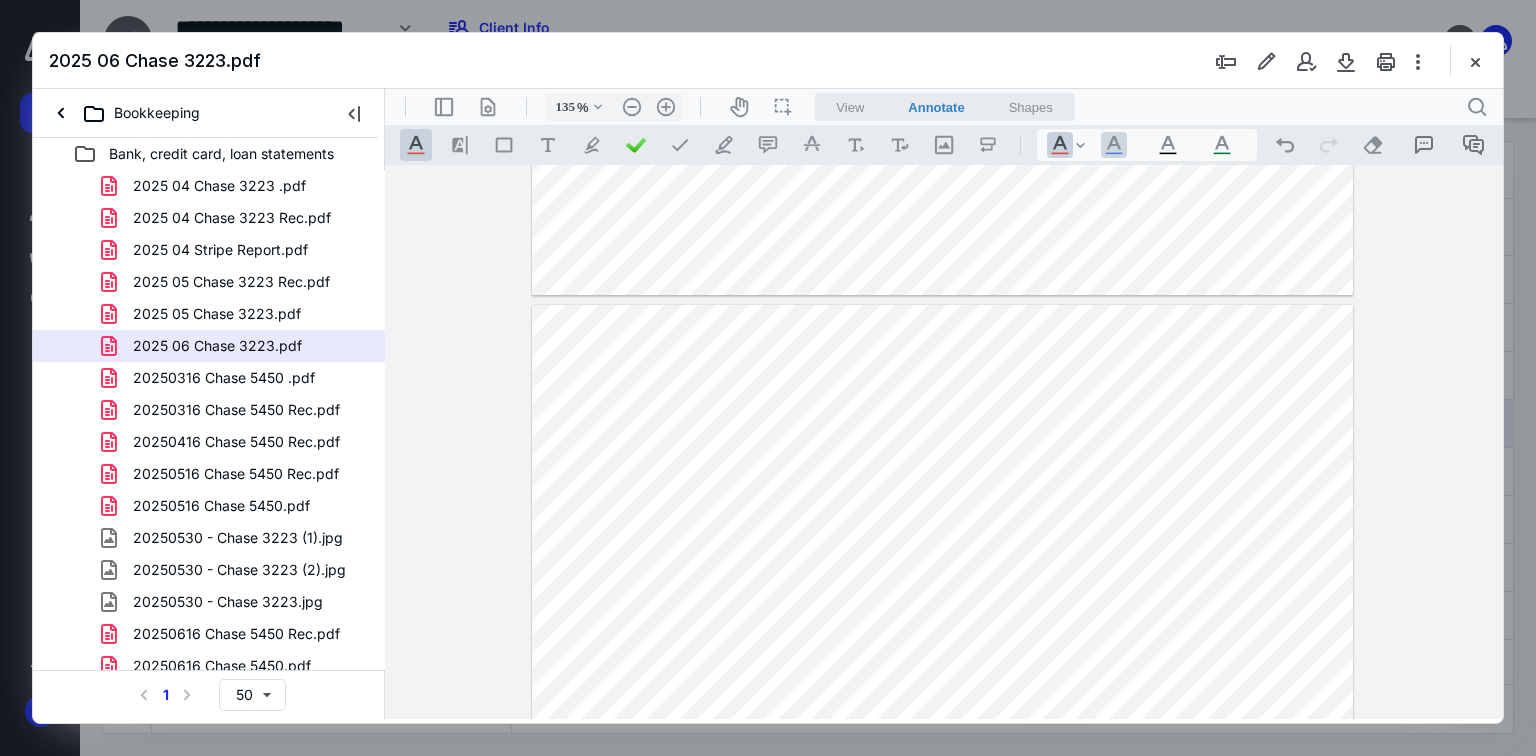 click on ".cls-1{fill:#abb0c4;} icon - tool - text manipulation - underline" at bounding box center [1114, 145] 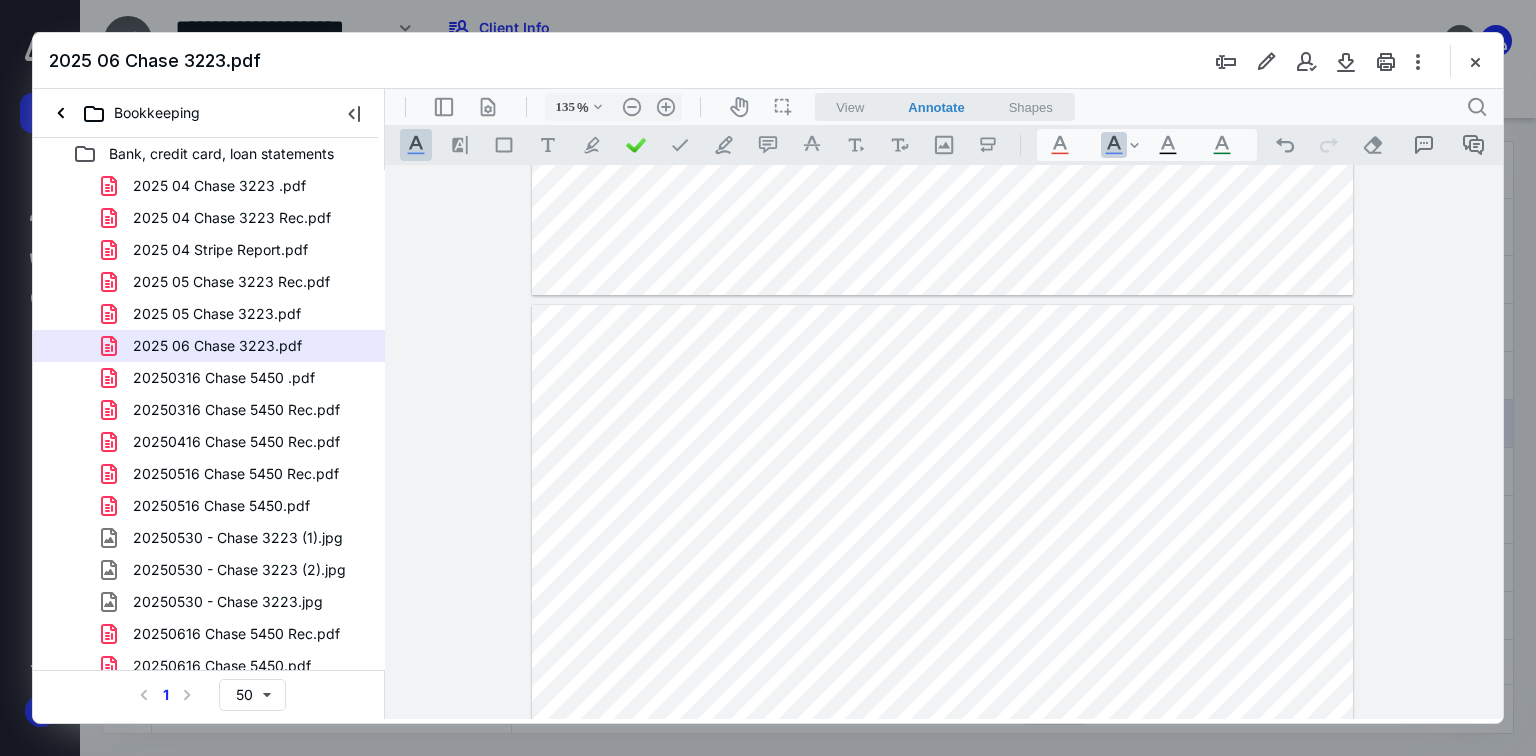 drag, startPoint x: 1207, startPoint y: 613, endPoint x: 1245, endPoint y: 619, distance: 38.470768 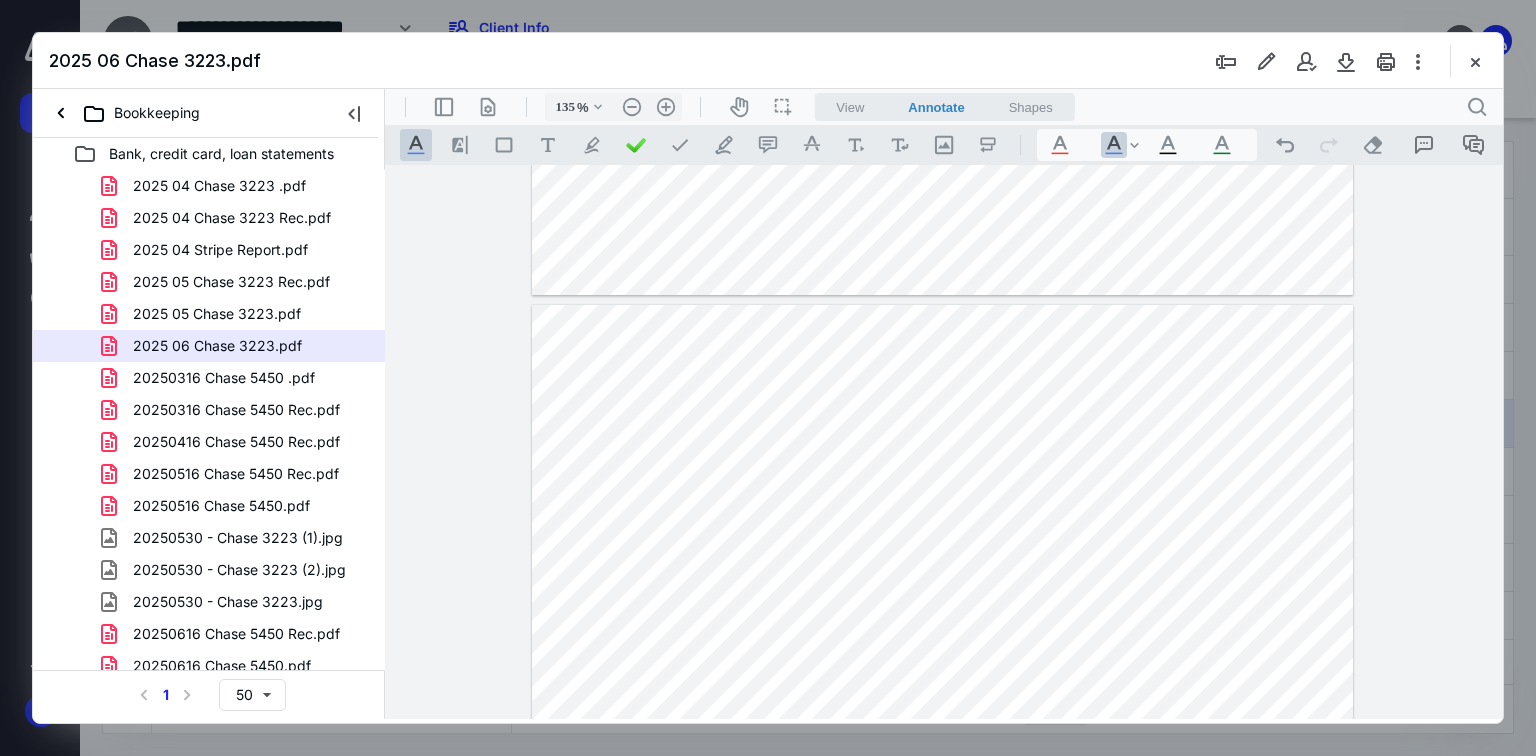 drag, startPoint x: 1167, startPoint y: 707, endPoint x: 1193, endPoint y: 702, distance: 26.476404 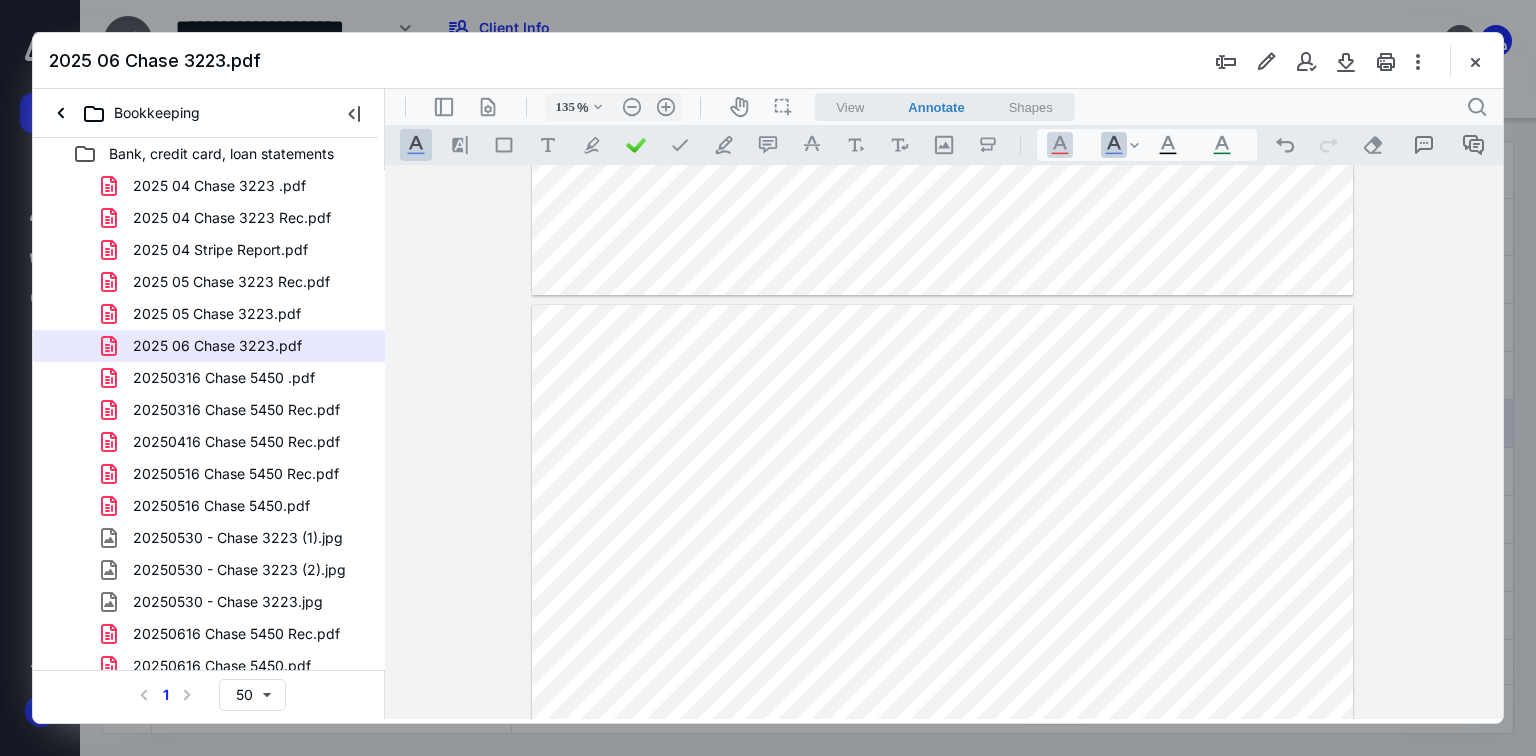 click on ".cls-1{fill:#abb0c4;} icon - tool - text manipulation - underline" at bounding box center [1060, 145] 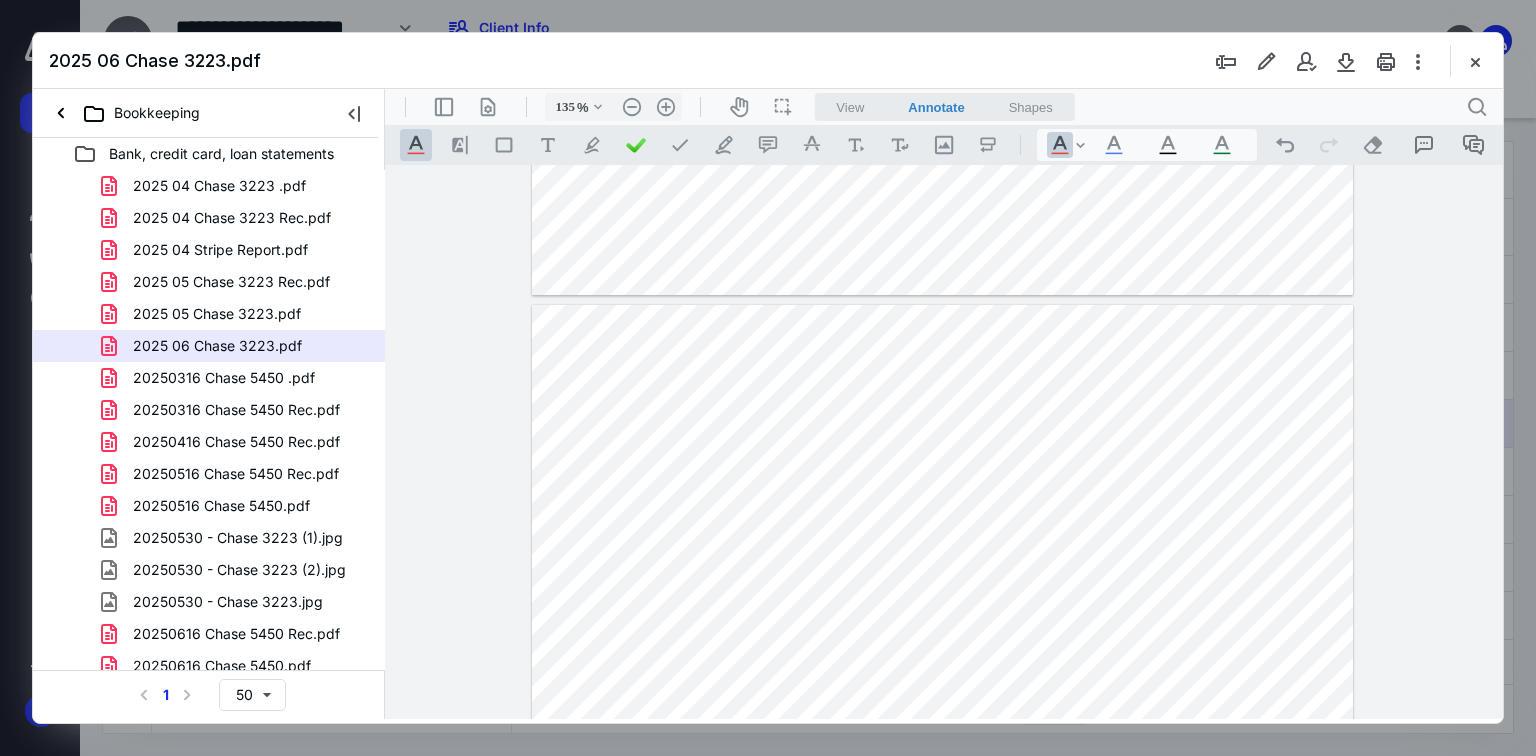 drag, startPoint x: 1205, startPoint y: 665, endPoint x: 459, endPoint y: 686, distance: 746.29553 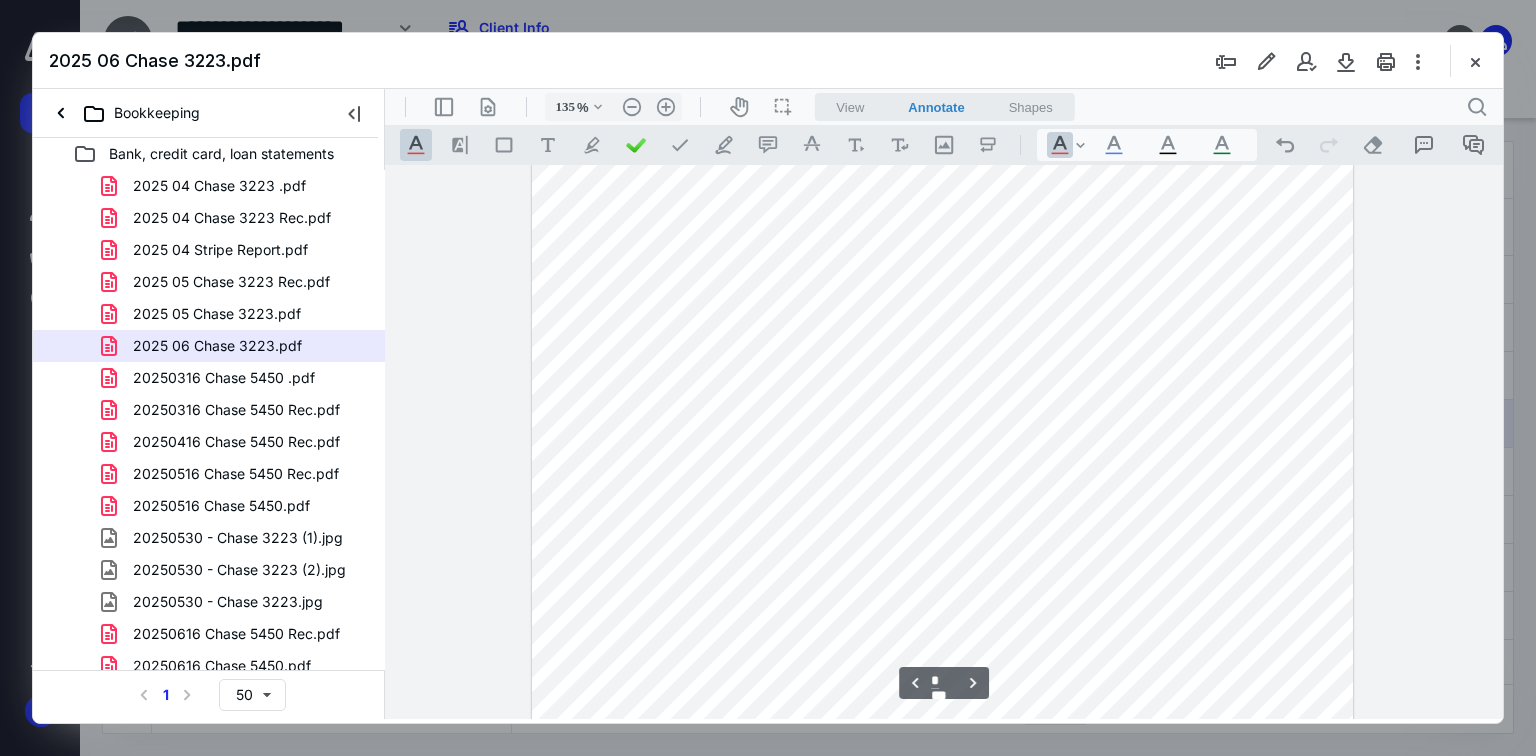 scroll, scrollTop: 1178, scrollLeft: 0, axis: vertical 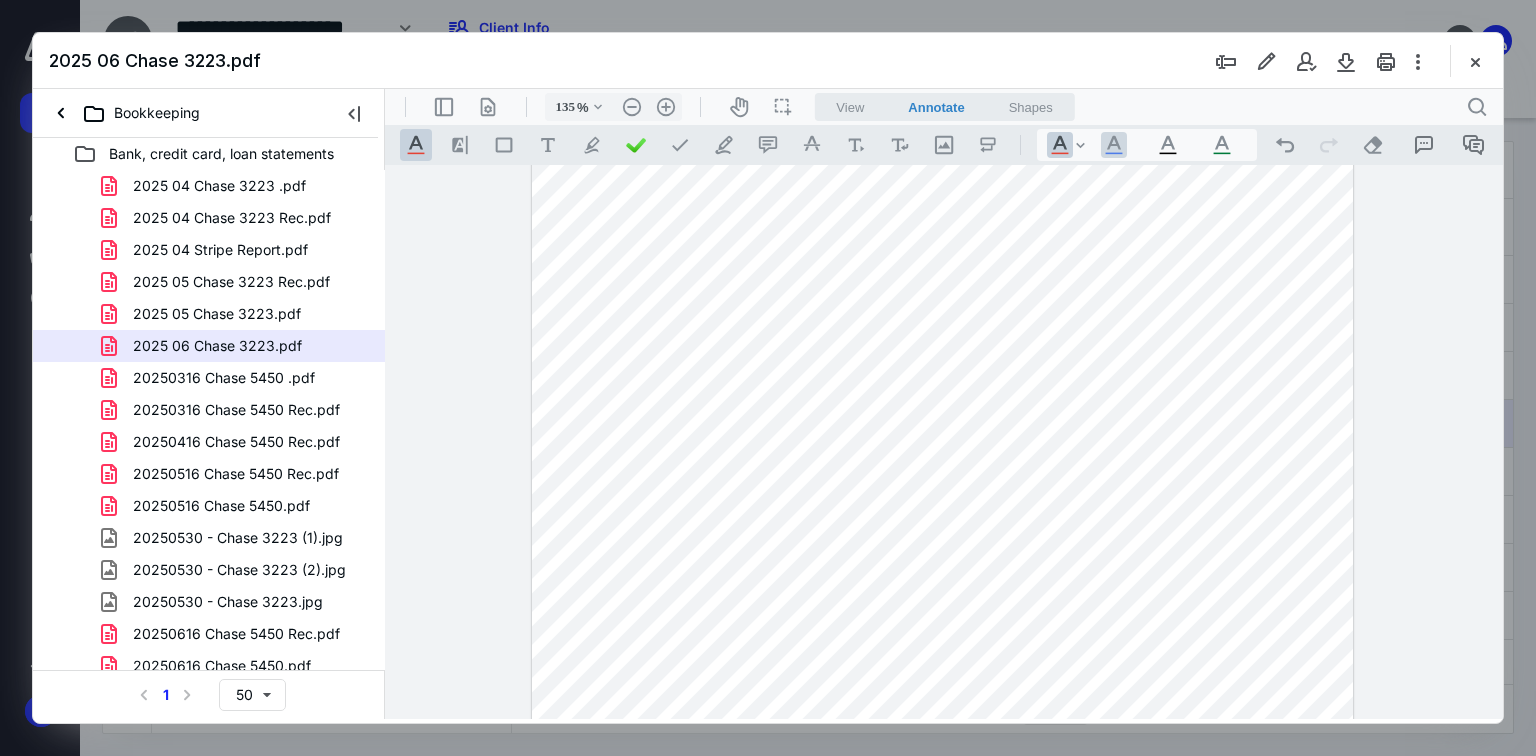 click on ".cls-1{fill:#abb0c4;} icon - tool - text manipulation - underline" at bounding box center (1114, 145) 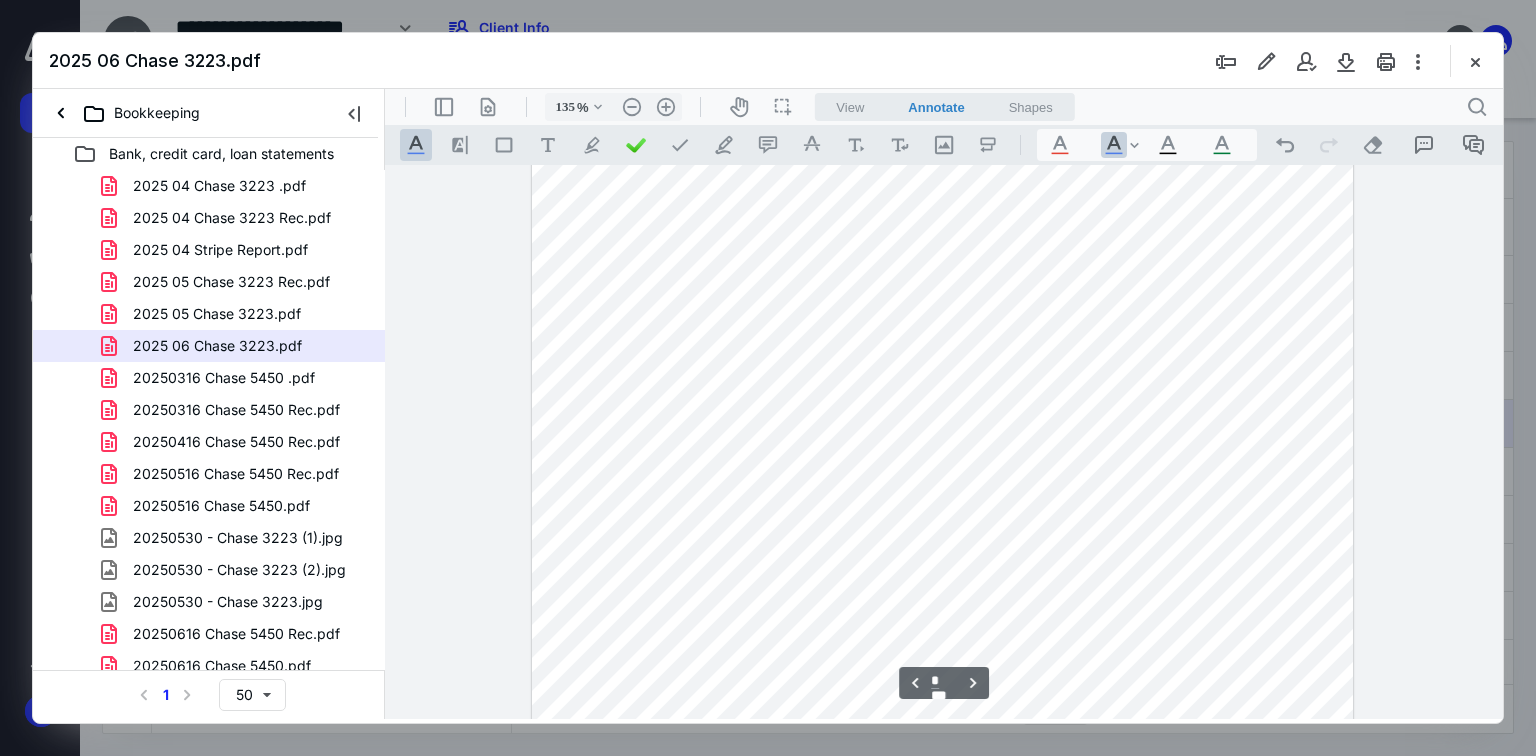 scroll, scrollTop: 1258, scrollLeft: 0, axis: vertical 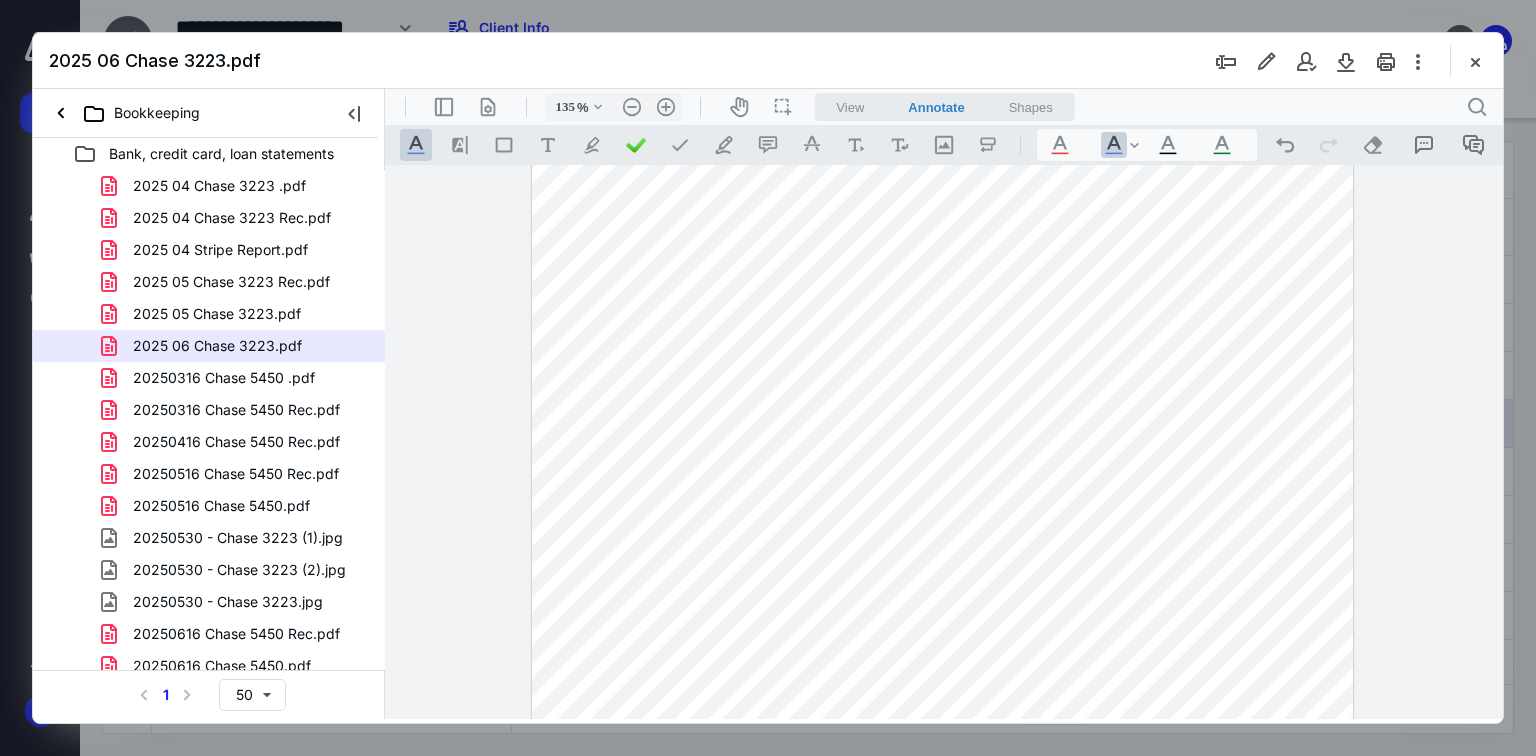 drag, startPoint x: 1201, startPoint y: 625, endPoint x: 1245, endPoint y: 627, distance: 44.04543 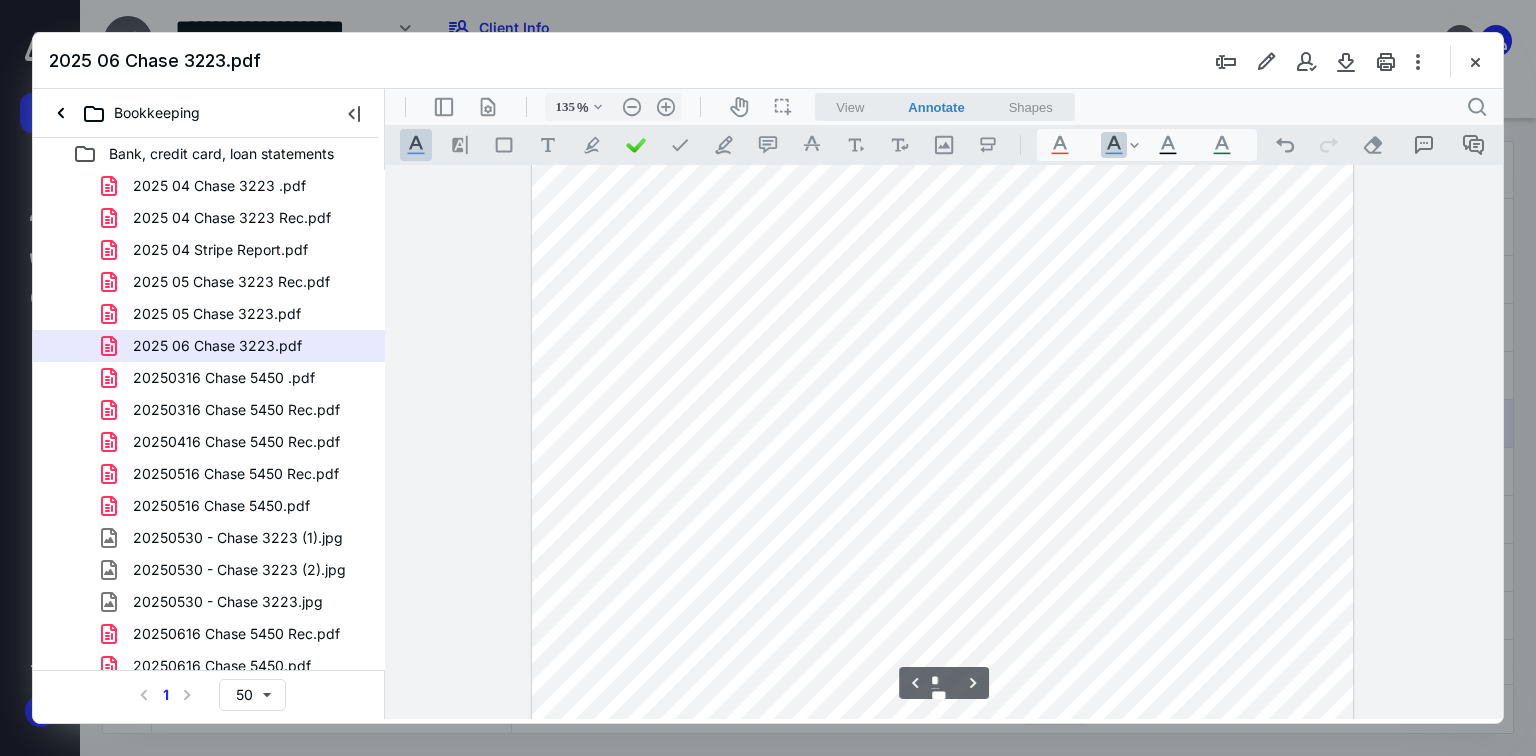 scroll, scrollTop: 1098, scrollLeft: 0, axis: vertical 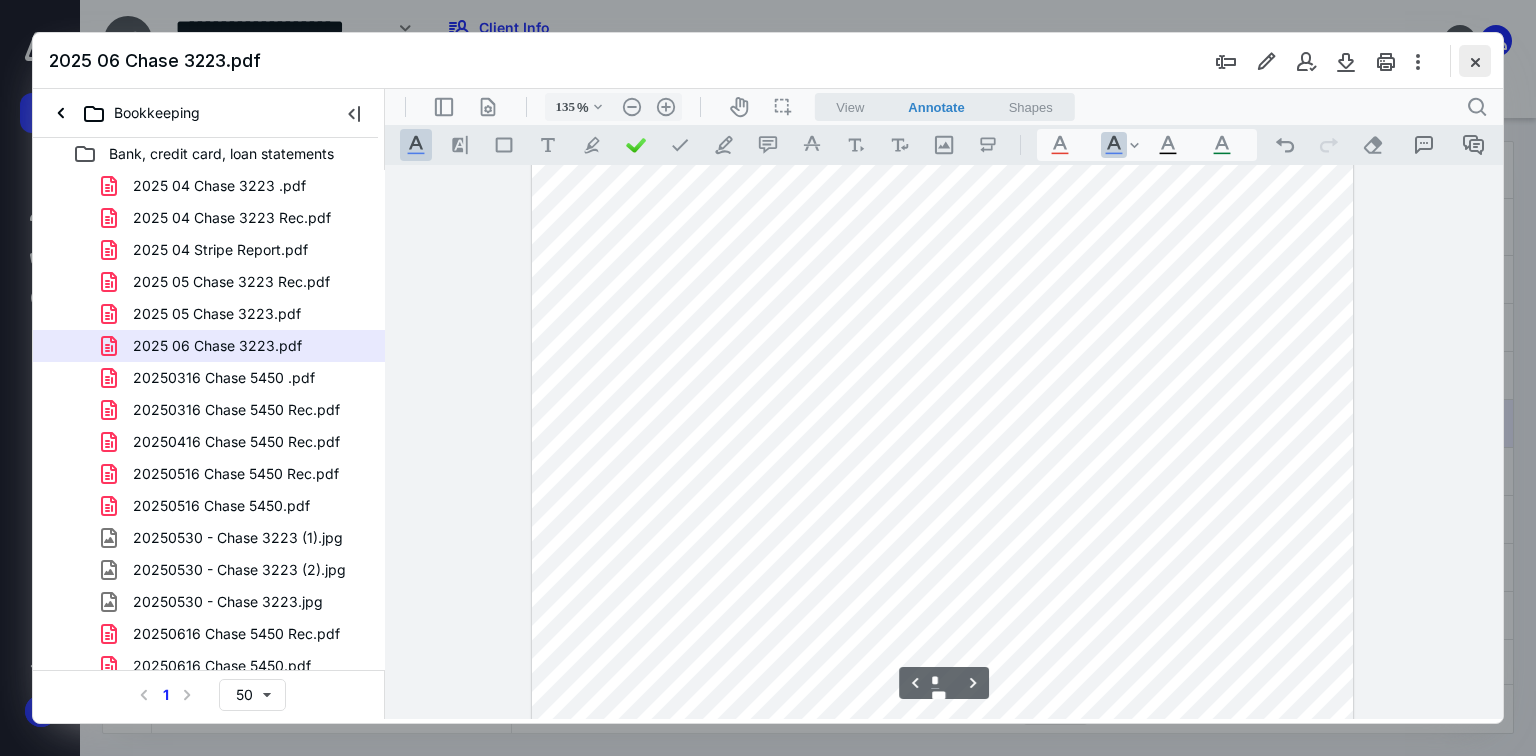 click at bounding box center [1475, 61] 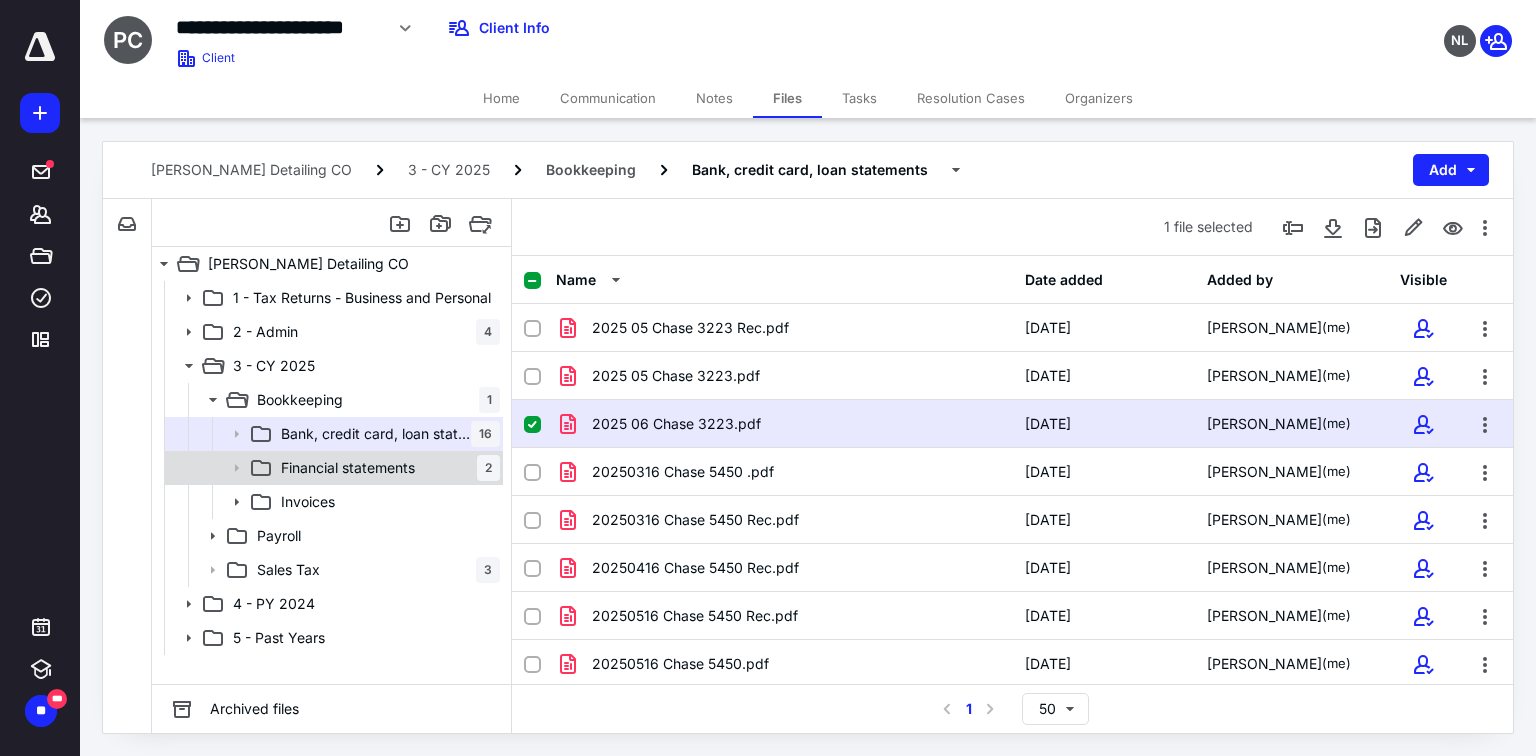 click on "Financial statements 2" at bounding box center (386, 468) 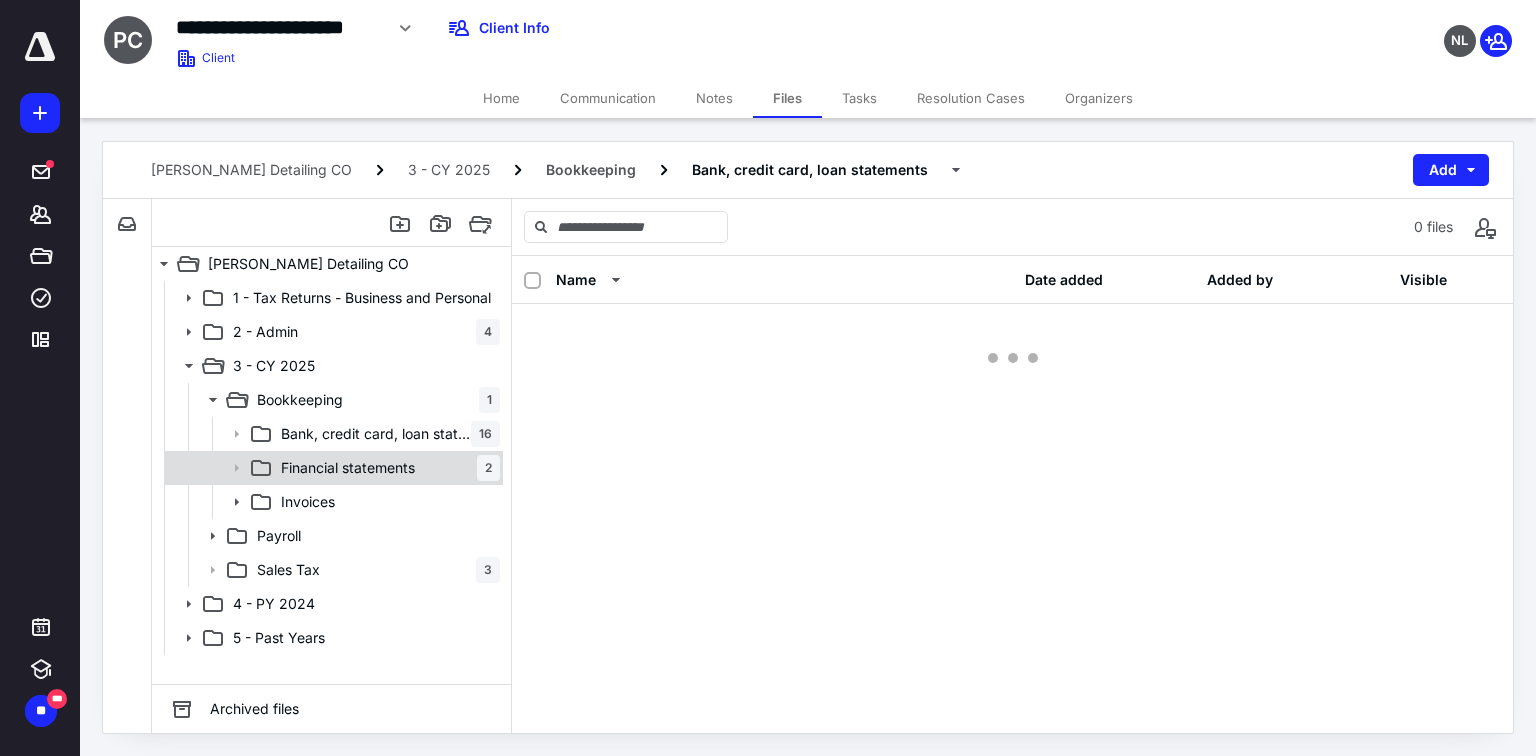 scroll, scrollTop: 0, scrollLeft: 0, axis: both 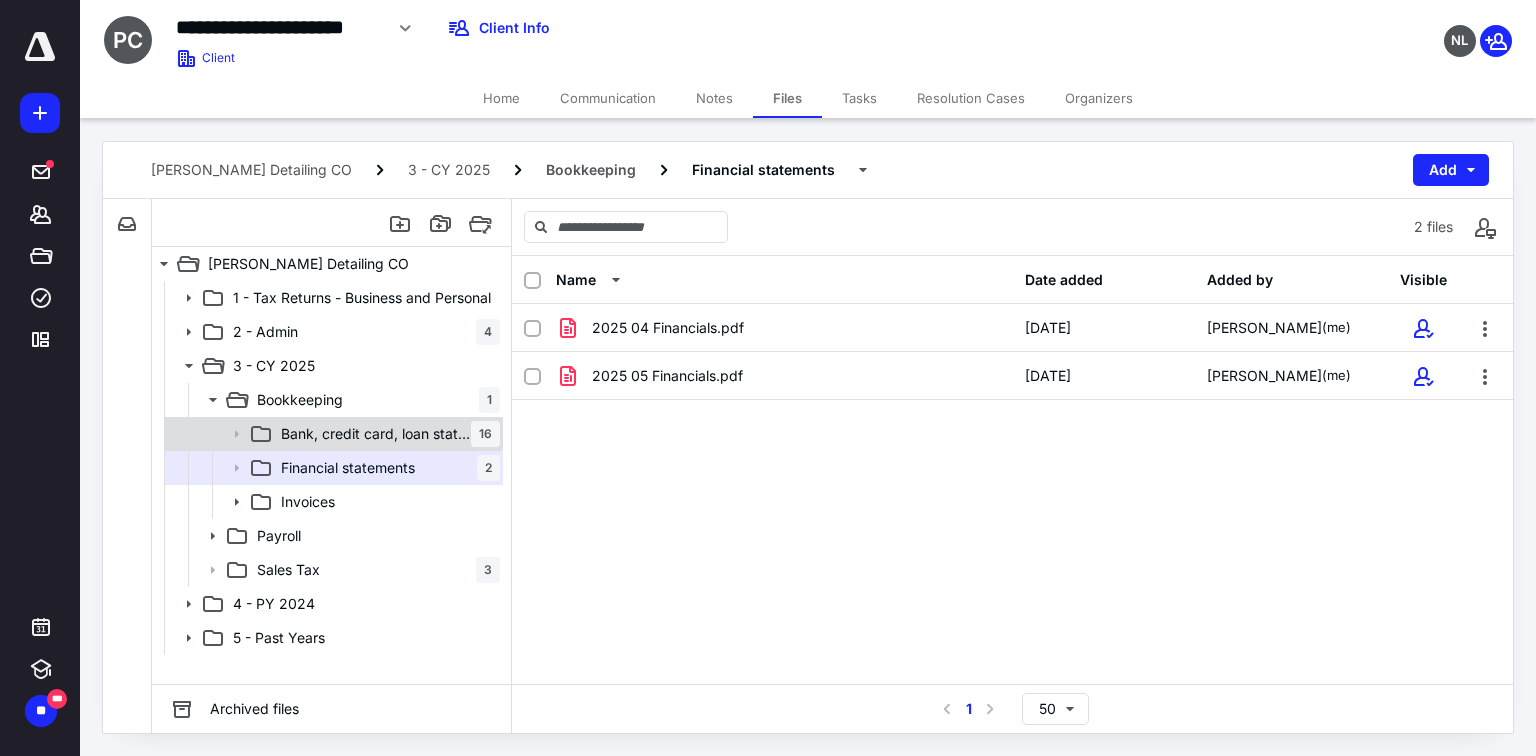 click on "Bank, credit card, loan statements" at bounding box center [376, 434] 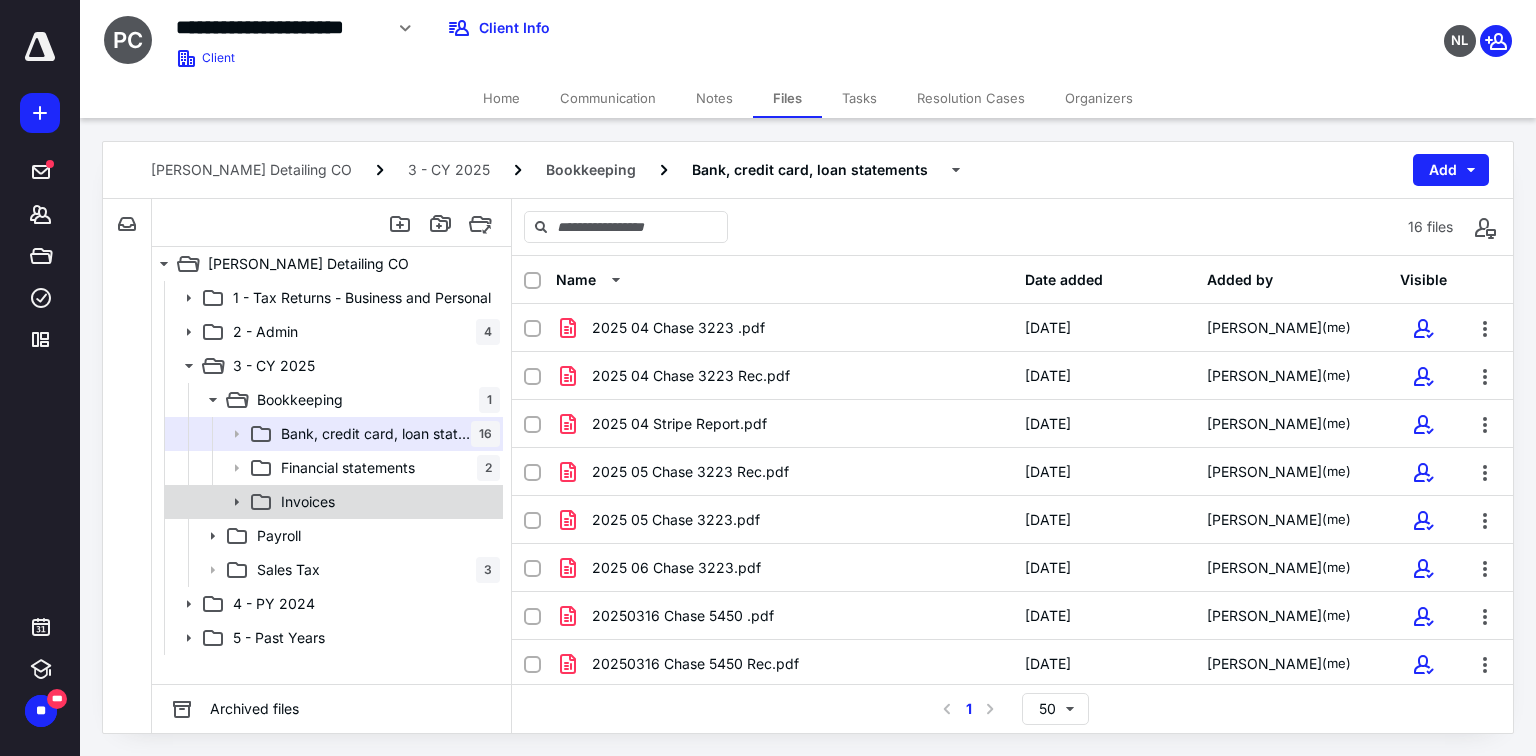 click on "Invoices" at bounding box center (386, 502) 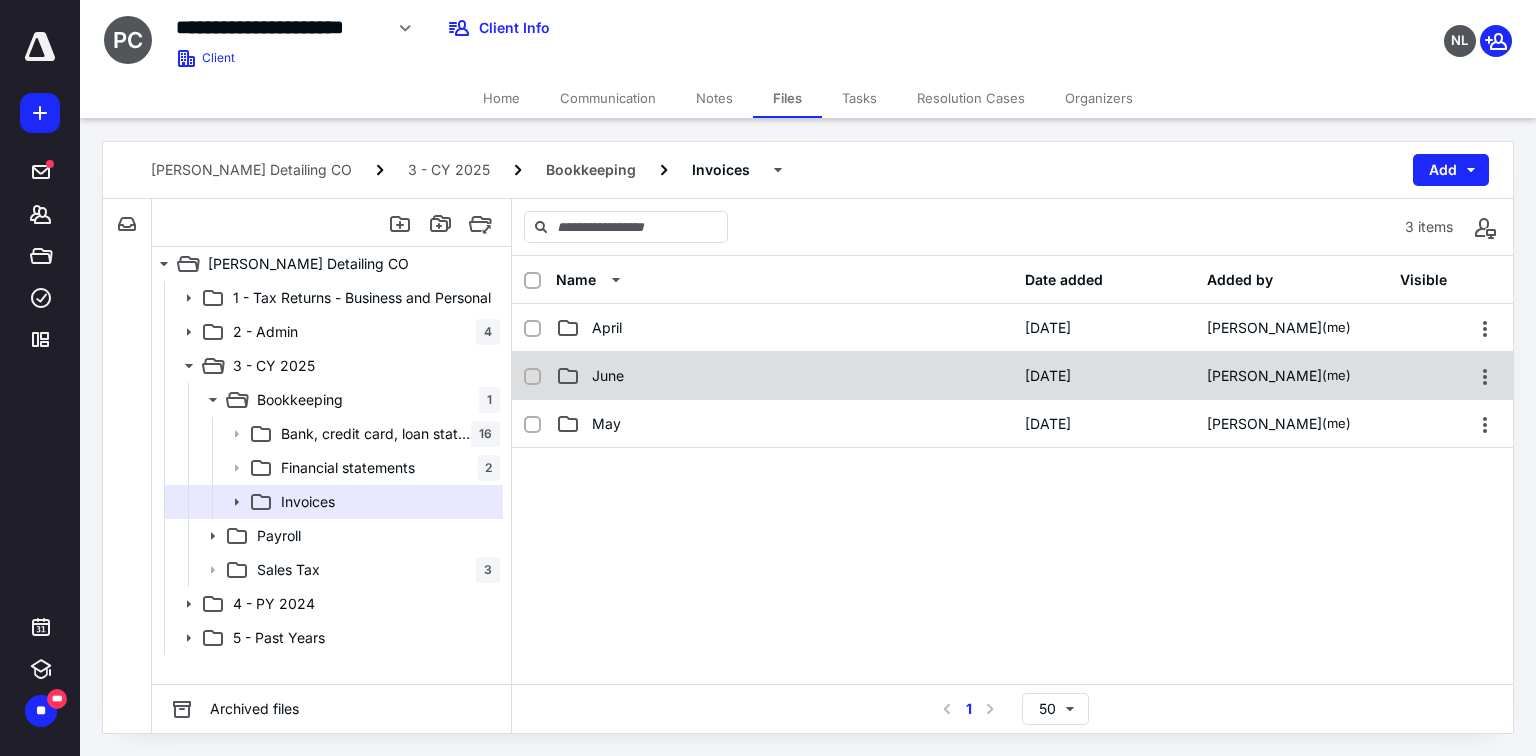 click on "June" at bounding box center (784, 376) 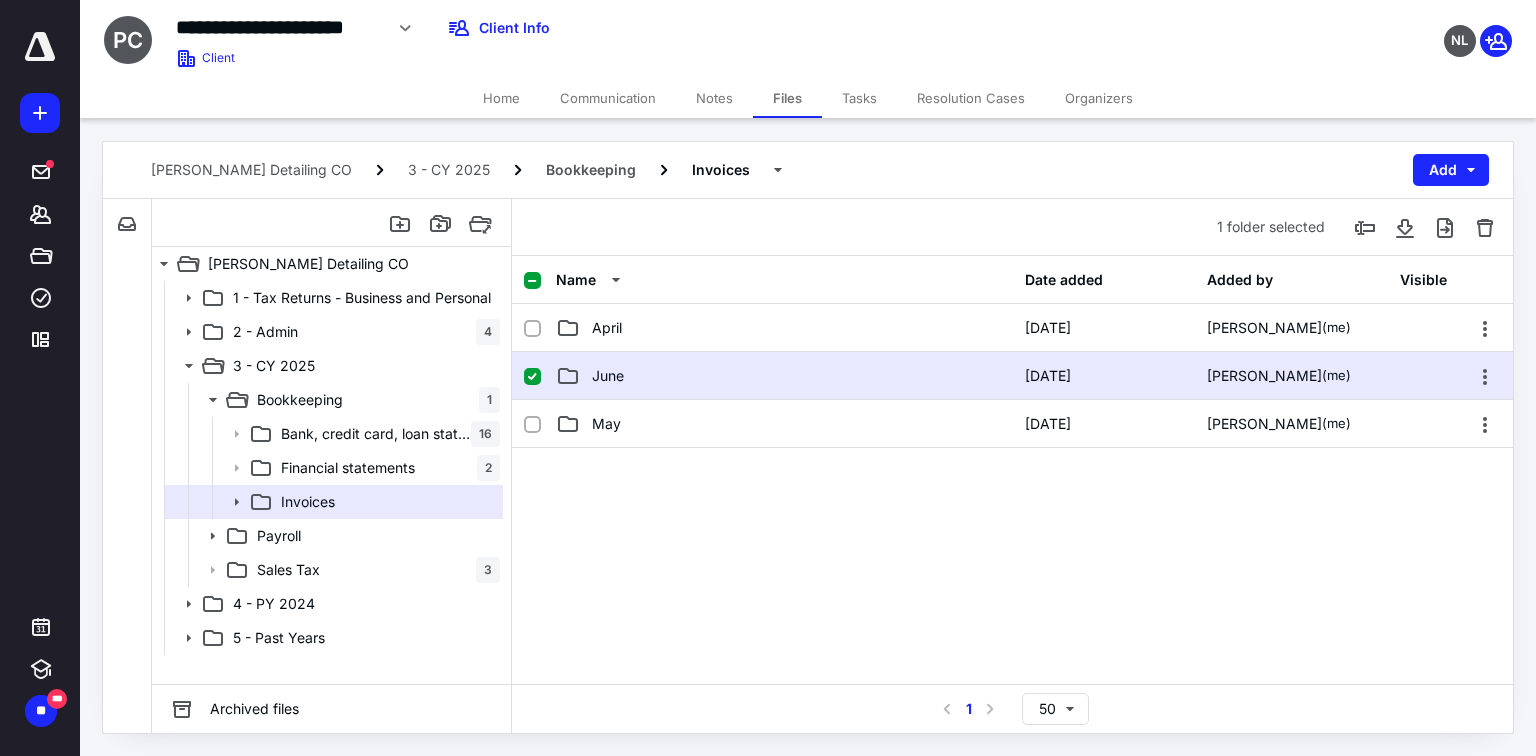 click on "June" at bounding box center (784, 376) 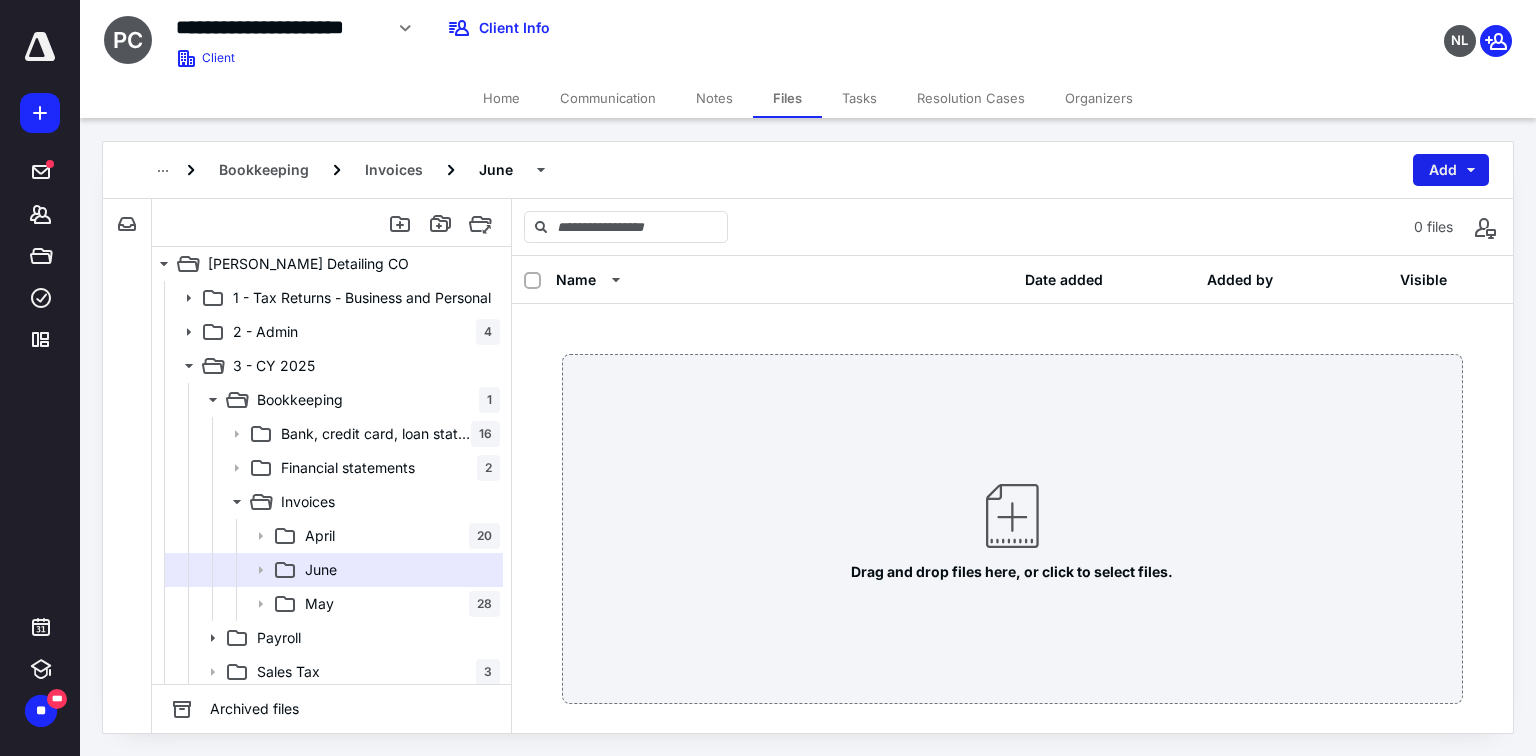 click on "Add" at bounding box center [1451, 170] 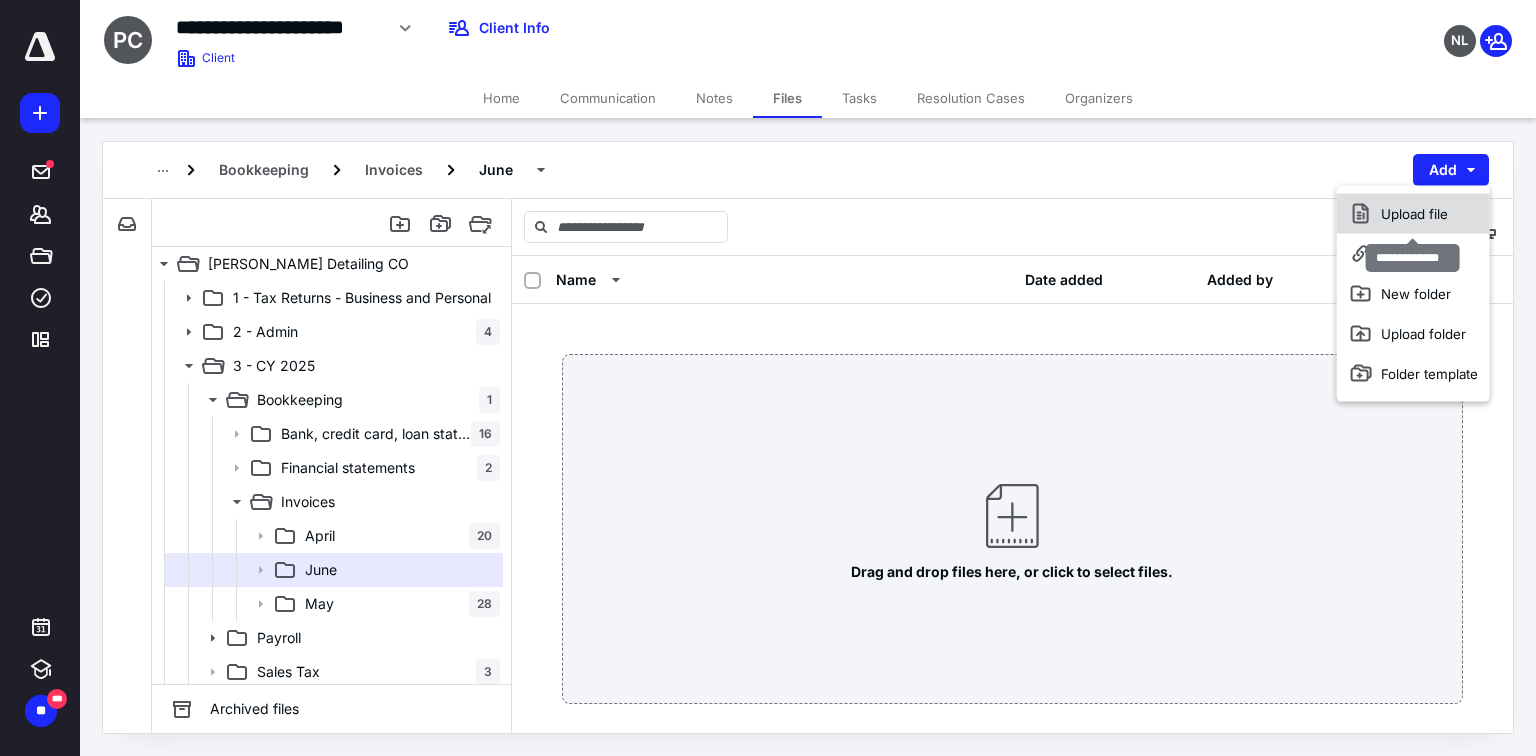 click on "Upload file" at bounding box center [1413, 214] 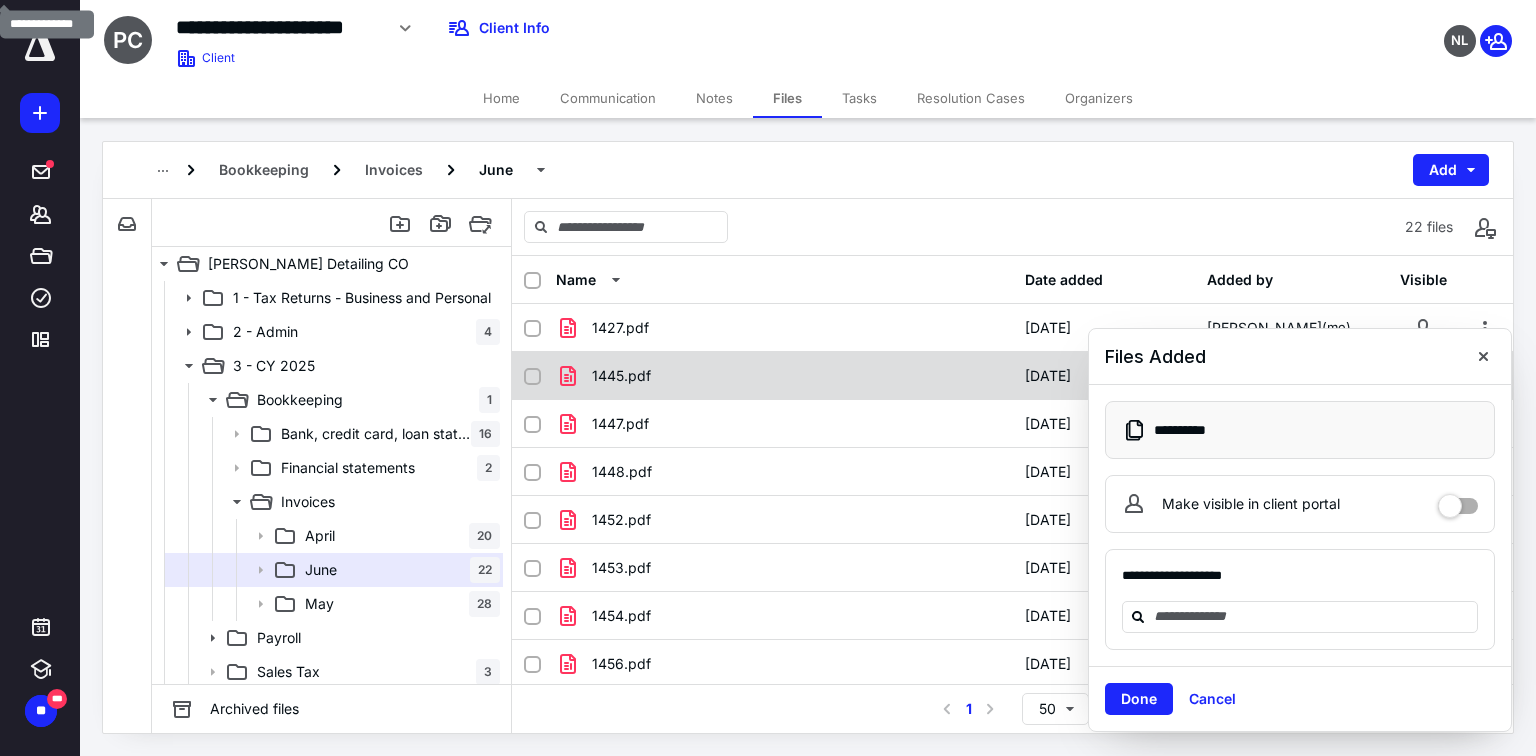 click at bounding box center (1483, 356) 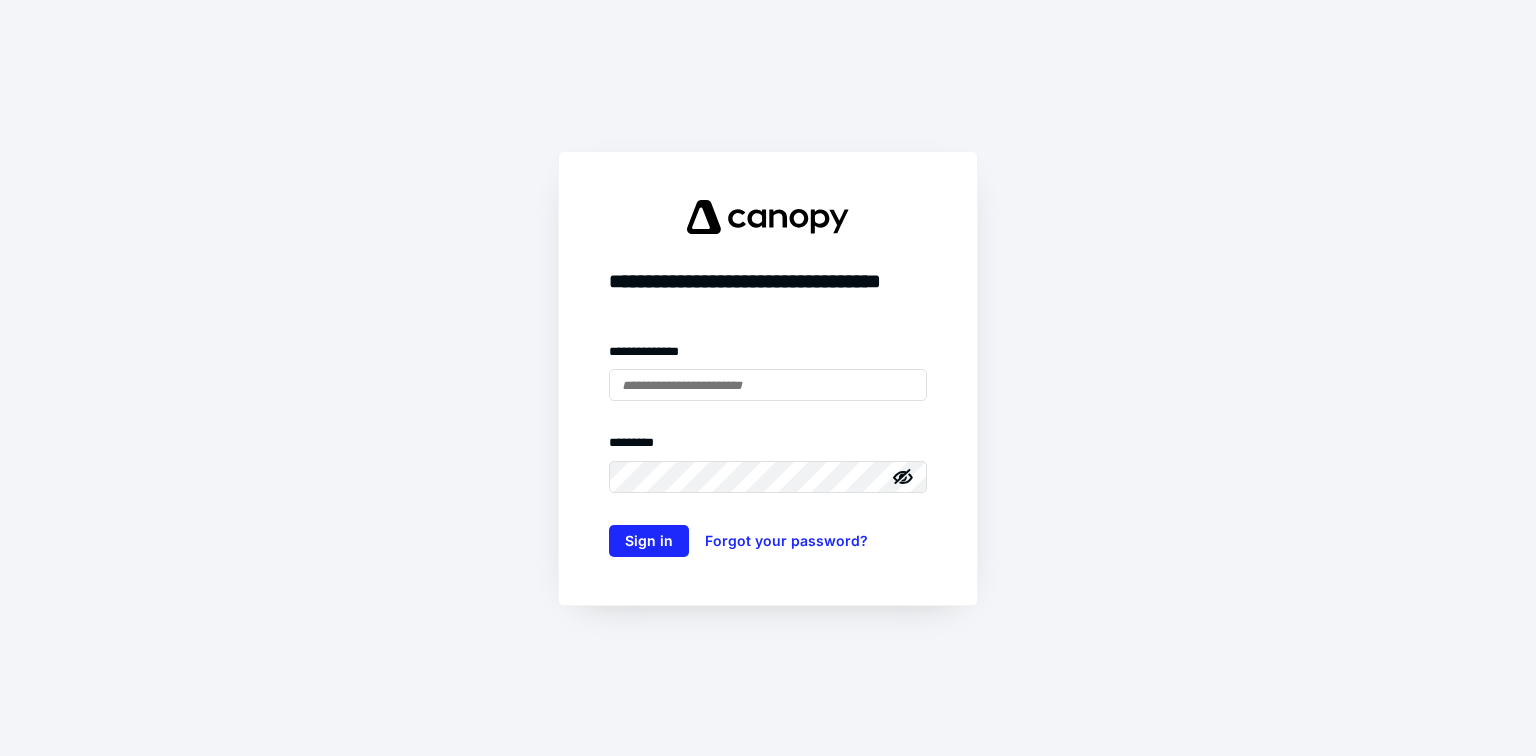 scroll, scrollTop: 0, scrollLeft: 0, axis: both 